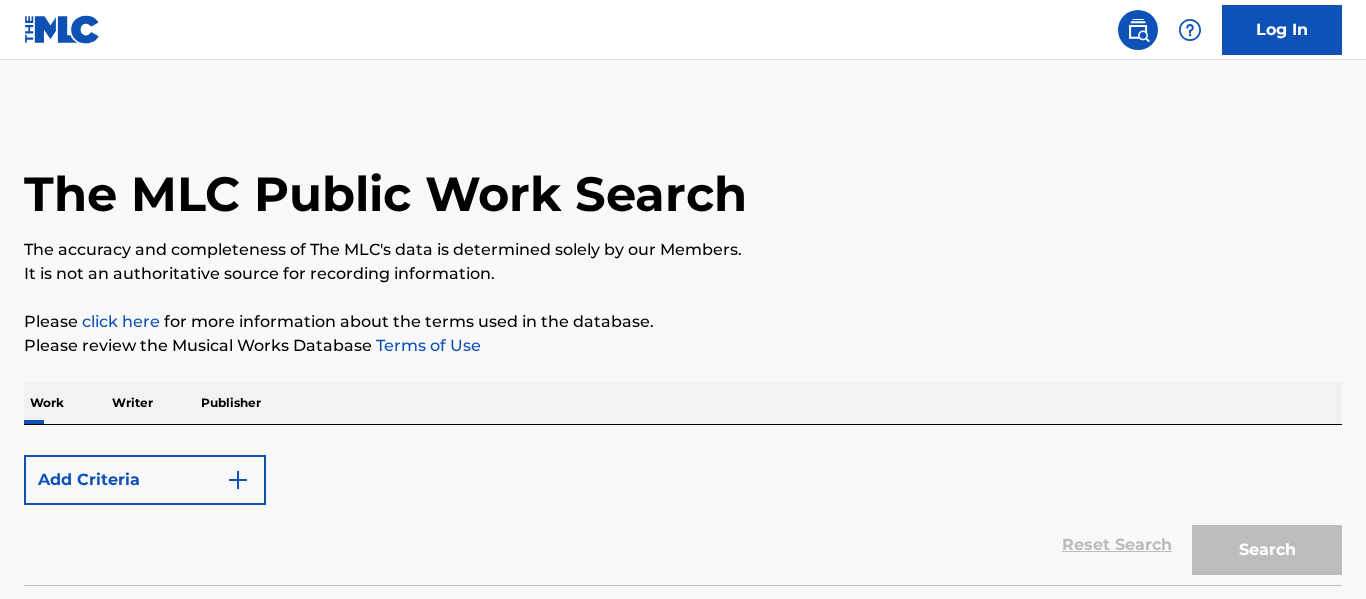 scroll, scrollTop: 0, scrollLeft: 0, axis: both 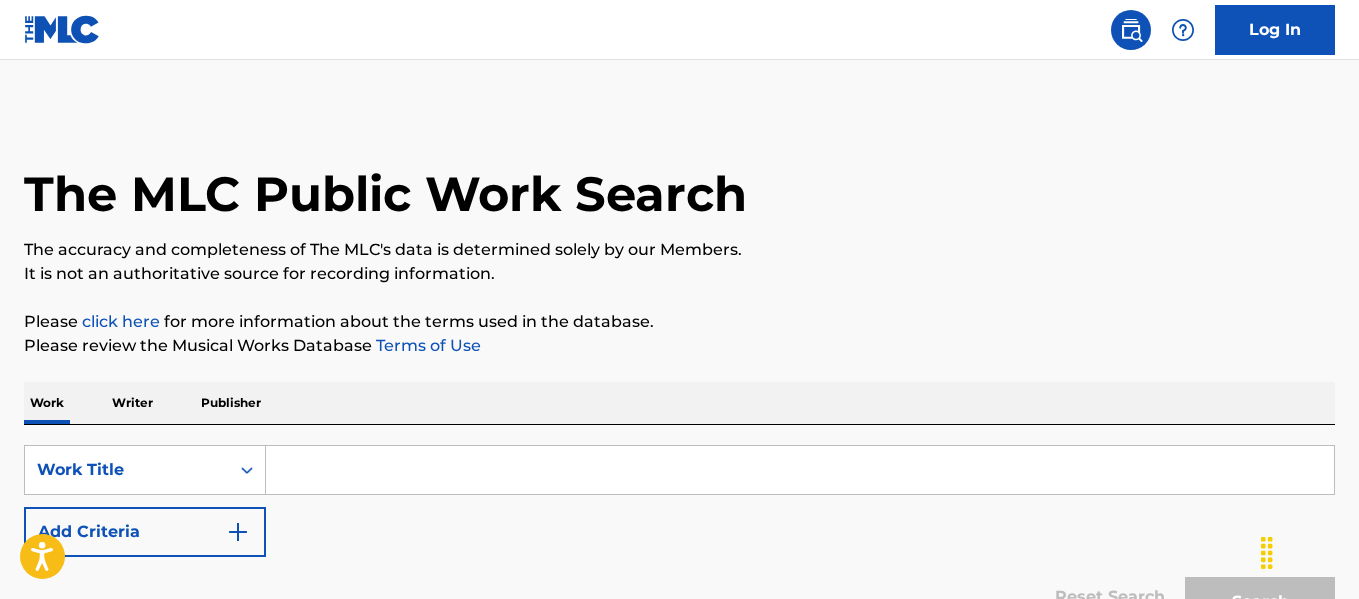 click on "Writer" at bounding box center (132, 403) 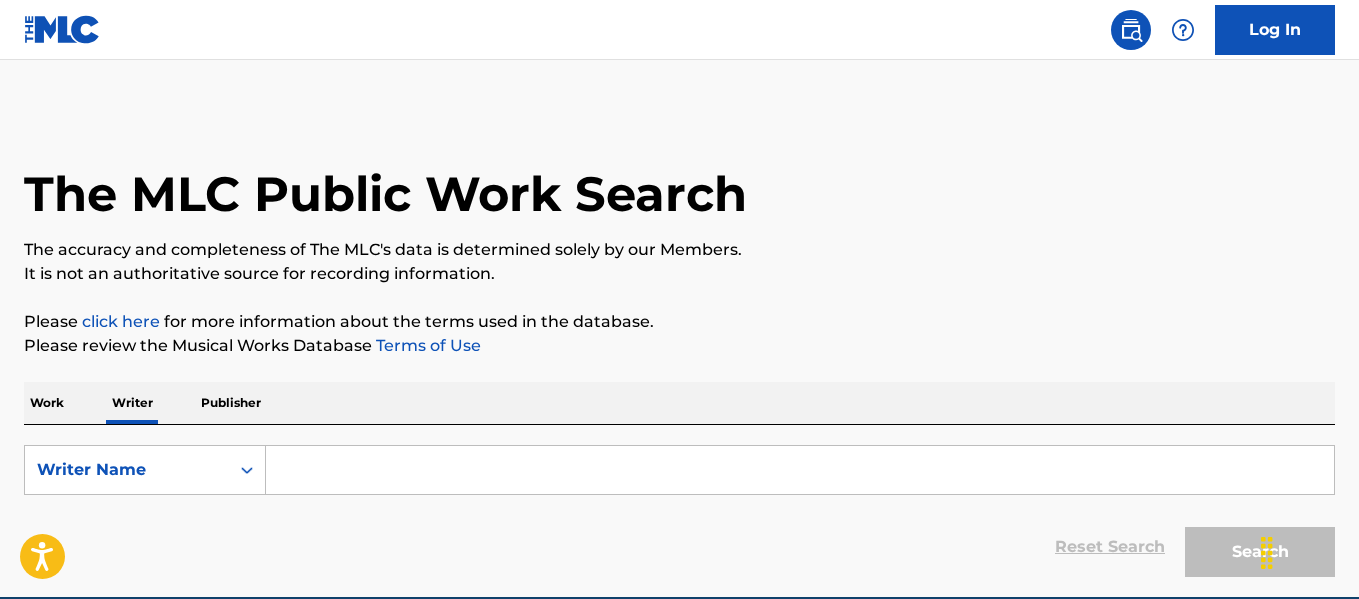 scroll, scrollTop: 94, scrollLeft: 0, axis: vertical 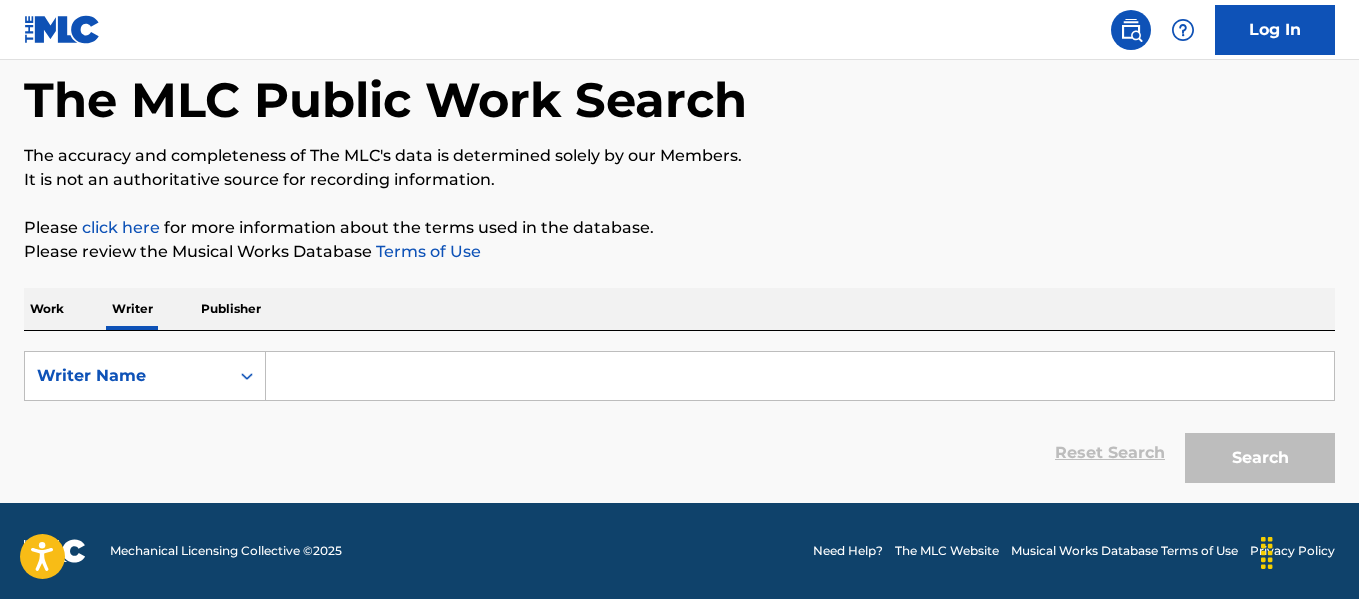 click at bounding box center (800, 376) 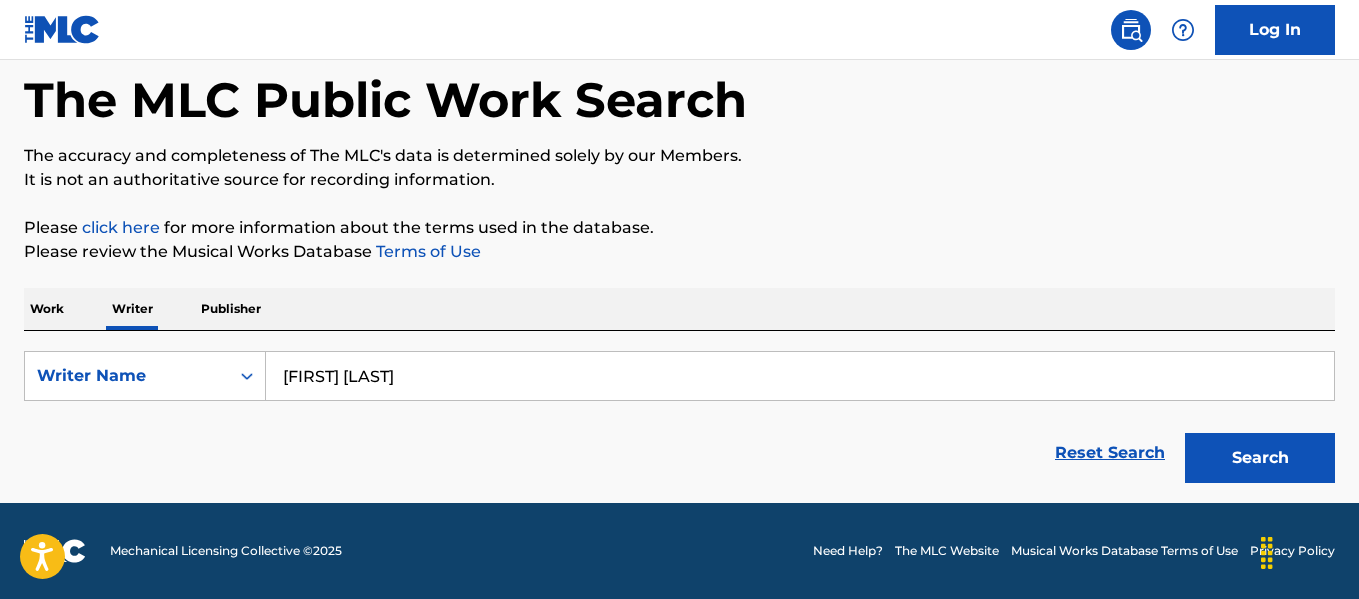 type on "jasper levering" 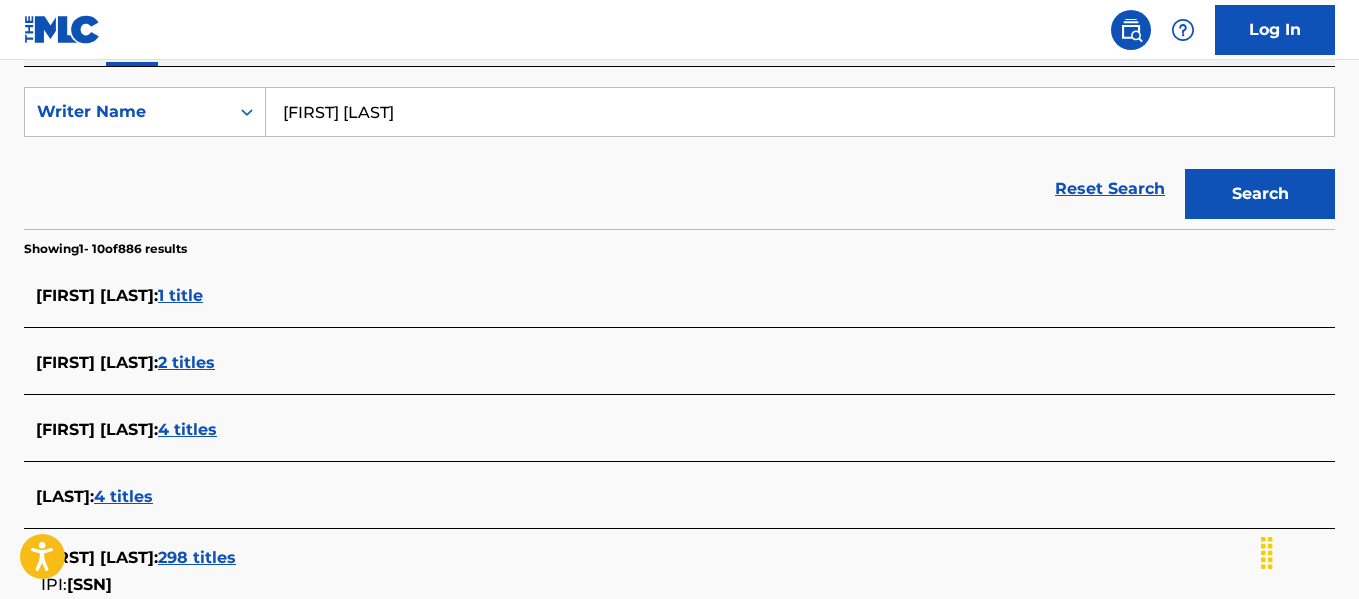 scroll, scrollTop: 364, scrollLeft: 0, axis: vertical 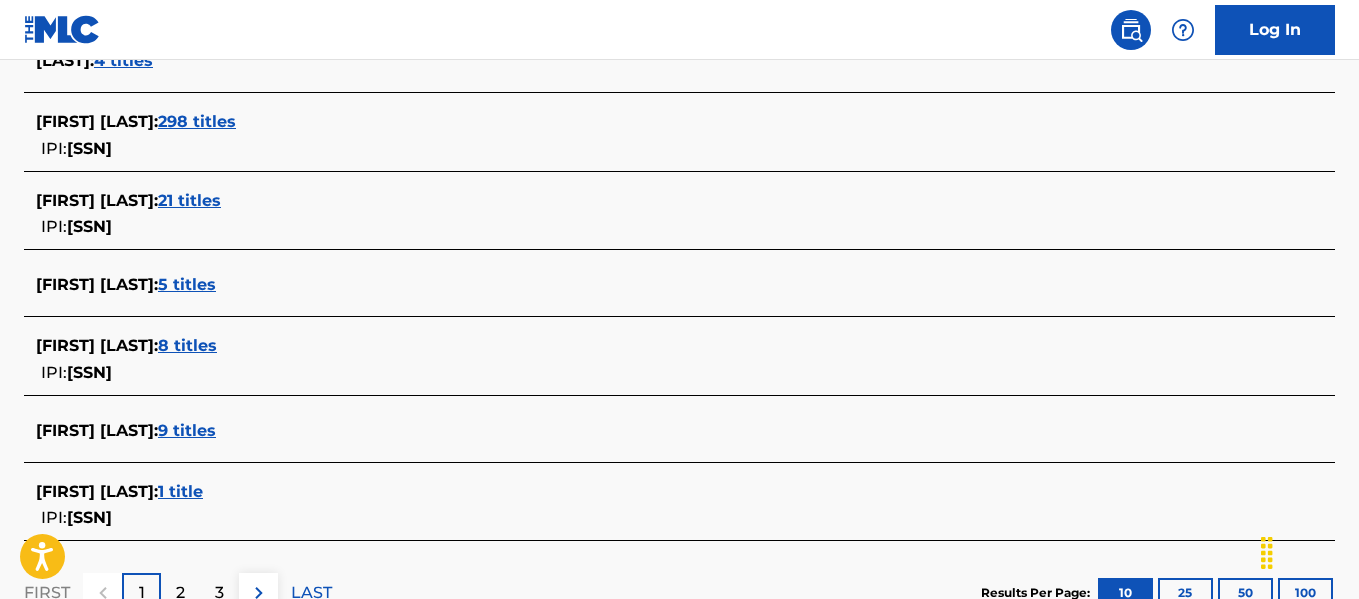 click on "ALEXANDER LEVERING :  8 titles IPI:  00786468969" at bounding box center [653, 359] 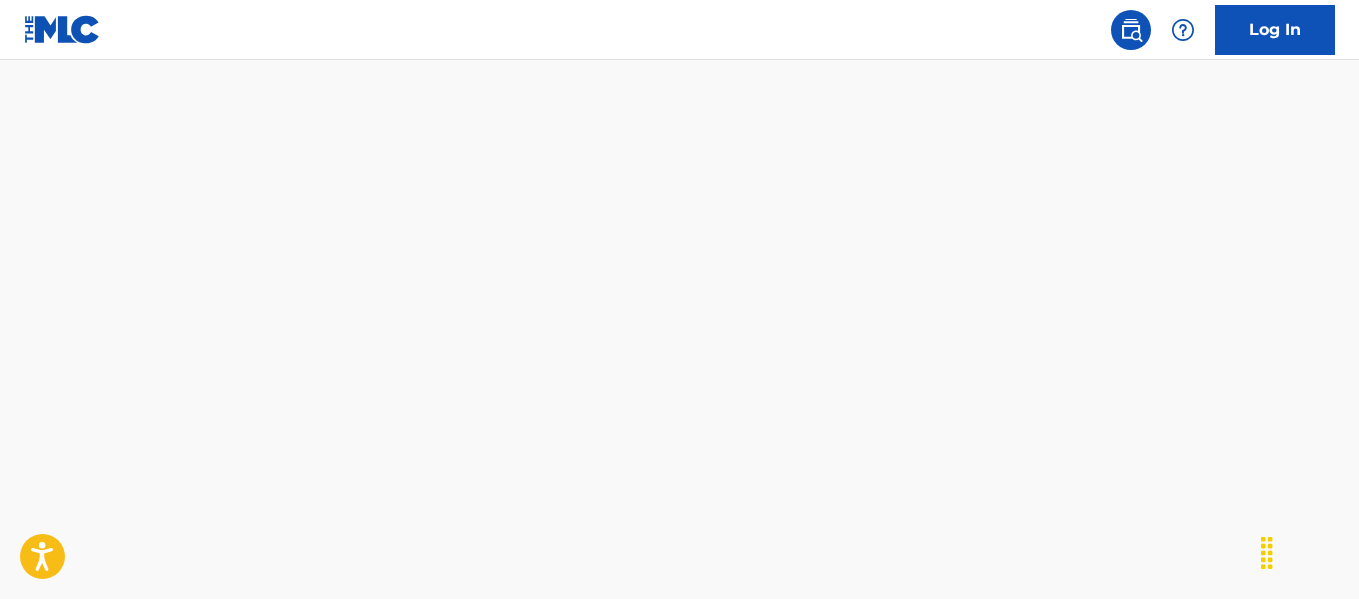 scroll, scrollTop: 871, scrollLeft: 0, axis: vertical 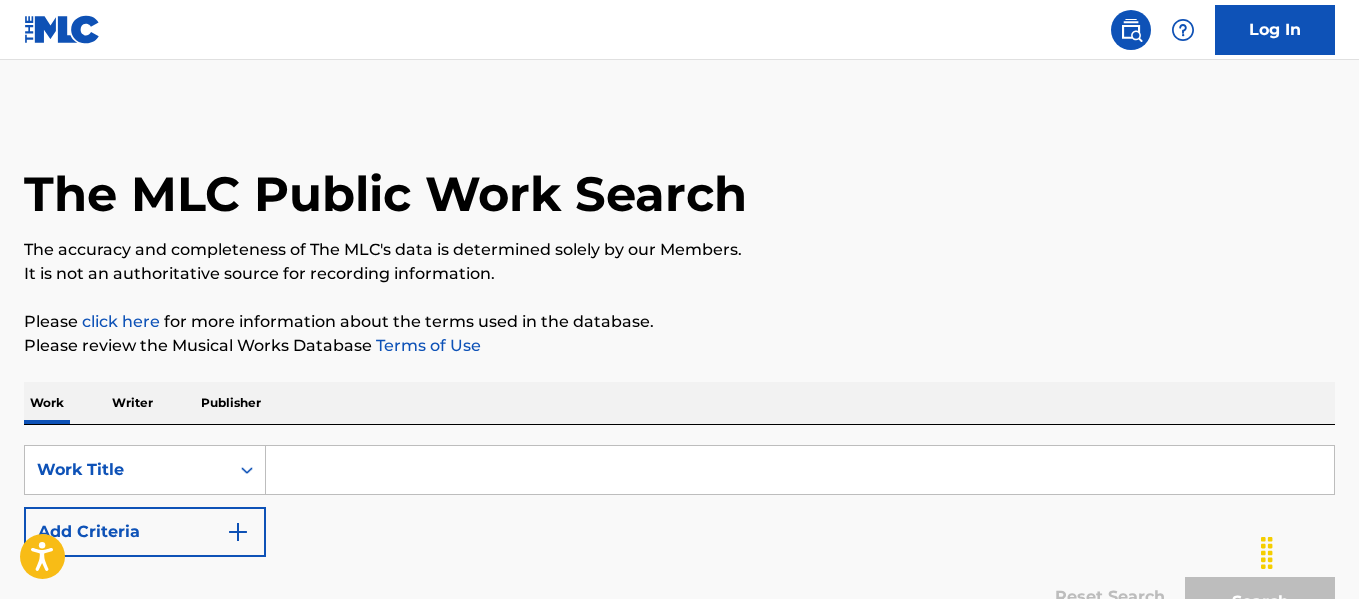 drag, startPoint x: 163, startPoint y: 392, endPoint x: 153, endPoint y: 394, distance: 10.198039 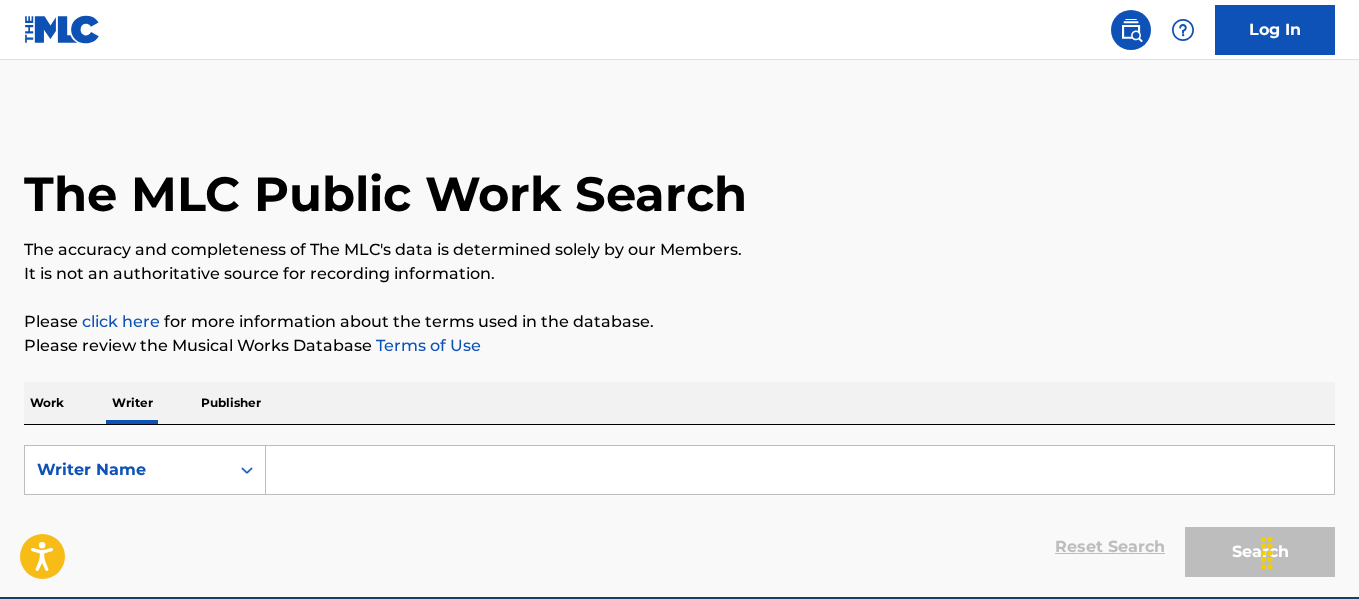 click at bounding box center [800, 470] 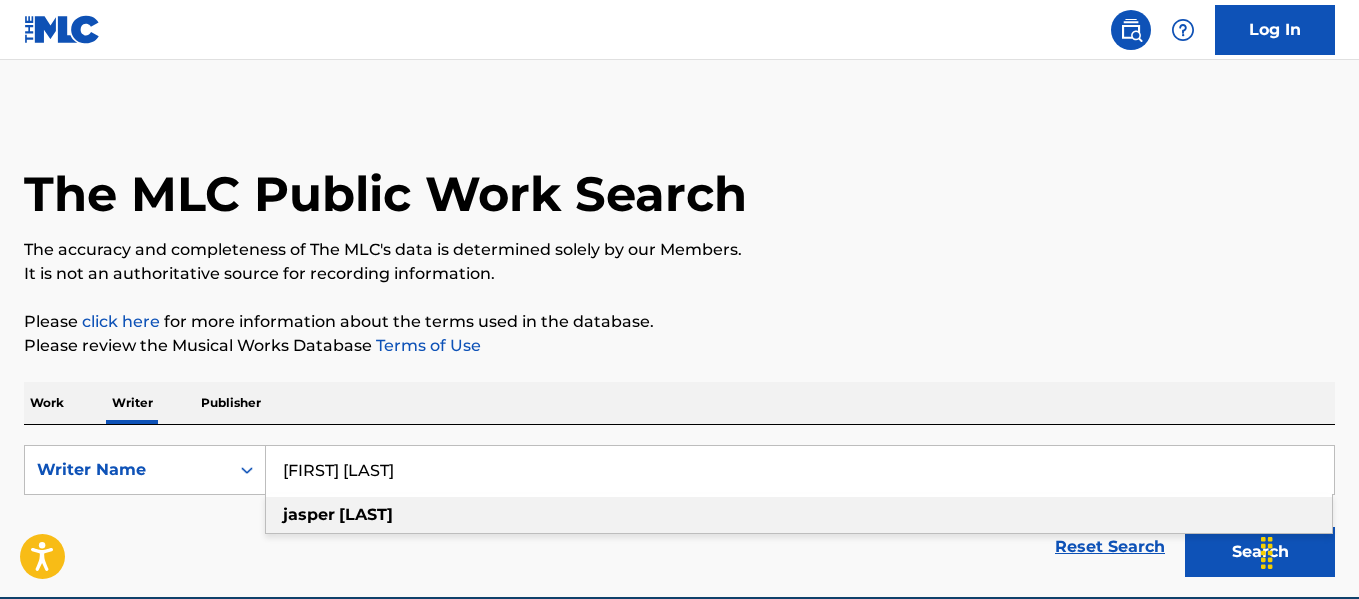 click on "[FIRST]   [LAST]" at bounding box center [799, 515] 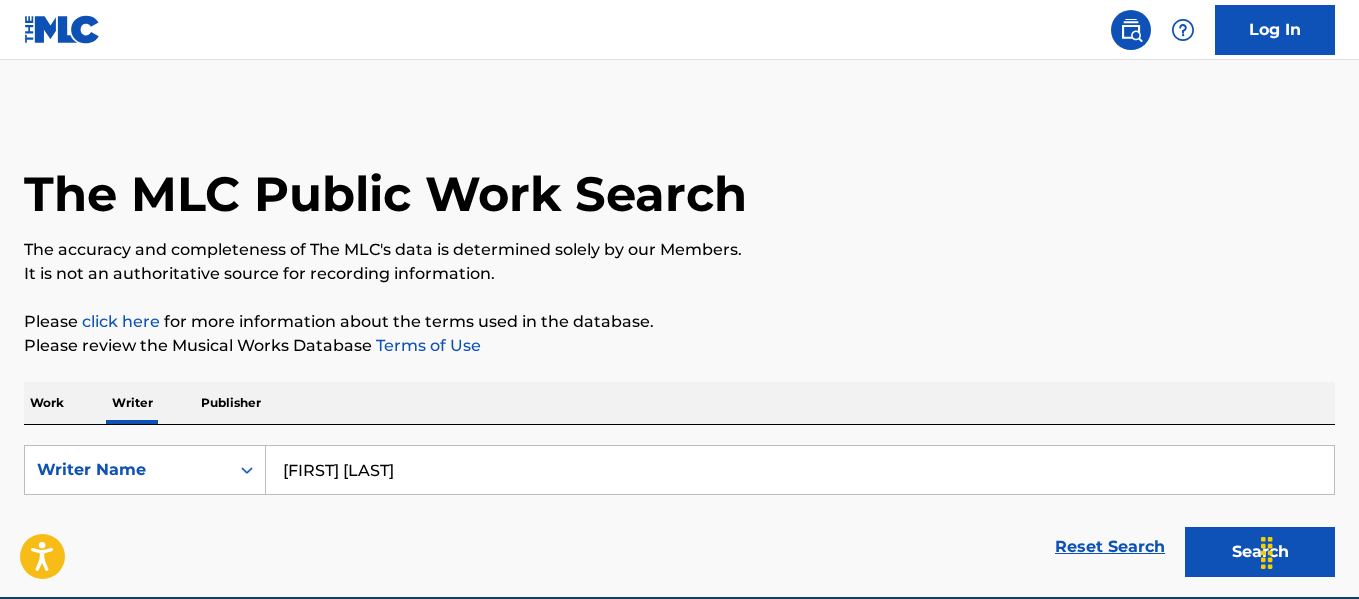 click on "Search" at bounding box center [1260, 552] 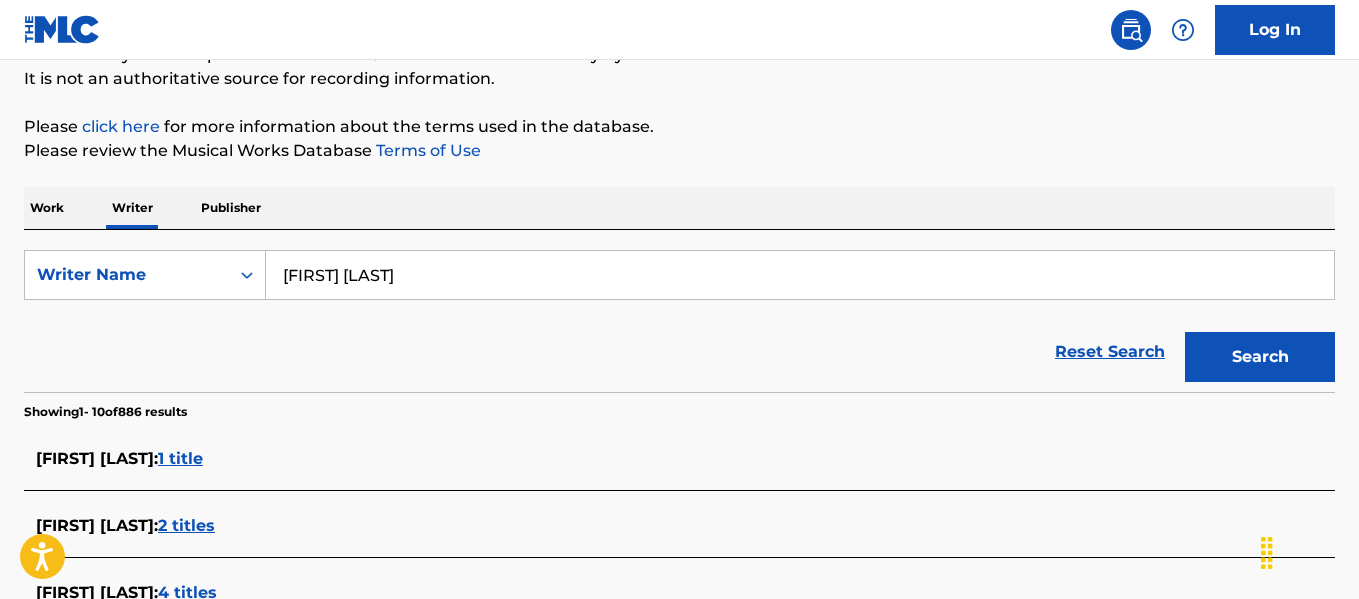 scroll, scrollTop: 0, scrollLeft: 0, axis: both 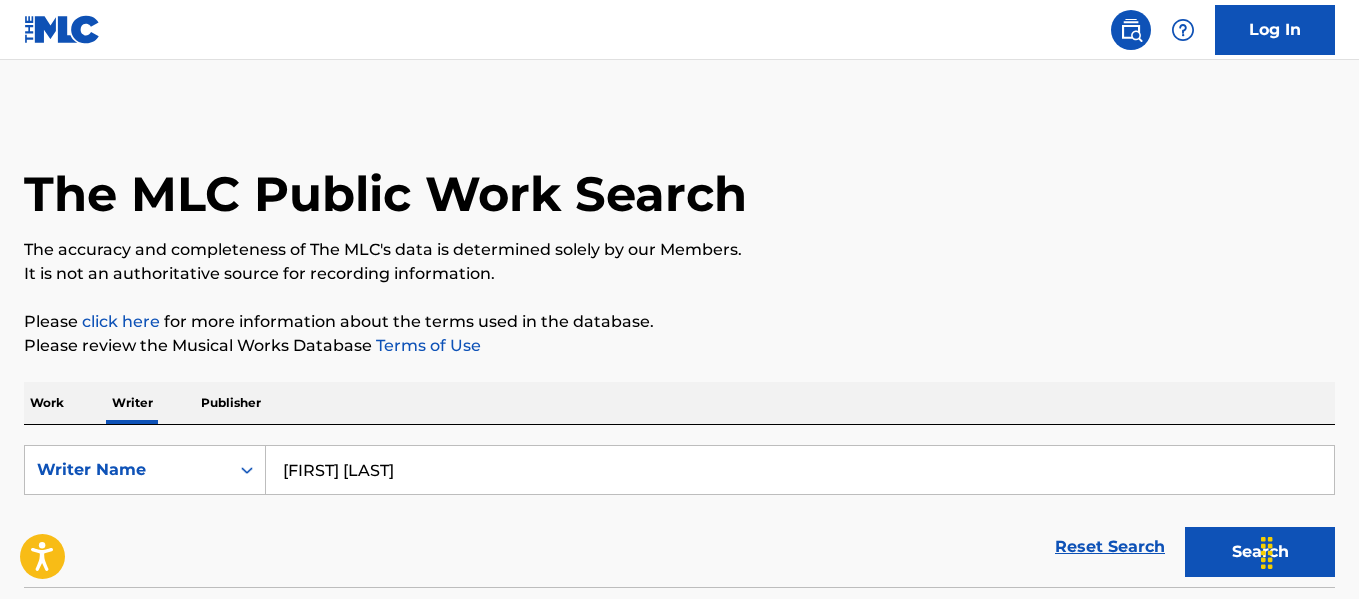 click on "Work Writer Publisher" at bounding box center (679, 403) 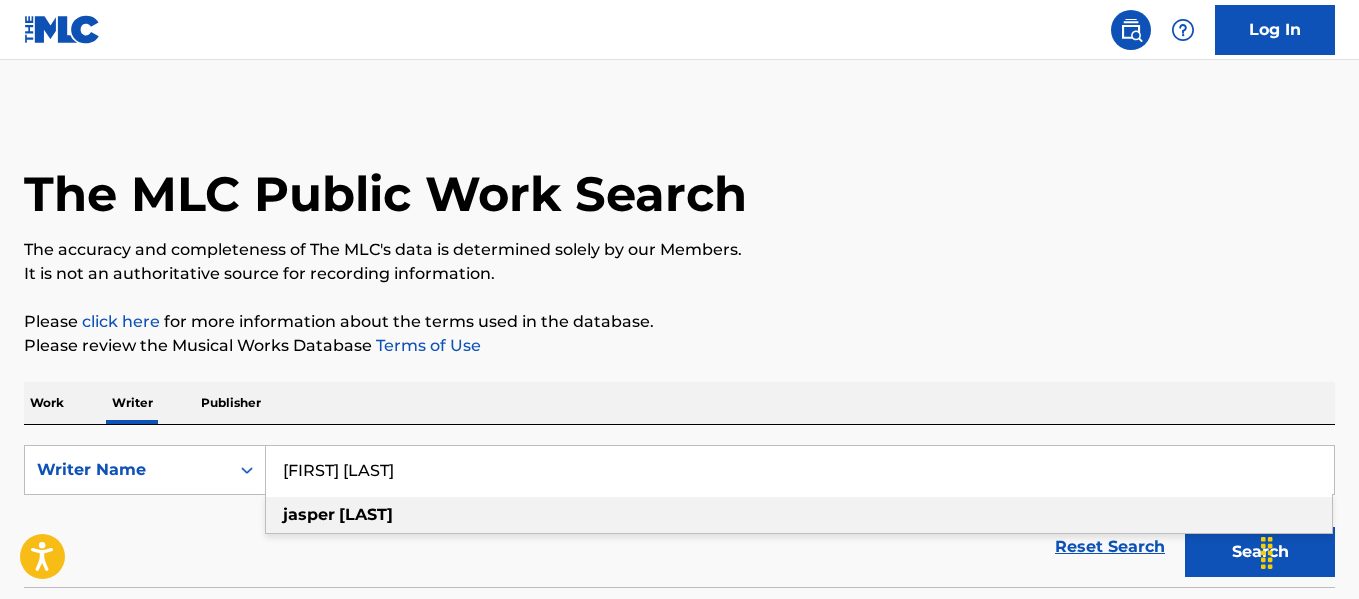 paste on "Lucien Dunne" 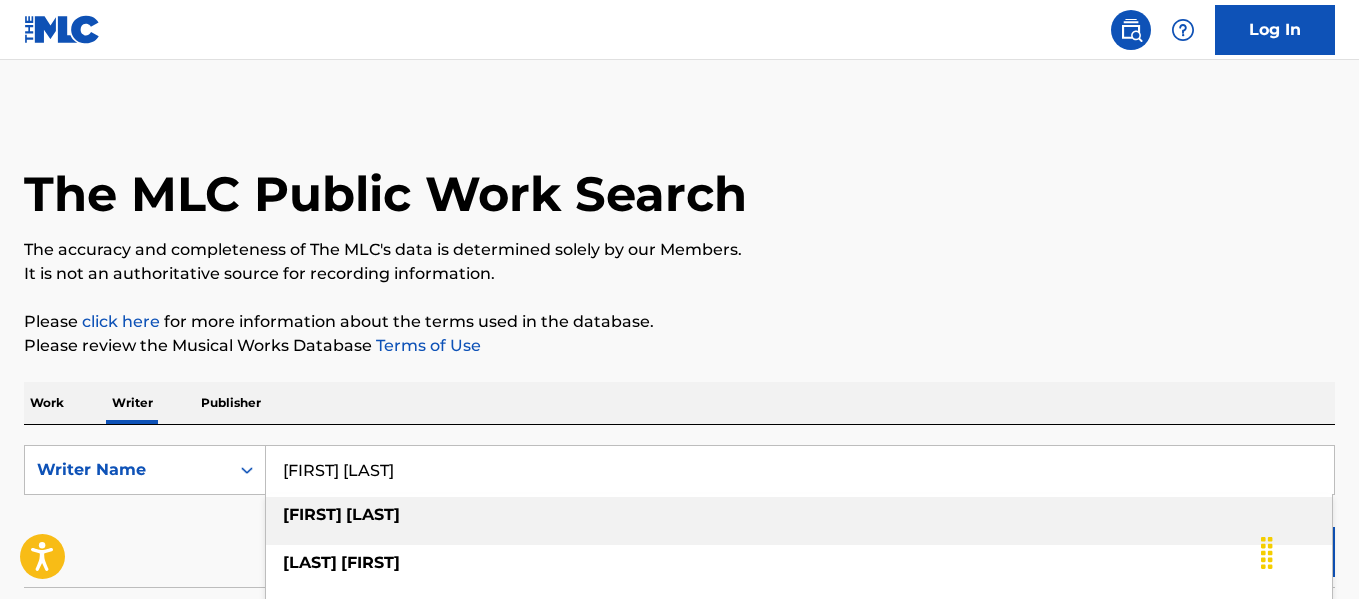 click on "lucien   dunne" at bounding box center (799, 515) 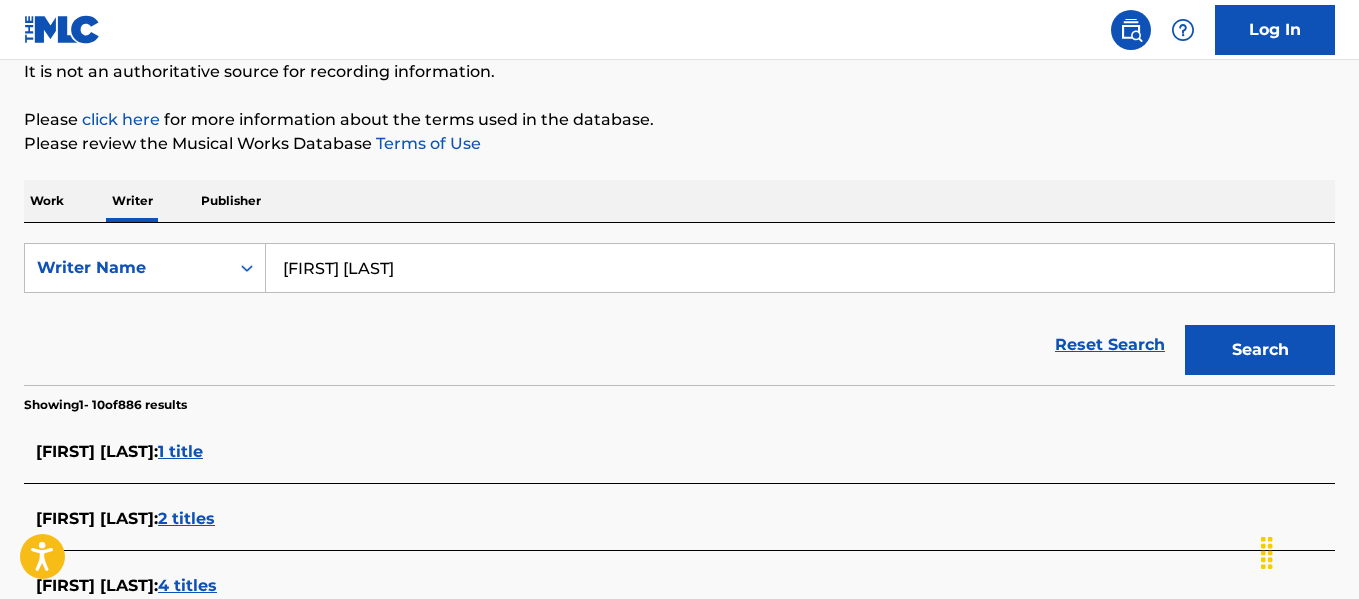 scroll, scrollTop: 203, scrollLeft: 0, axis: vertical 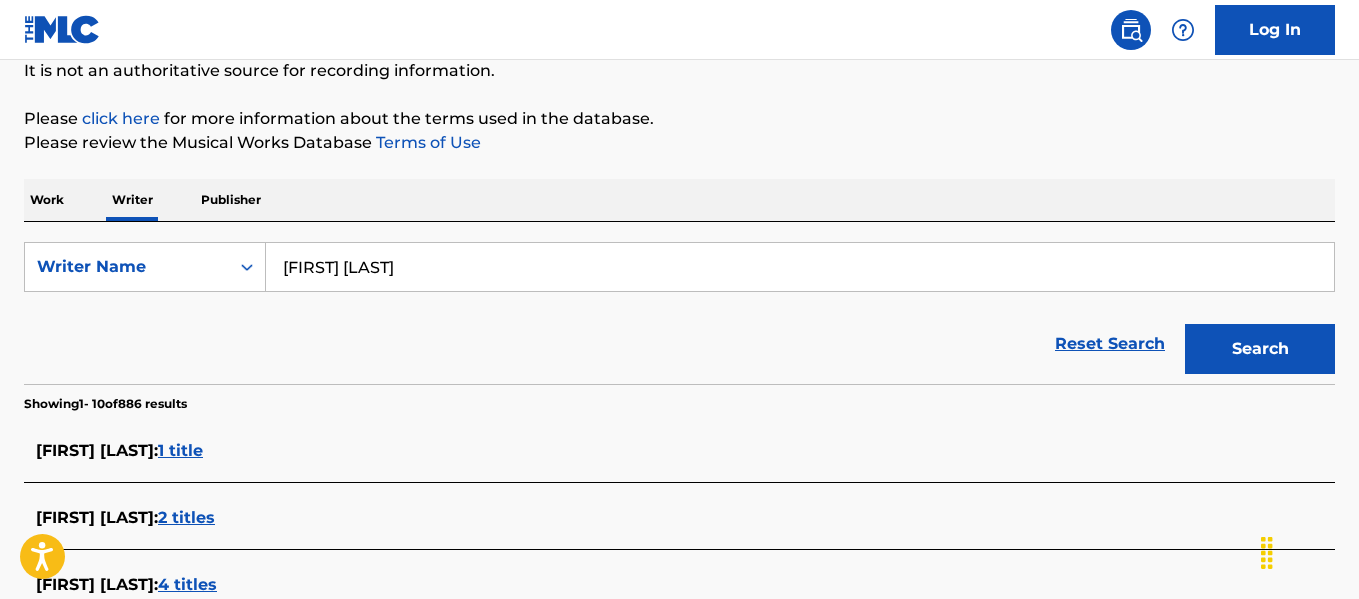 click on "Search" at bounding box center (1260, 349) 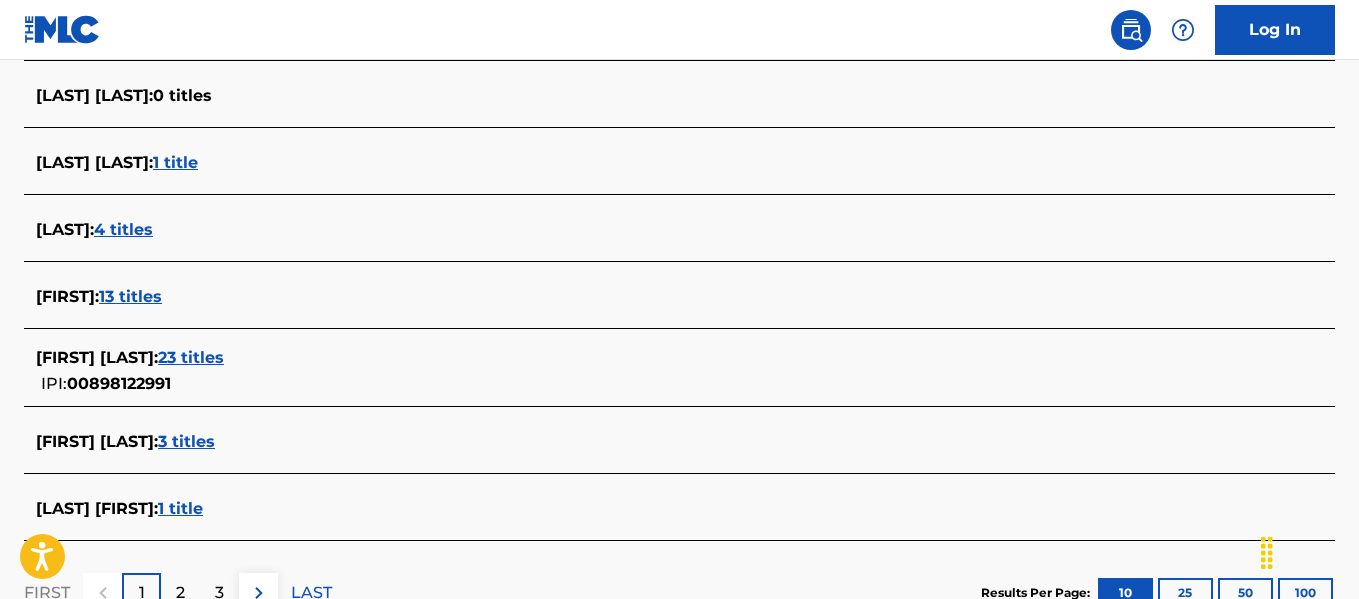 scroll, scrollTop: 777, scrollLeft: 0, axis: vertical 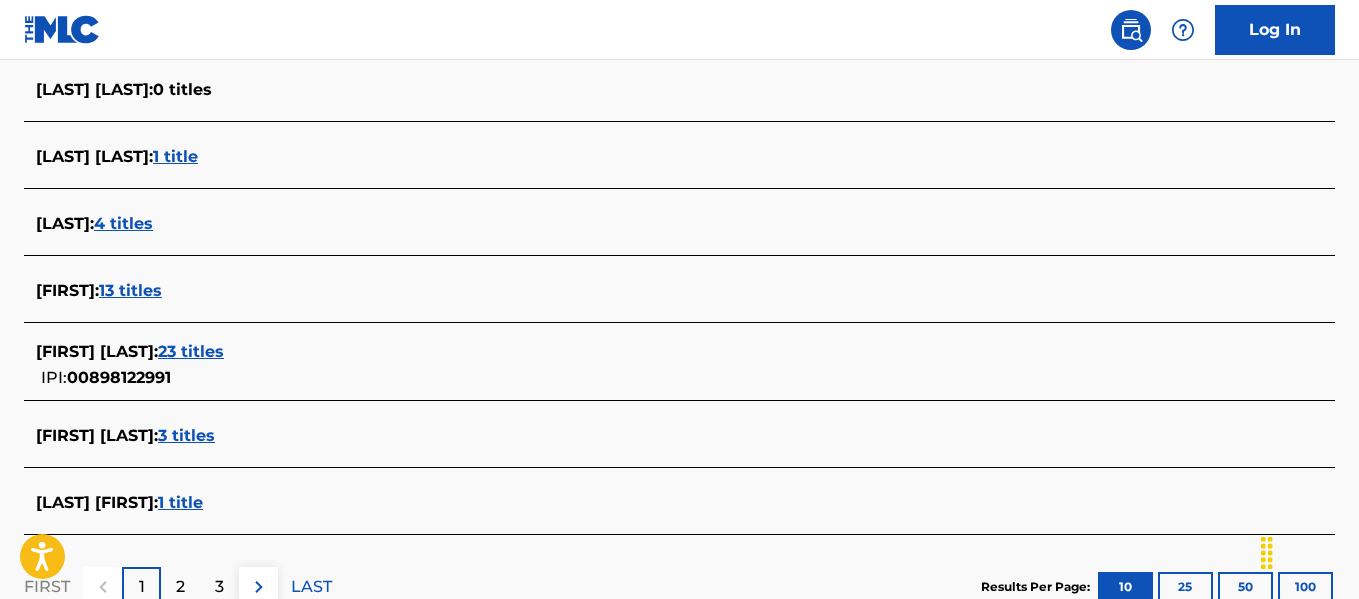 click on "23 titles" at bounding box center (191, 351) 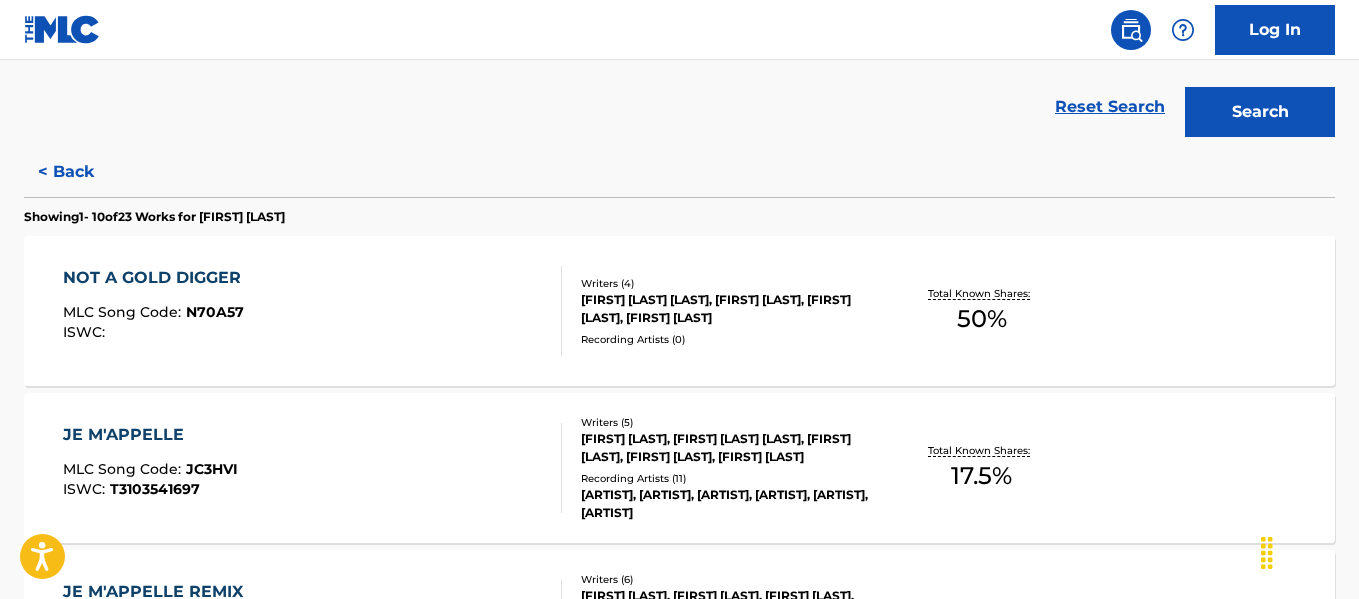 scroll, scrollTop: 427, scrollLeft: 0, axis: vertical 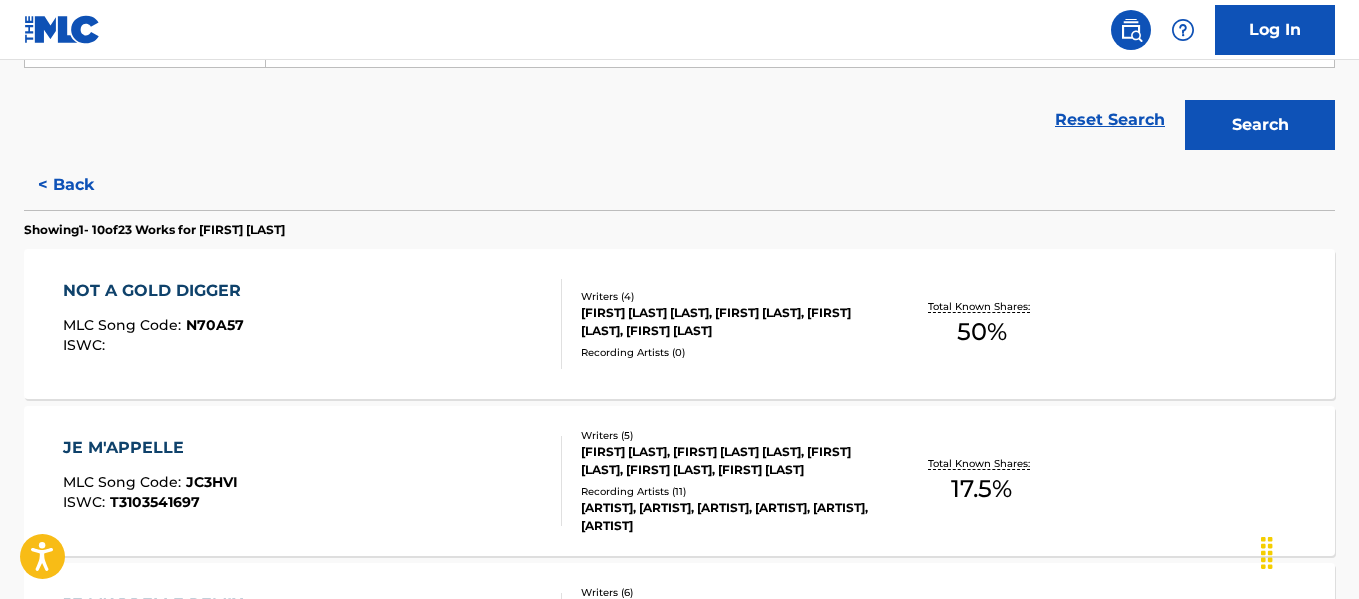 click on "NOT A GOLD DIGGER MLC Song Code : N70A57 ISWC :" at bounding box center [312, 324] 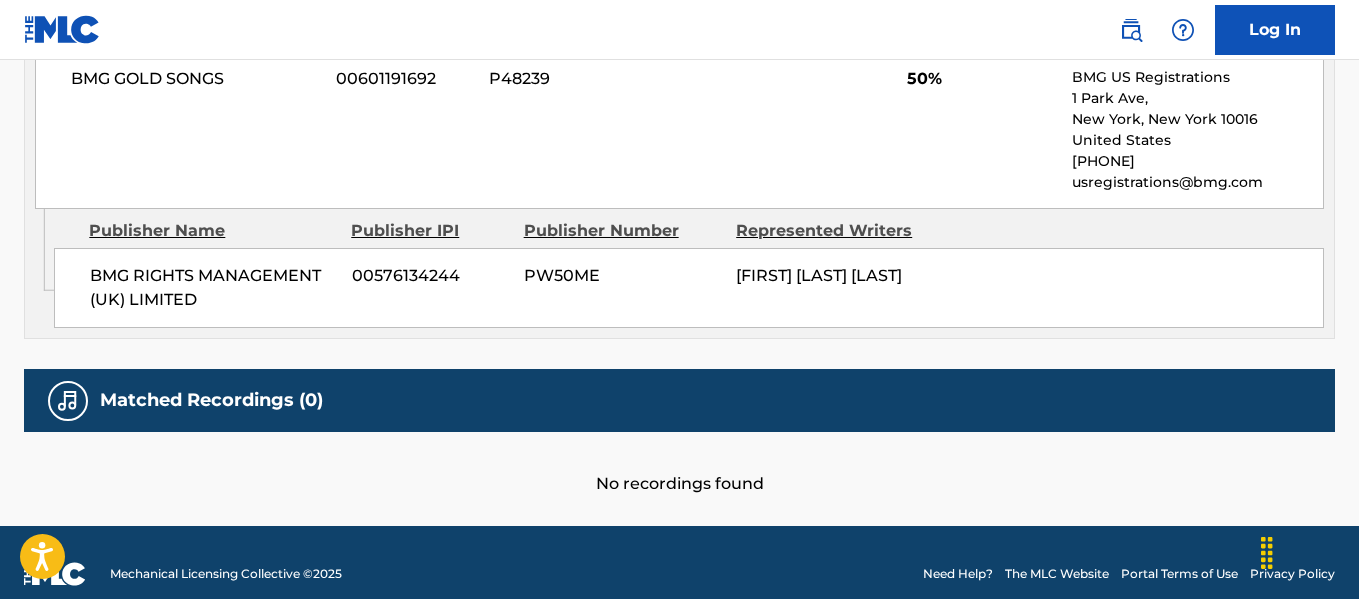 scroll, scrollTop: 1130, scrollLeft: 0, axis: vertical 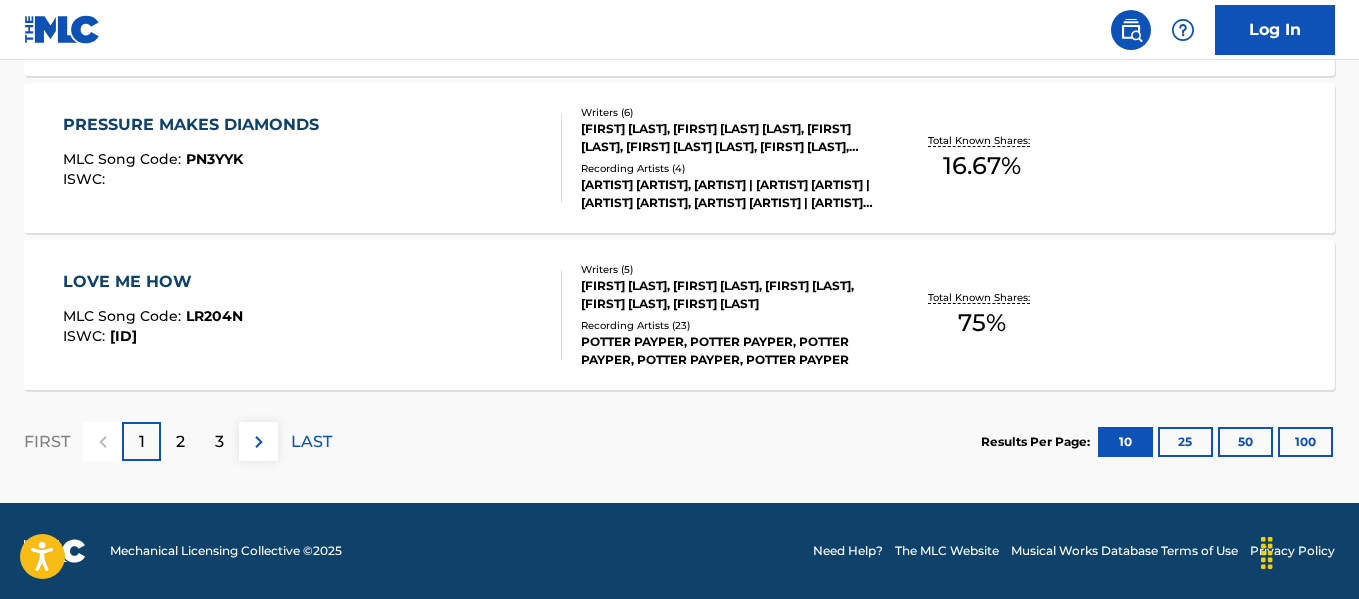 click on "LOVE ME HOW MLC Song Code : LR204N ISWC : T3242765960" at bounding box center (312, 315) 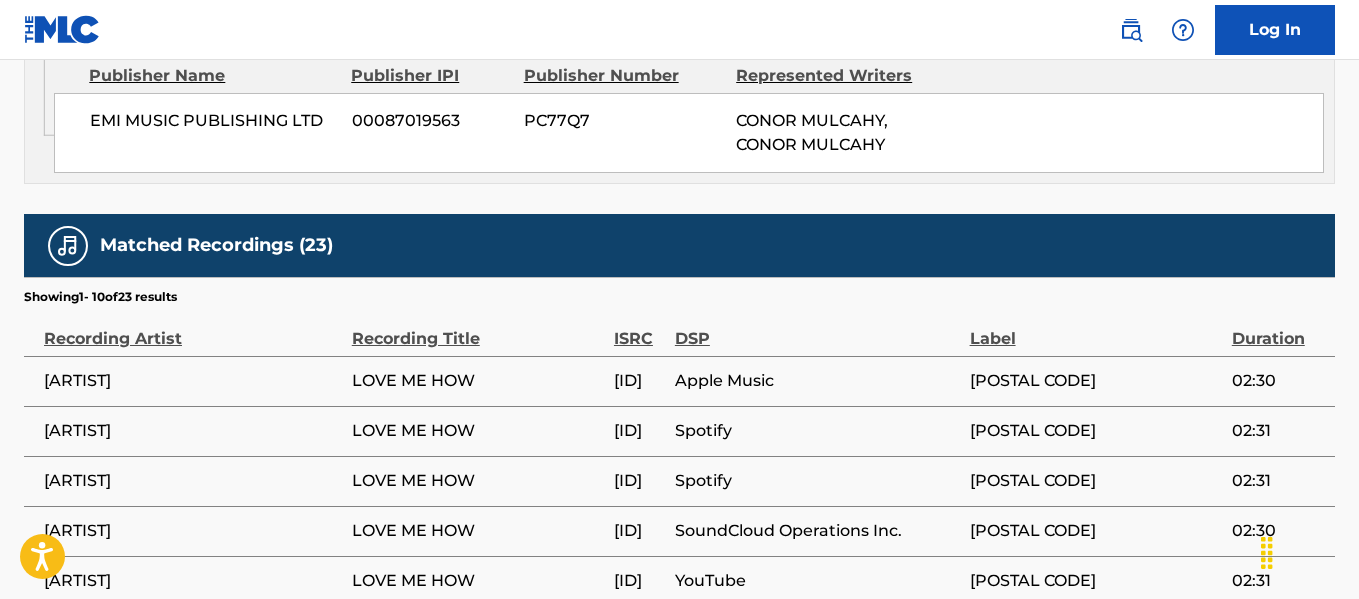 scroll, scrollTop: 2110, scrollLeft: 0, axis: vertical 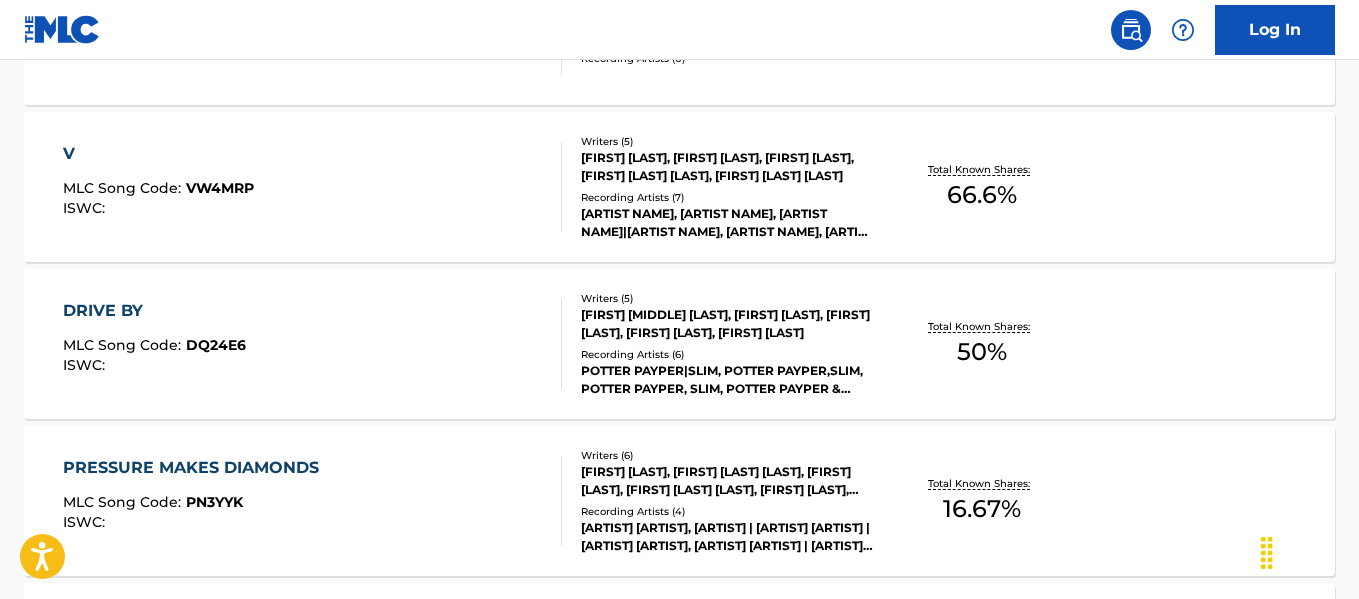 click on "DRIVE BY MLC Song Code : DQ24E6 ISWC :" at bounding box center (312, 344) 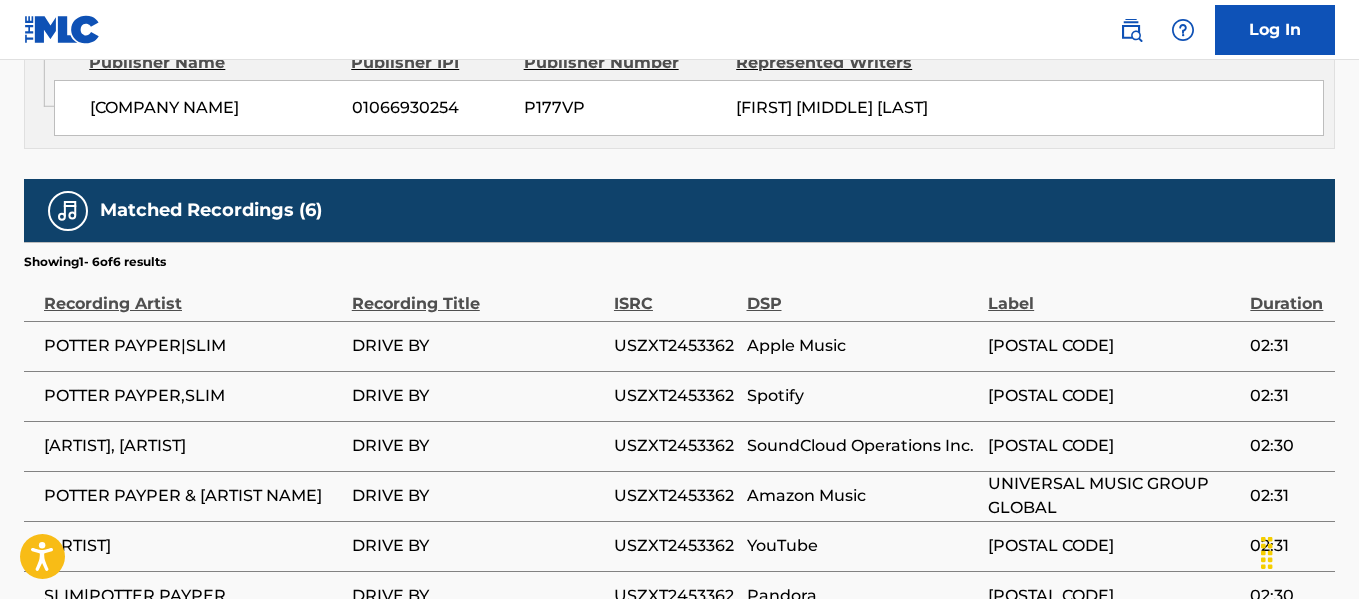 scroll, scrollTop: 1543, scrollLeft: 0, axis: vertical 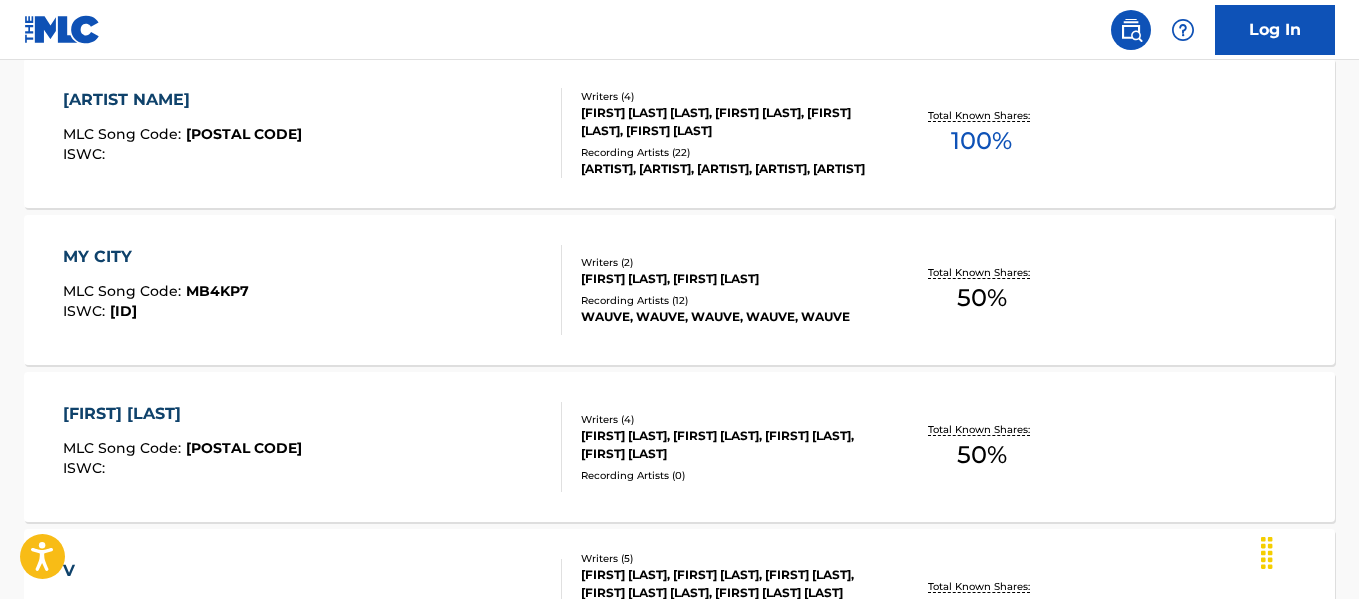 click on "JACK HARLOW MLC Song Code : J572GH ISWC :" at bounding box center [312, 447] 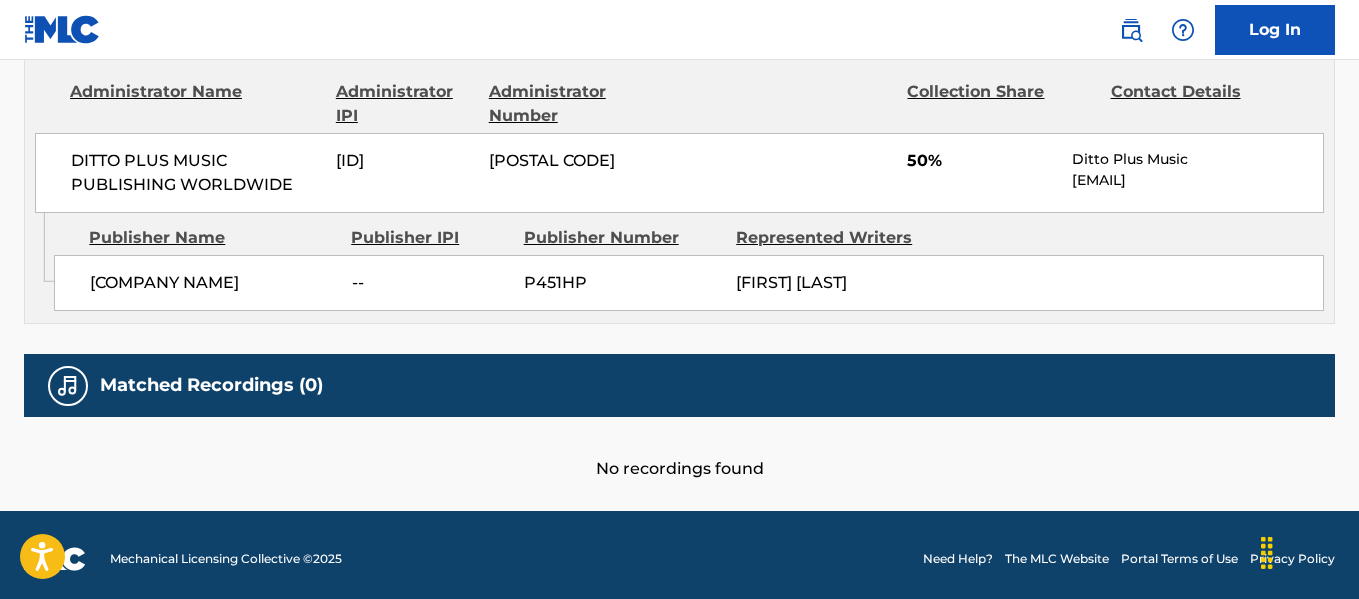scroll, scrollTop: 1052, scrollLeft: 0, axis: vertical 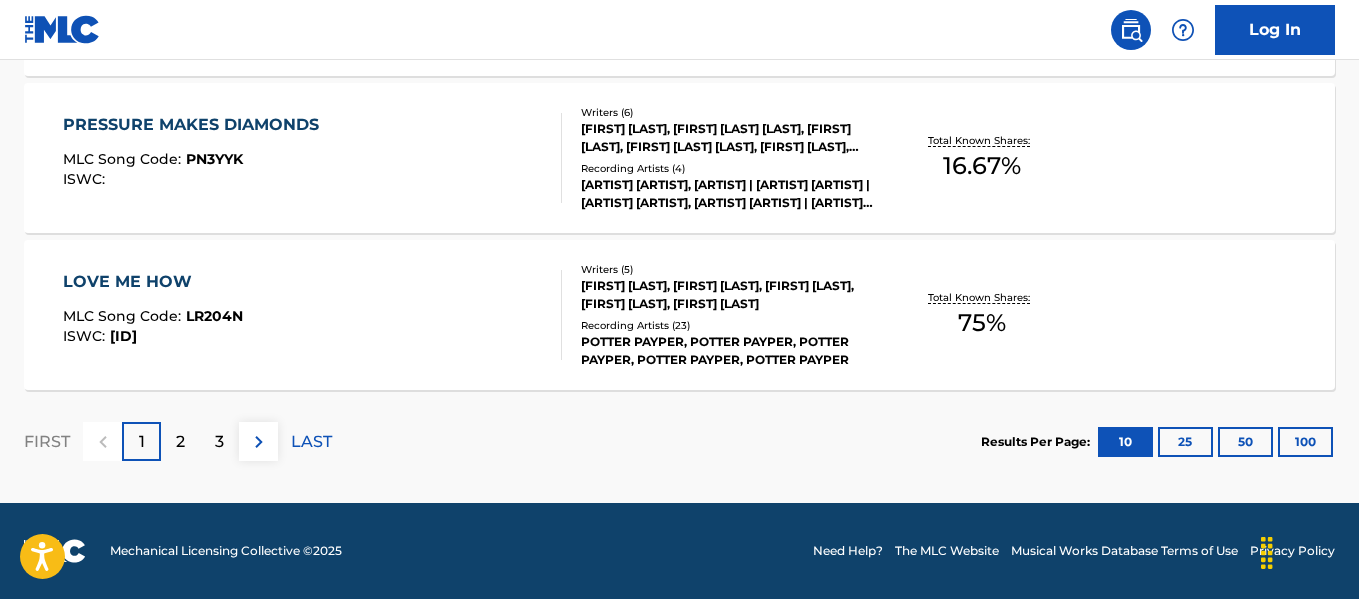 click on "2" at bounding box center [180, 441] 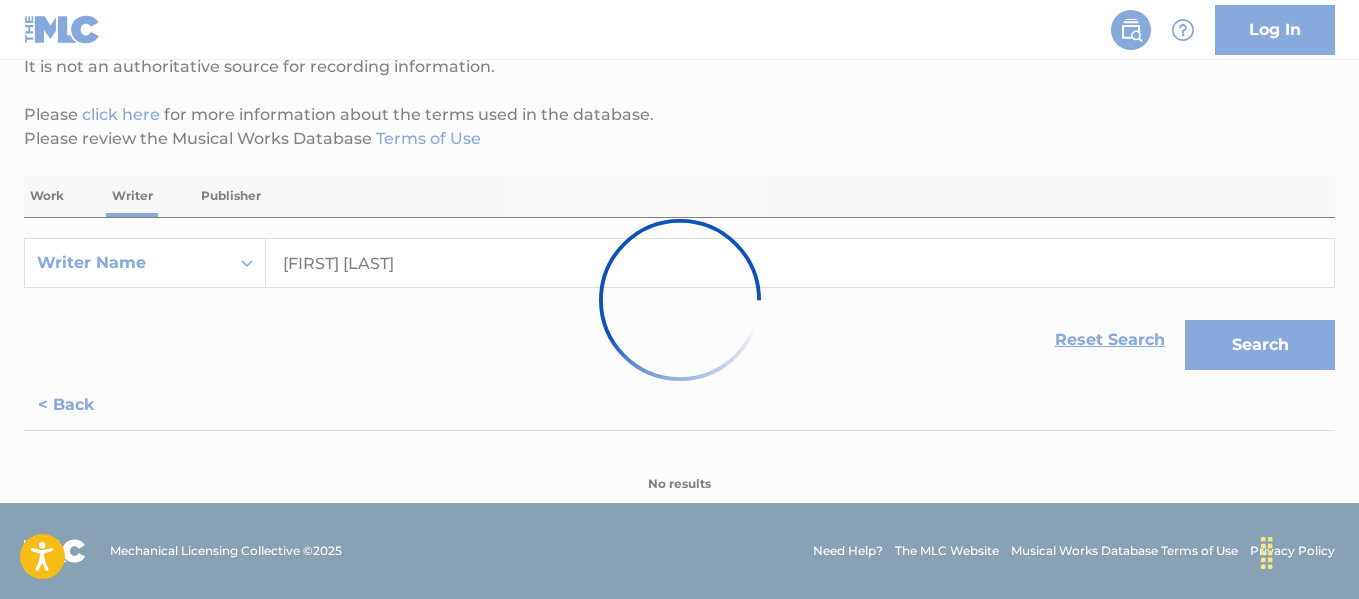 scroll, scrollTop: 1849, scrollLeft: 0, axis: vertical 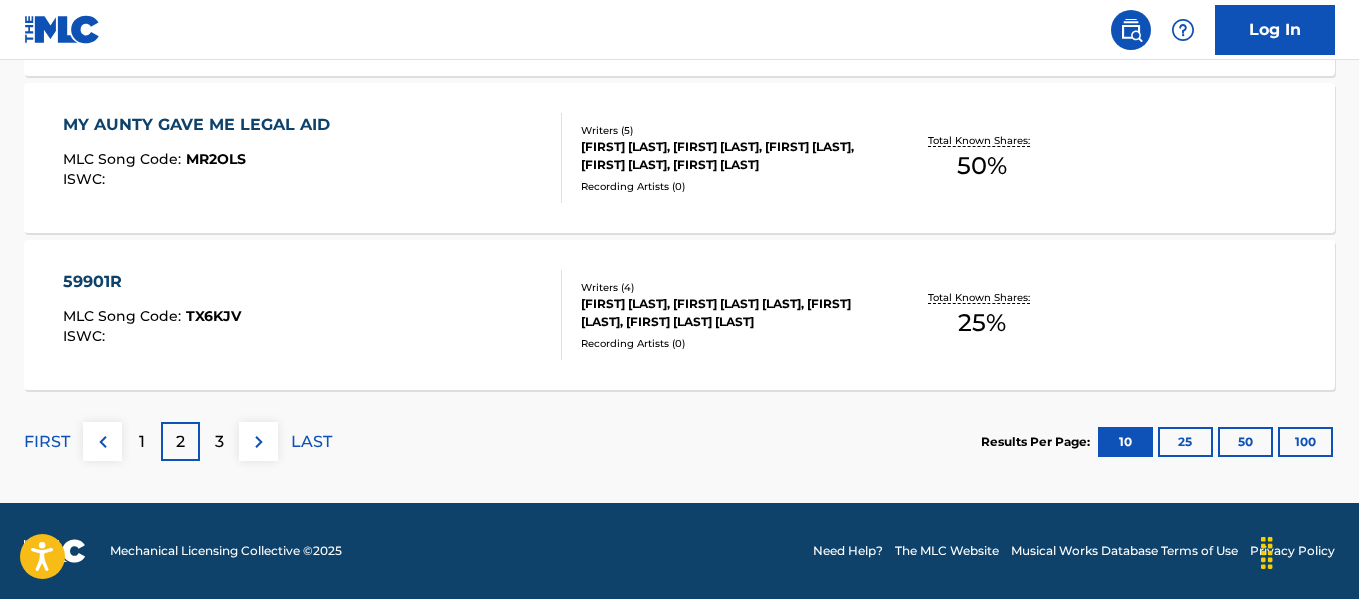 click on "59901R MLC Song Code : TX6KJV ISWC :" at bounding box center (312, 315) 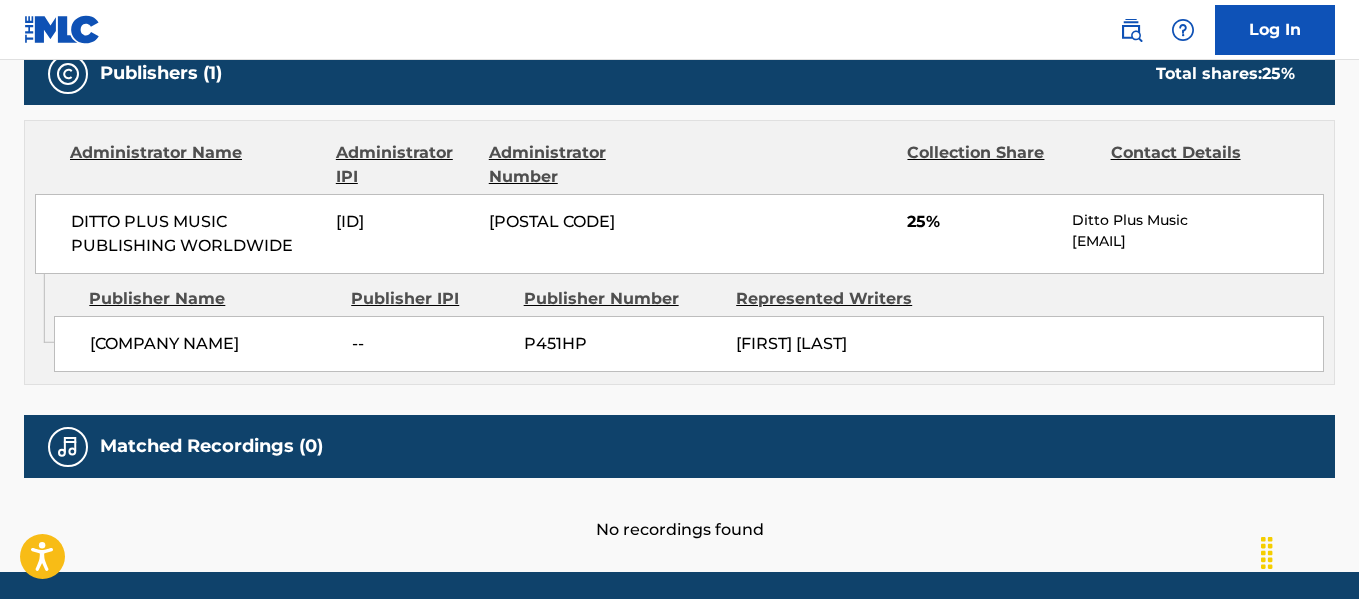 scroll, scrollTop: 1052, scrollLeft: 0, axis: vertical 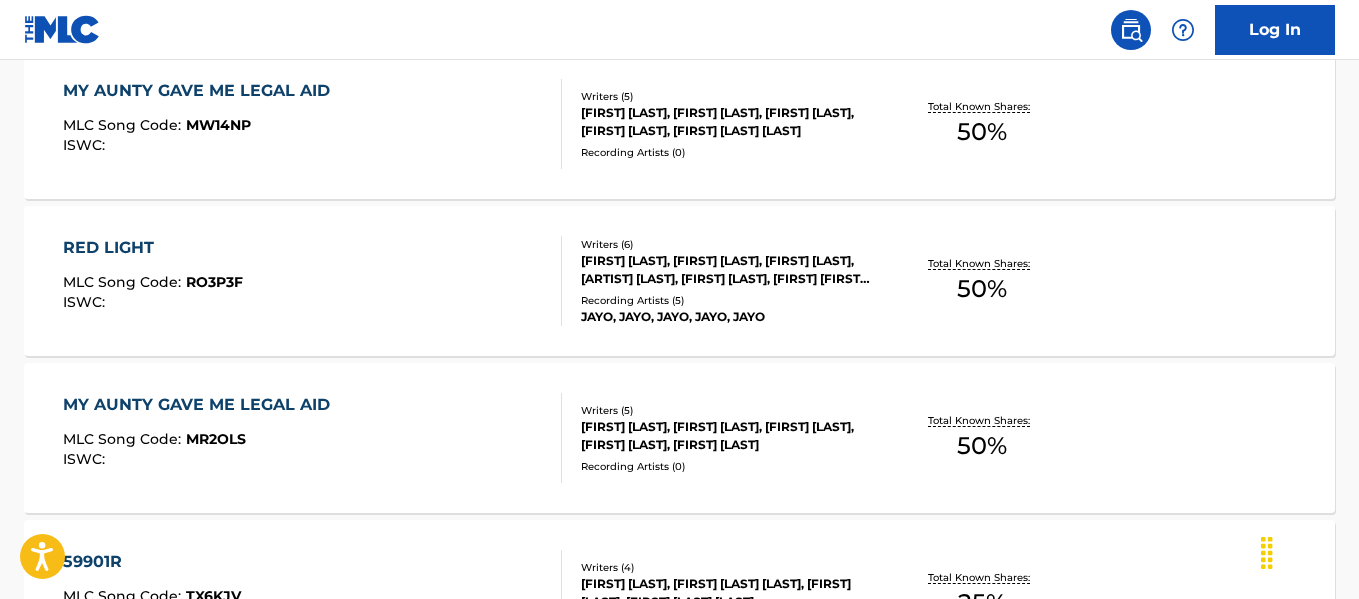 click on "RED LIGHT MLC Song Code : RO3P3F ISWC : Writers ( 6 ) JOSEPH OLUGBEMI, LUCIEN DUNNE, COLE OSTRIN, ZINO MILLY, DAVID AKINSANYA, AARON JOEL DONKOR Recording Artists ( 5 ) JAYO, JAYO, JAYO, JAYO, JAYO Total Known Shares: 50 %" at bounding box center [679, 281] 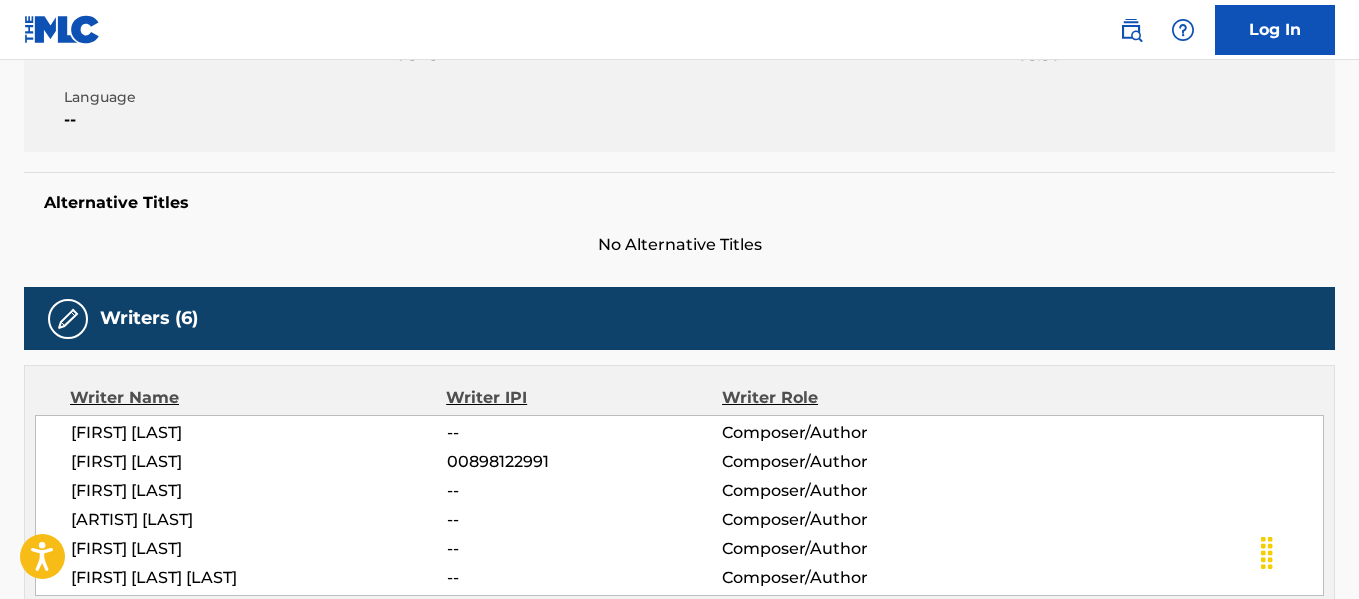 scroll, scrollTop: 363, scrollLeft: 0, axis: vertical 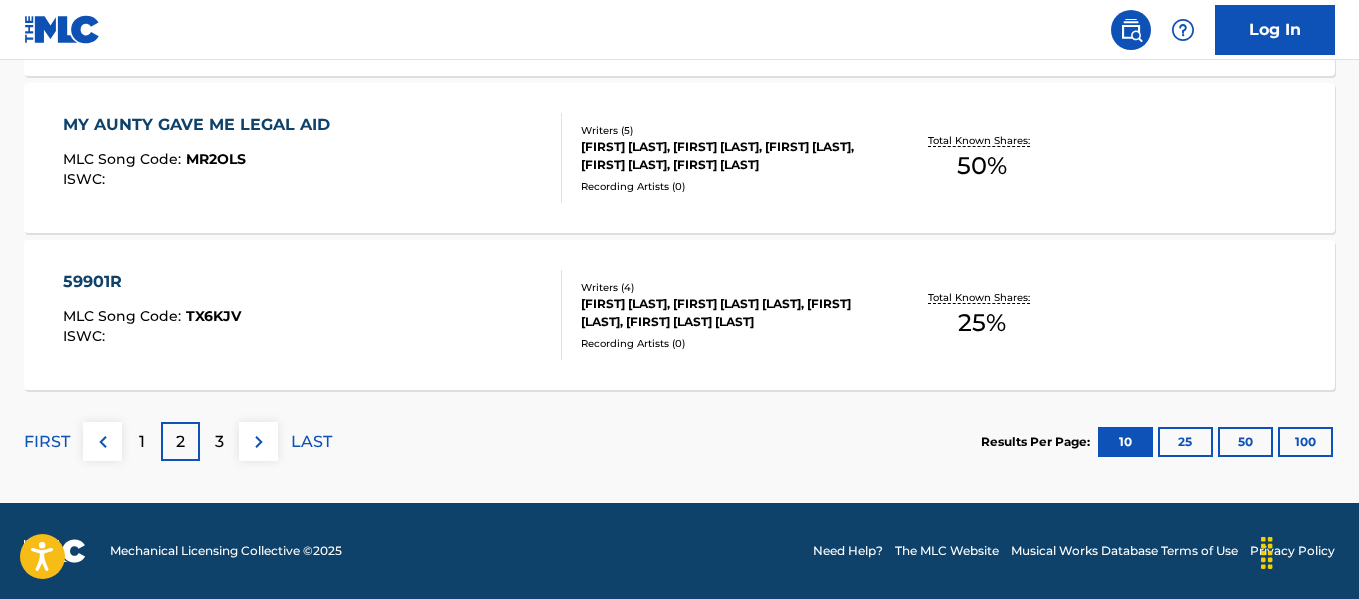 click on "3" at bounding box center (219, 441) 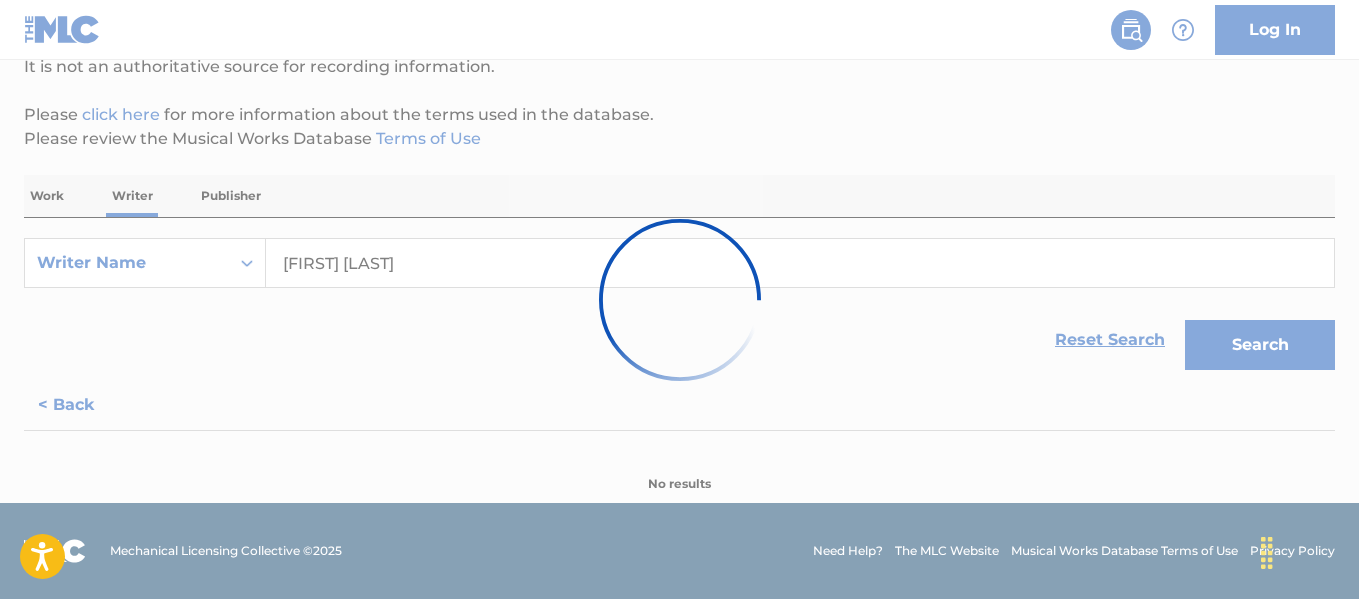 scroll, scrollTop: 750, scrollLeft: 0, axis: vertical 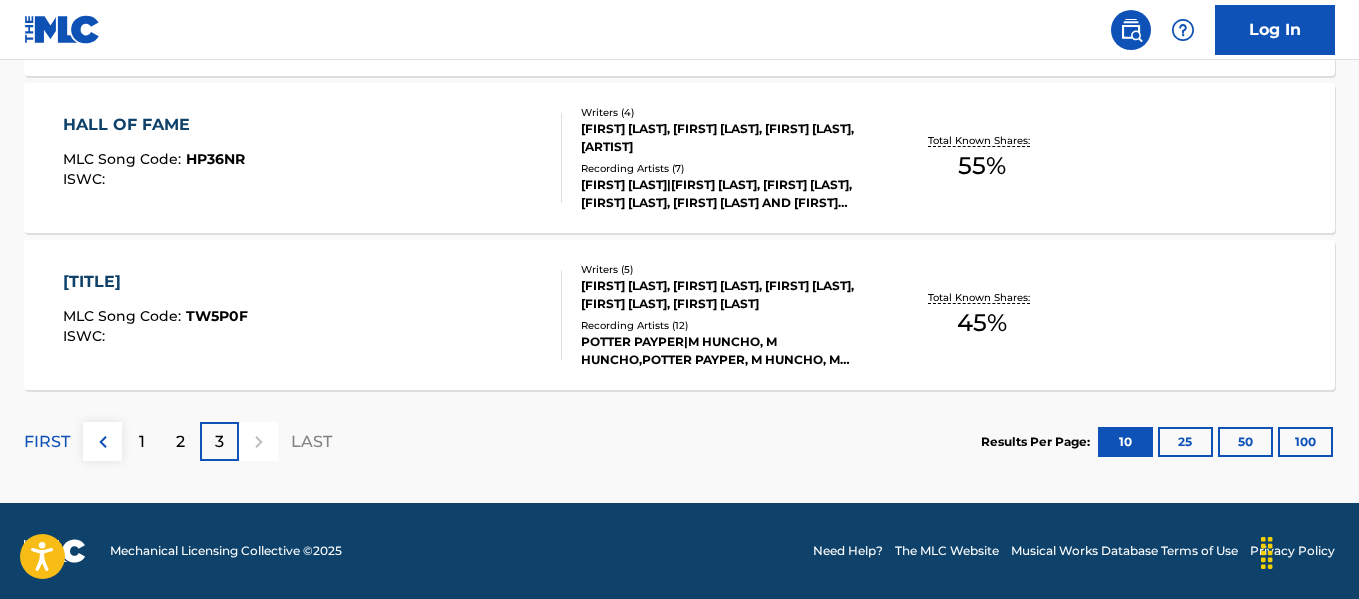click on "TWO WISE MEN MLC Song Code : TW5P0F ISWC :" at bounding box center [312, 315] 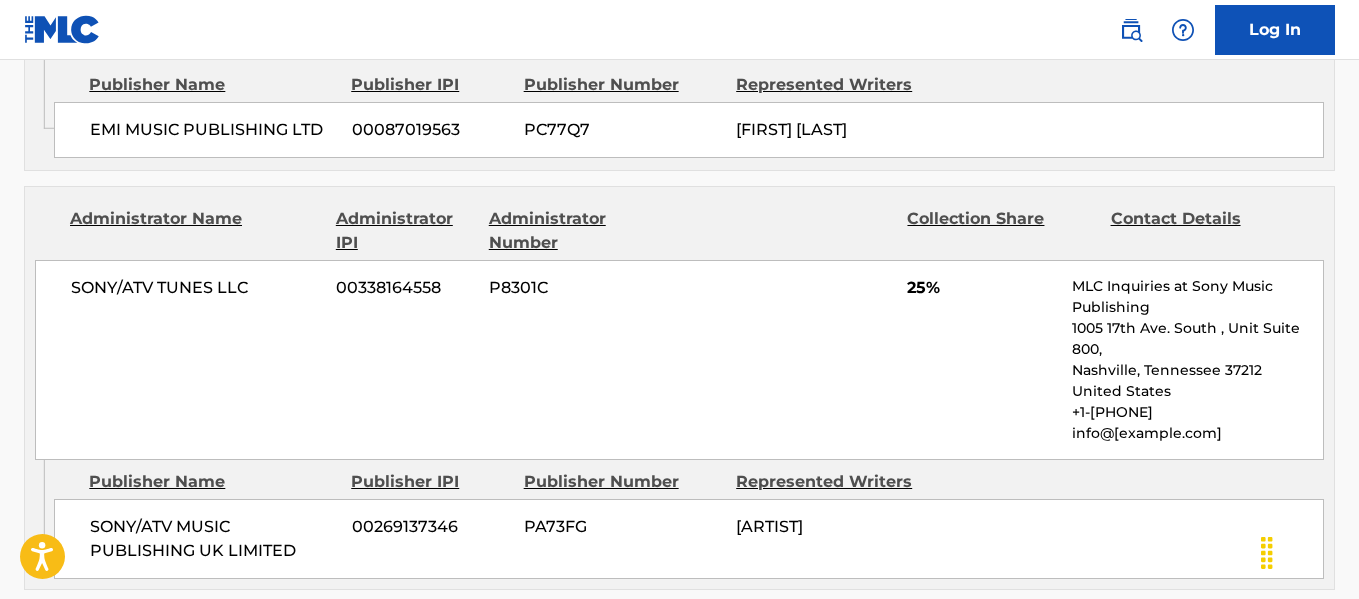 scroll, scrollTop: 1787, scrollLeft: 0, axis: vertical 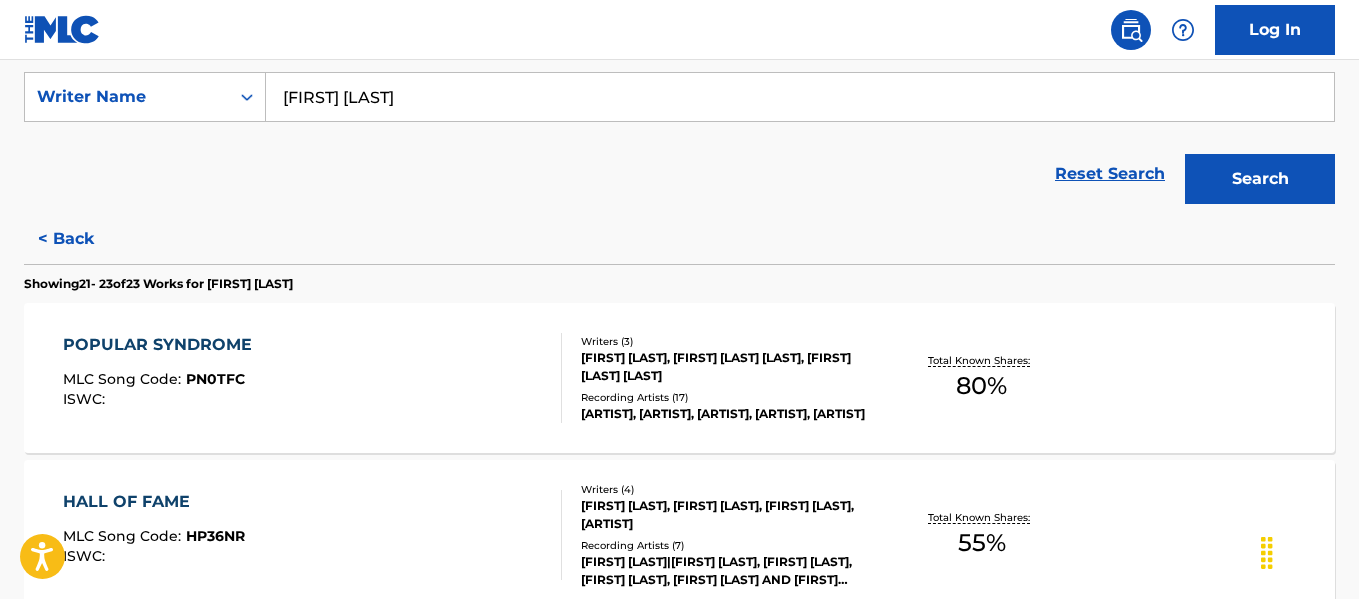 click on "POPULAR SYNDROME MLC Song Code : PN0TFC ISWC :" at bounding box center (312, 378) 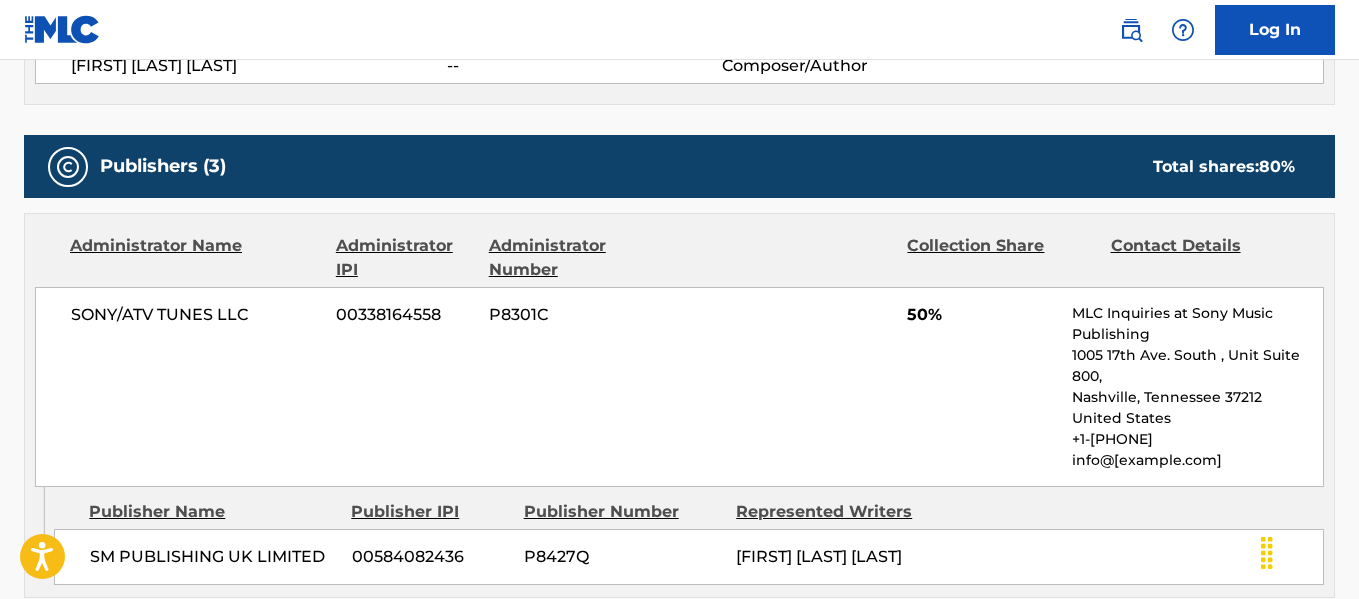 scroll, scrollTop: 833, scrollLeft: 0, axis: vertical 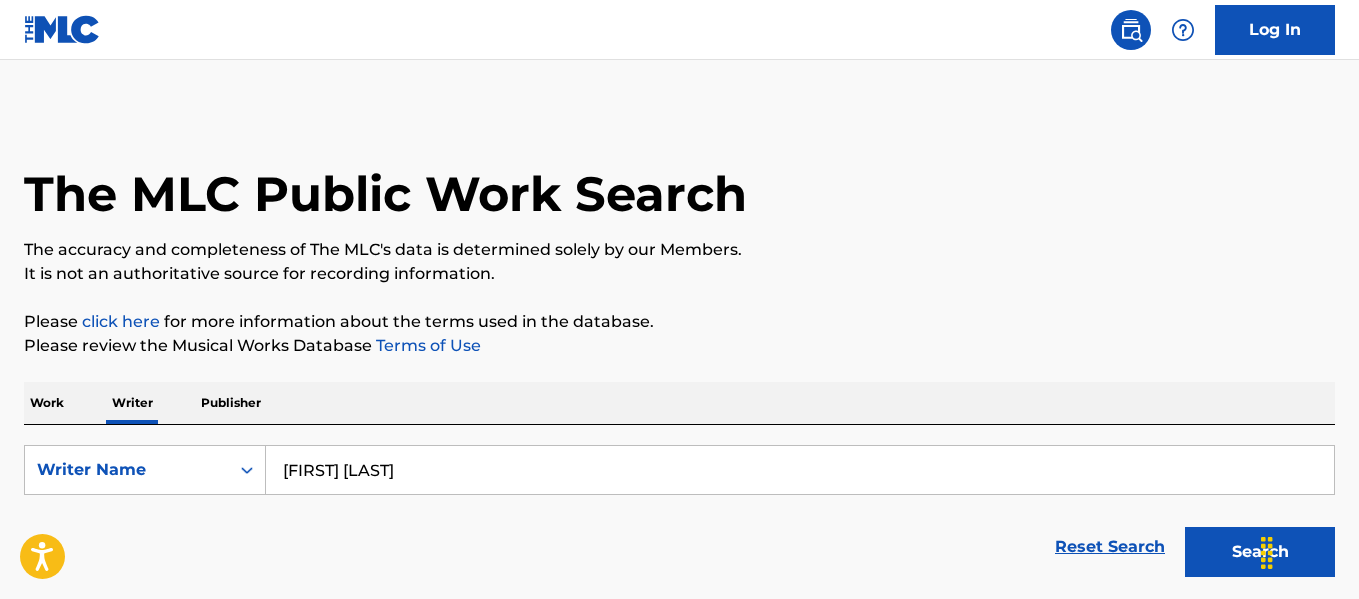 click on "lucien dunne" at bounding box center (800, 470) 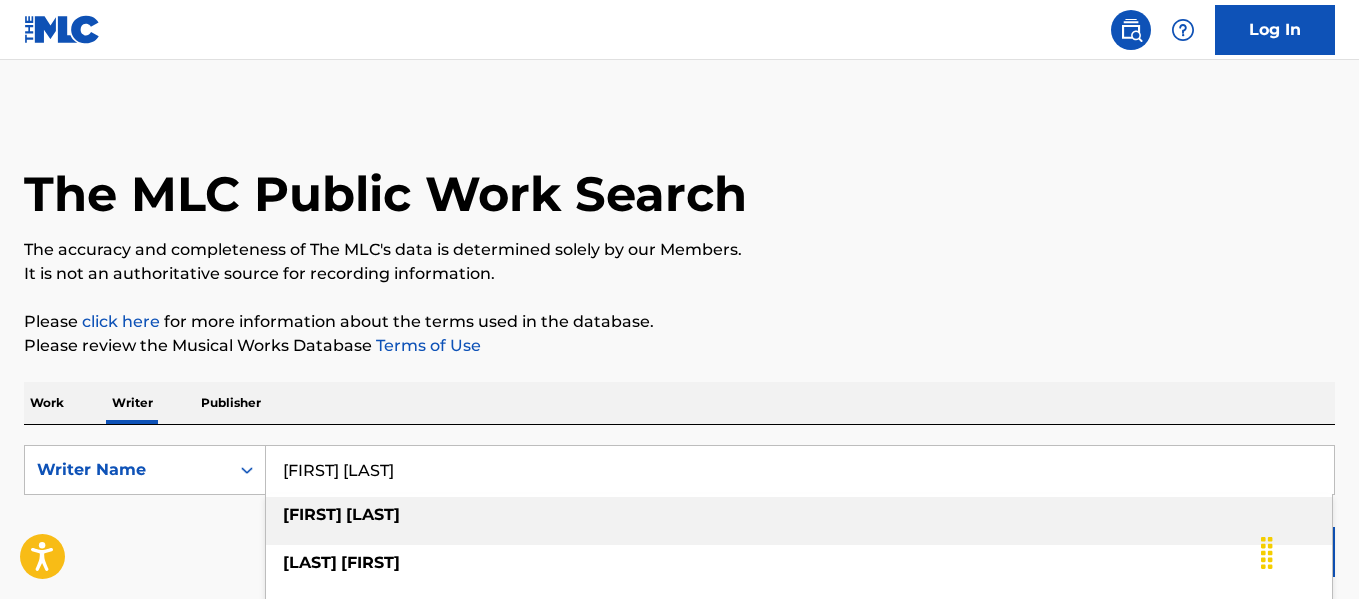 click on "lucien dunne" at bounding box center (800, 470) 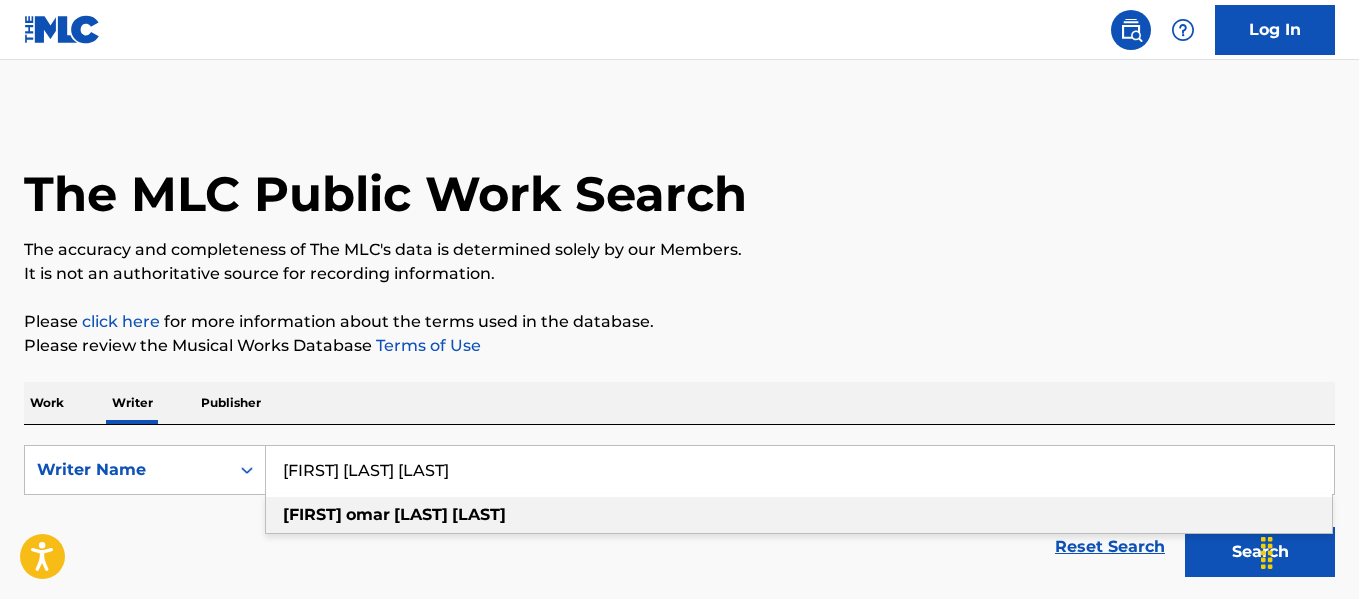 click on "paul   omar   elkan   agyei" at bounding box center [799, 515] 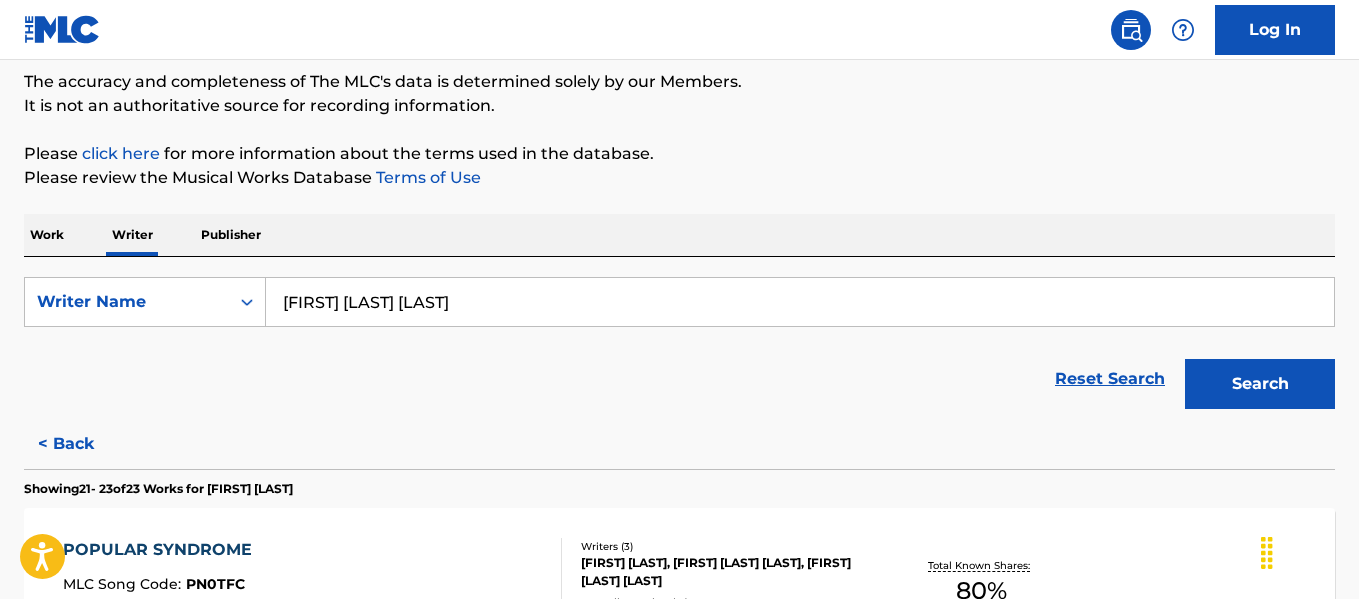 scroll, scrollTop: 267, scrollLeft: 0, axis: vertical 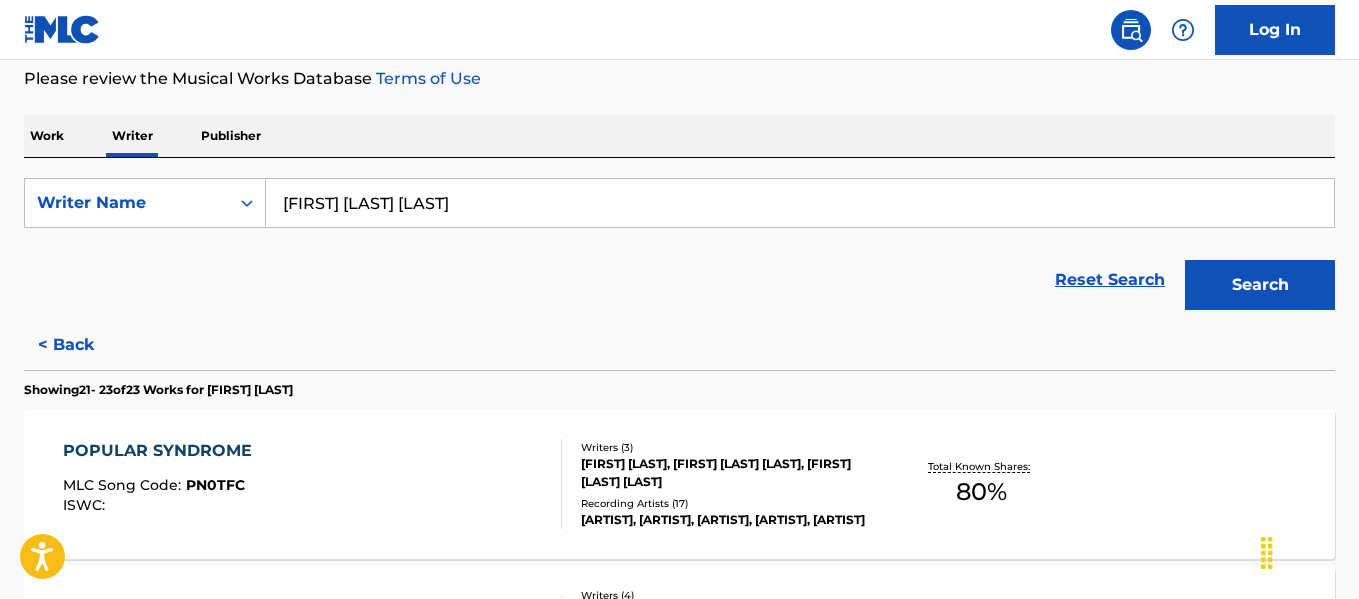 click on "Search" at bounding box center (1260, 285) 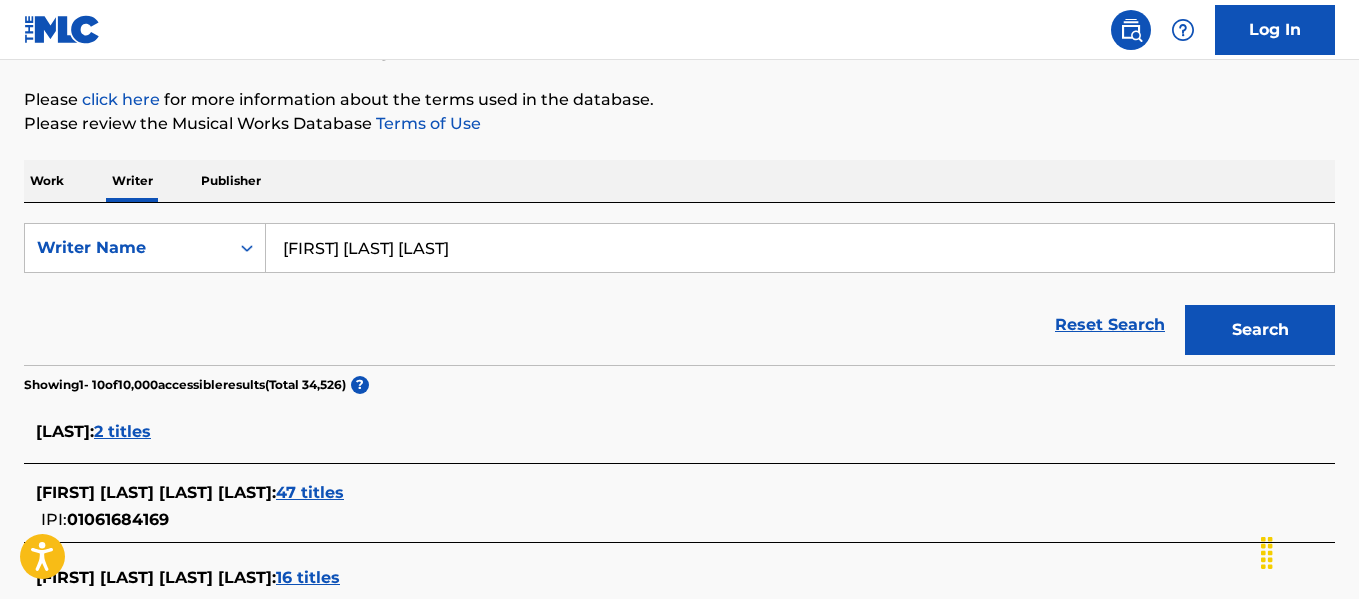 scroll, scrollTop: 267, scrollLeft: 0, axis: vertical 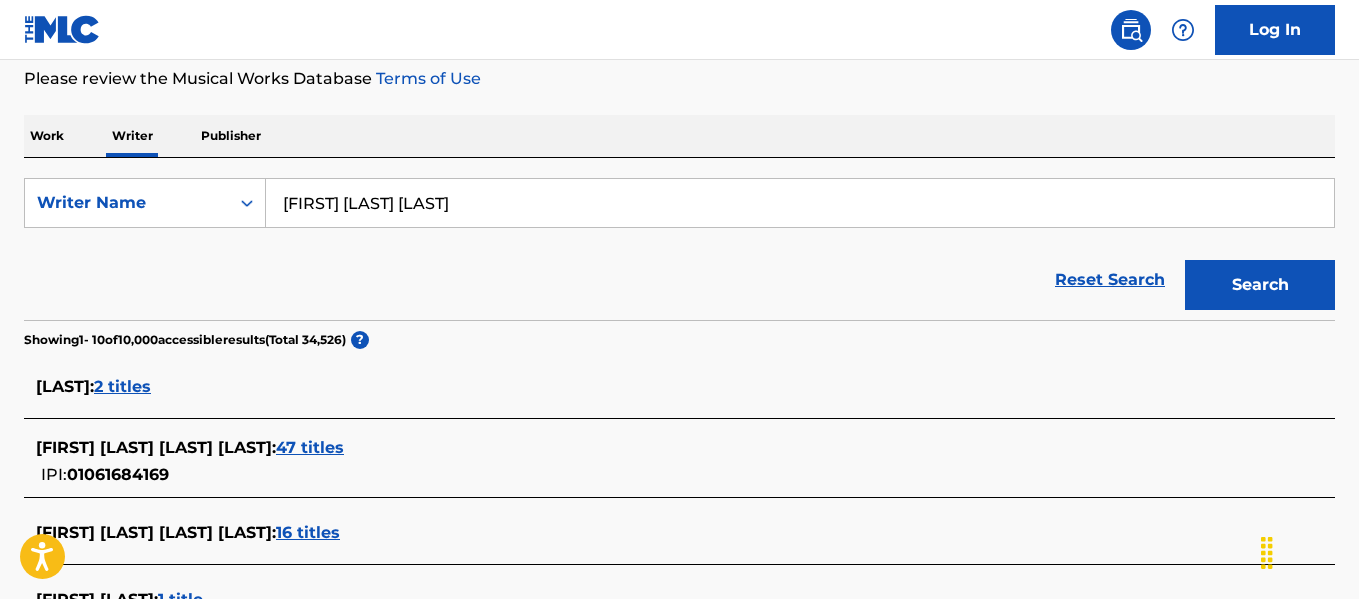 click on "PAUL OMAR ELKAN AGYEI :  47 titles" at bounding box center [653, 448] 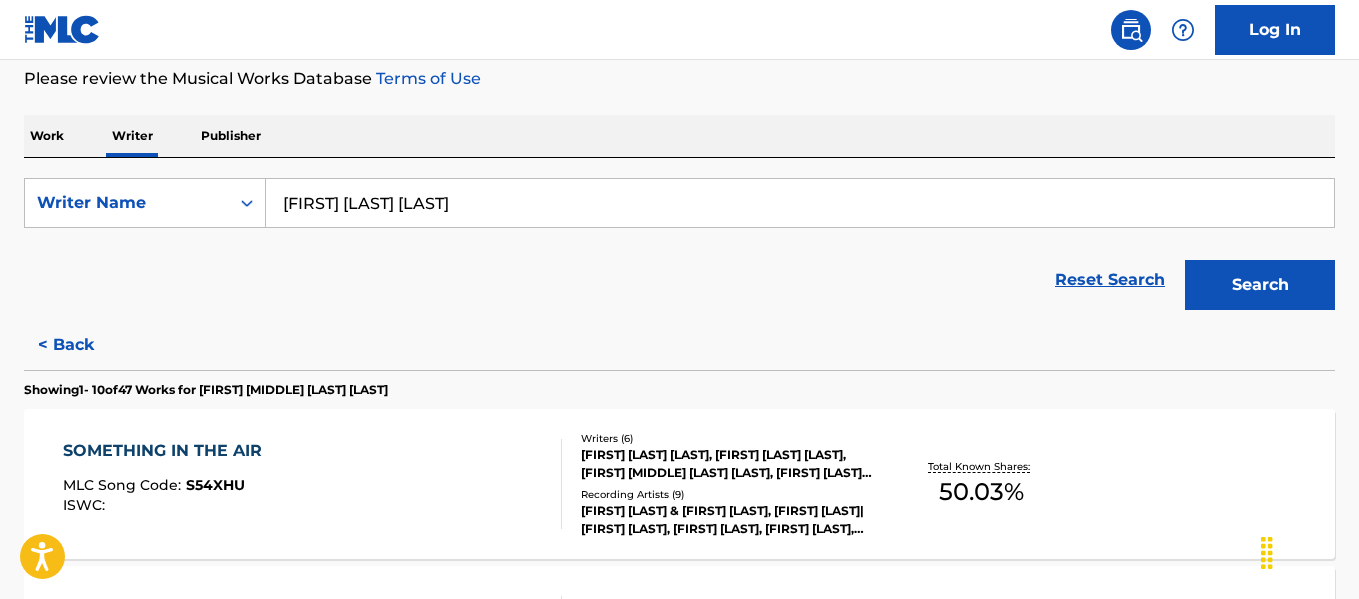 click on "SOMETHING IN THE AIR MLC Song Code : S54XHU ISWC :" at bounding box center [312, 484] 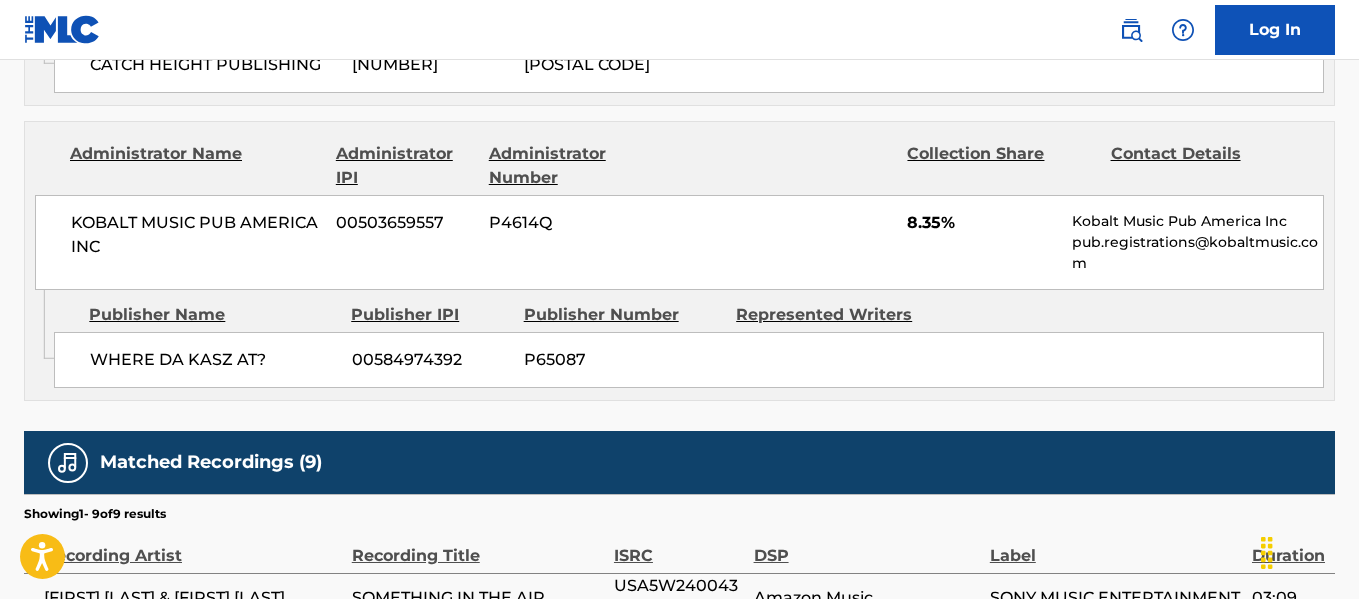 scroll, scrollTop: 2151, scrollLeft: 0, axis: vertical 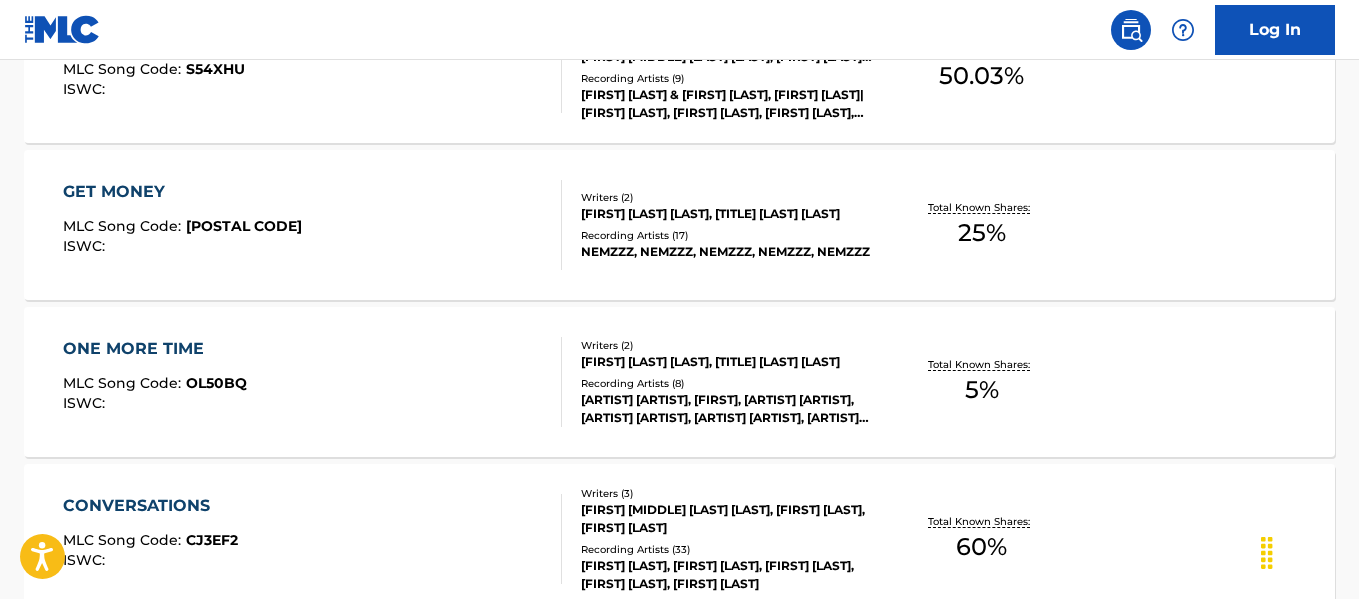 click on "GET MONEY MLC Song Code : GF424P ISWC :" at bounding box center [312, 225] 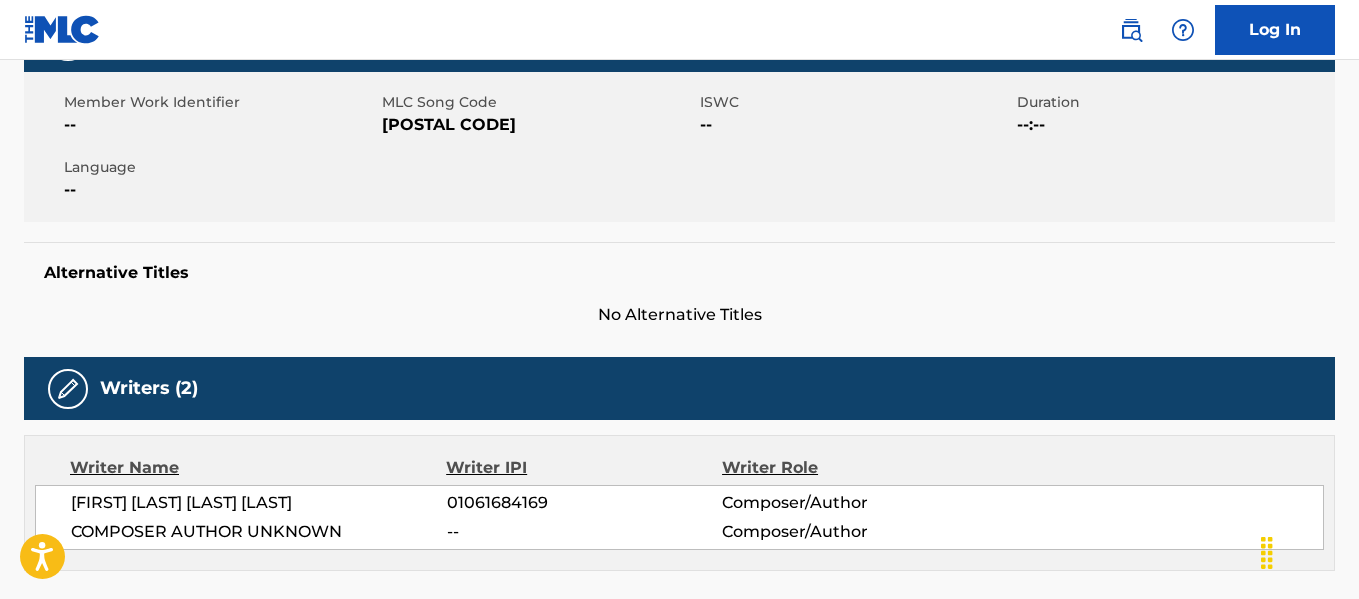 scroll, scrollTop: 0, scrollLeft: 0, axis: both 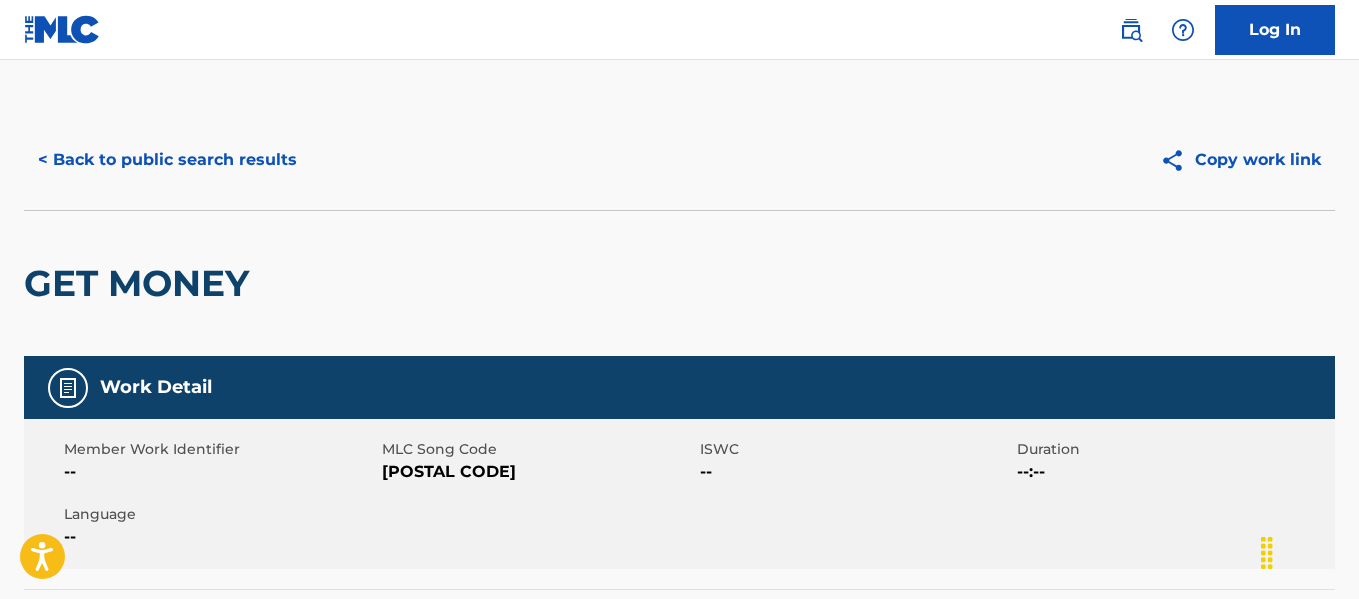 click on "< Back to public search results" at bounding box center (167, 160) 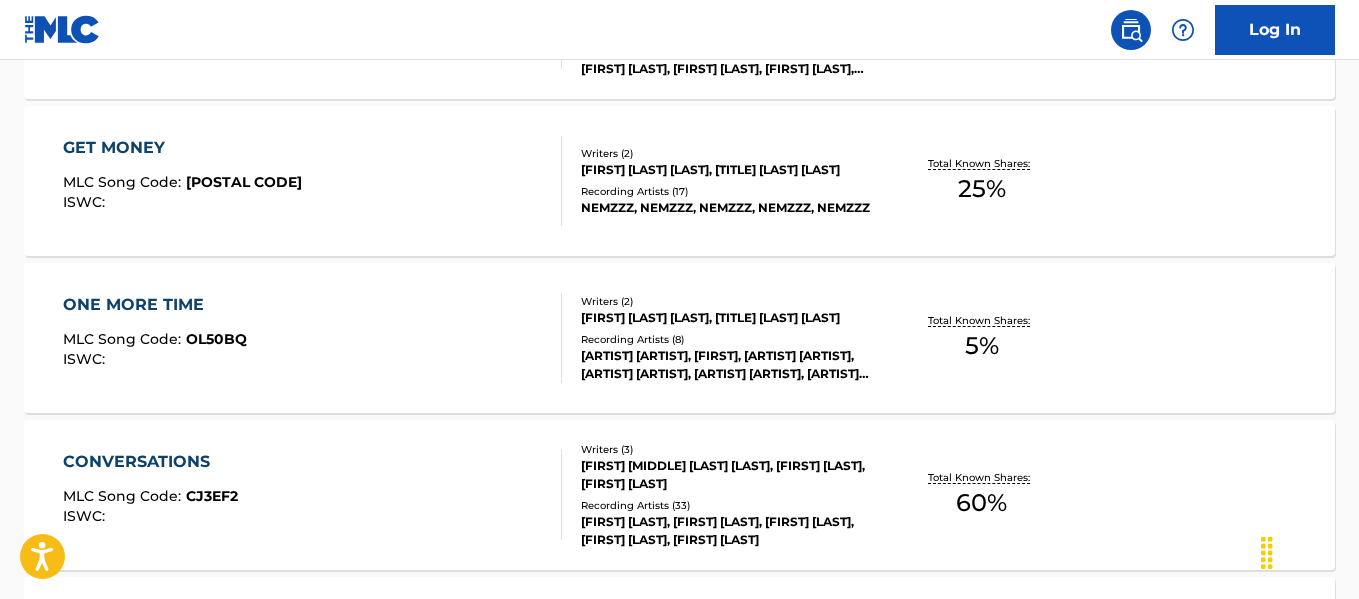 scroll, scrollTop: 765, scrollLeft: 0, axis: vertical 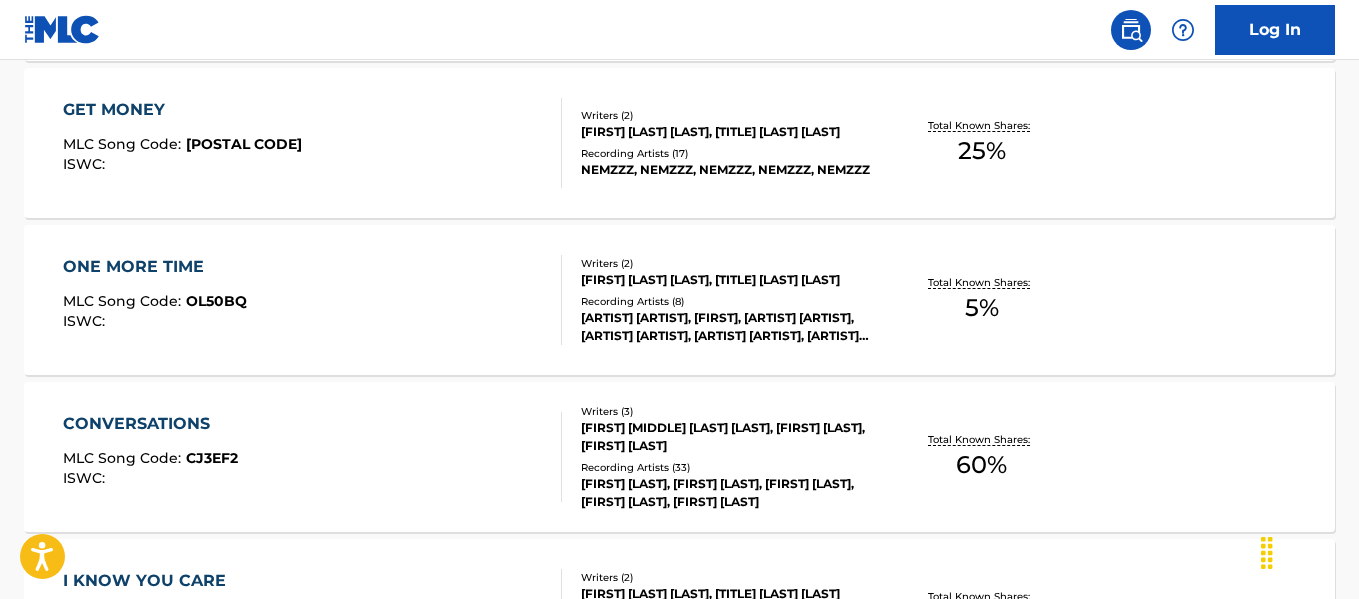 click on "ONE MORE TIME MLC Song Code : OL50BQ ISWC :" at bounding box center (312, 300) 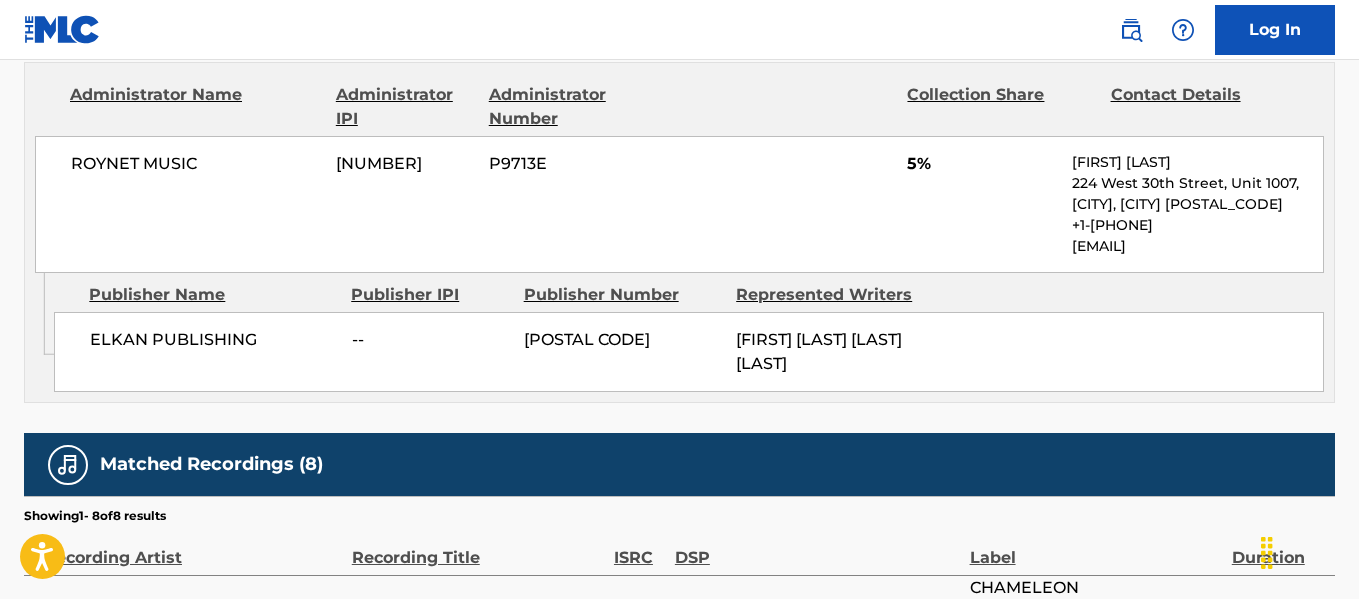 scroll, scrollTop: 963, scrollLeft: 0, axis: vertical 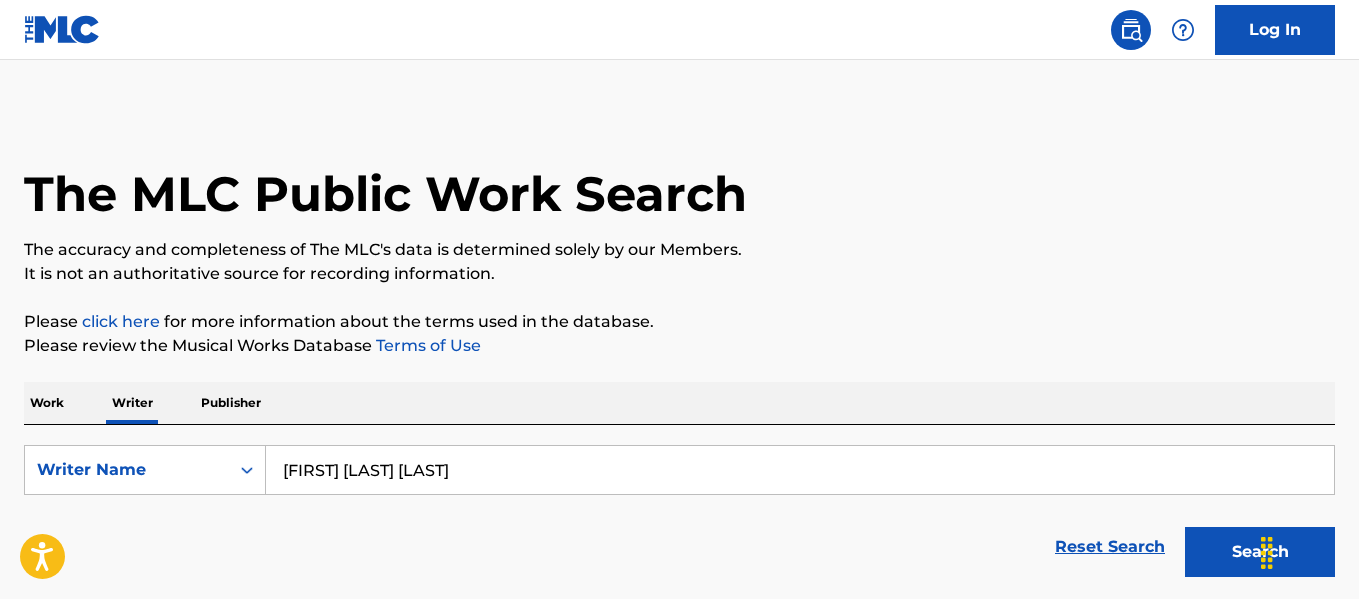 click on "paul omar elkan agyei" at bounding box center (800, 470) 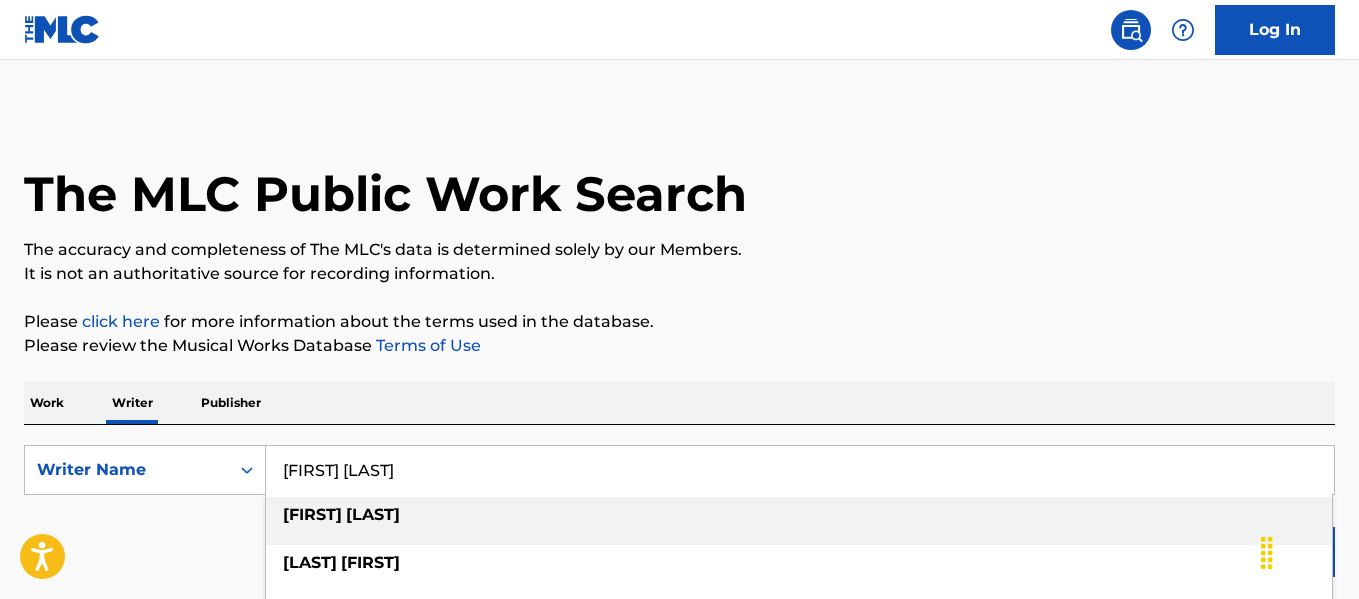 type on "tevin randall" 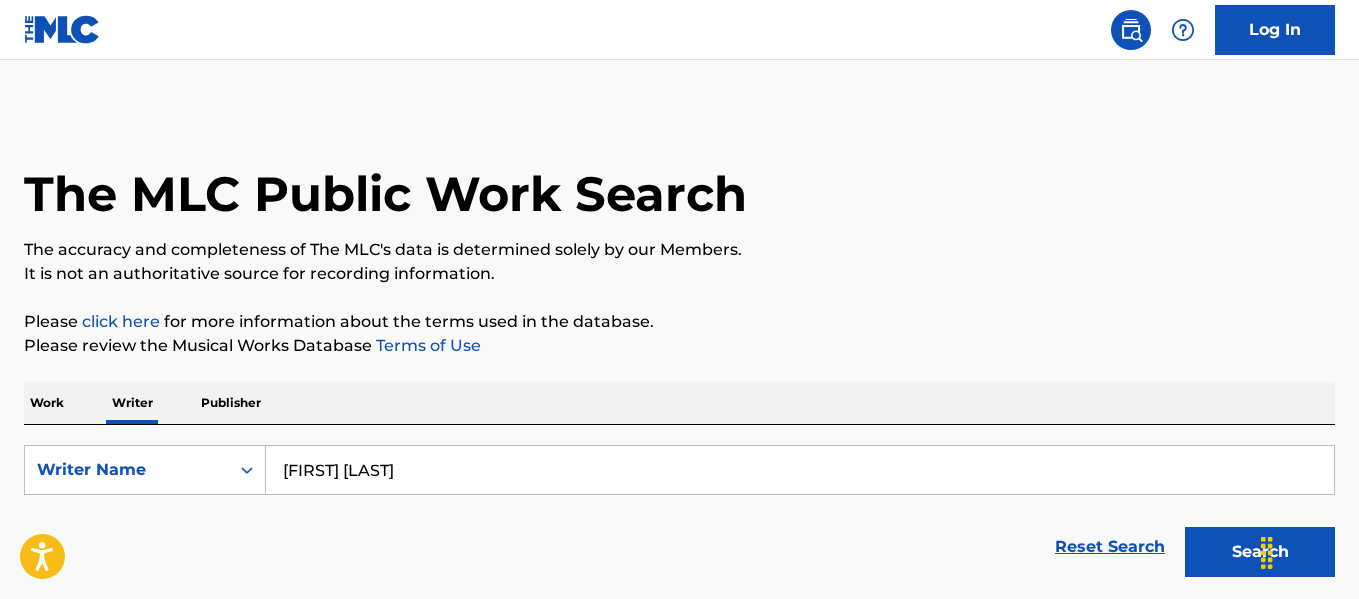 click on "Search" at bounding box center (1260, 552) 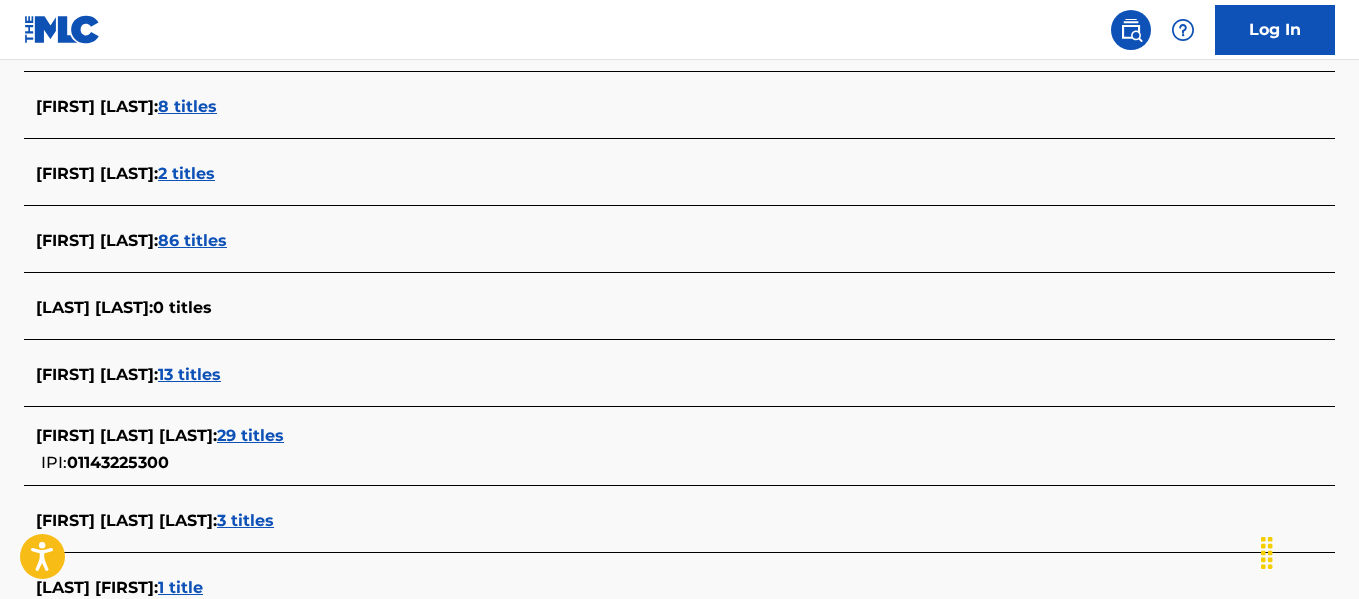 scroll, scrollTop: 683, scrollLeft: 0, axis: vertical 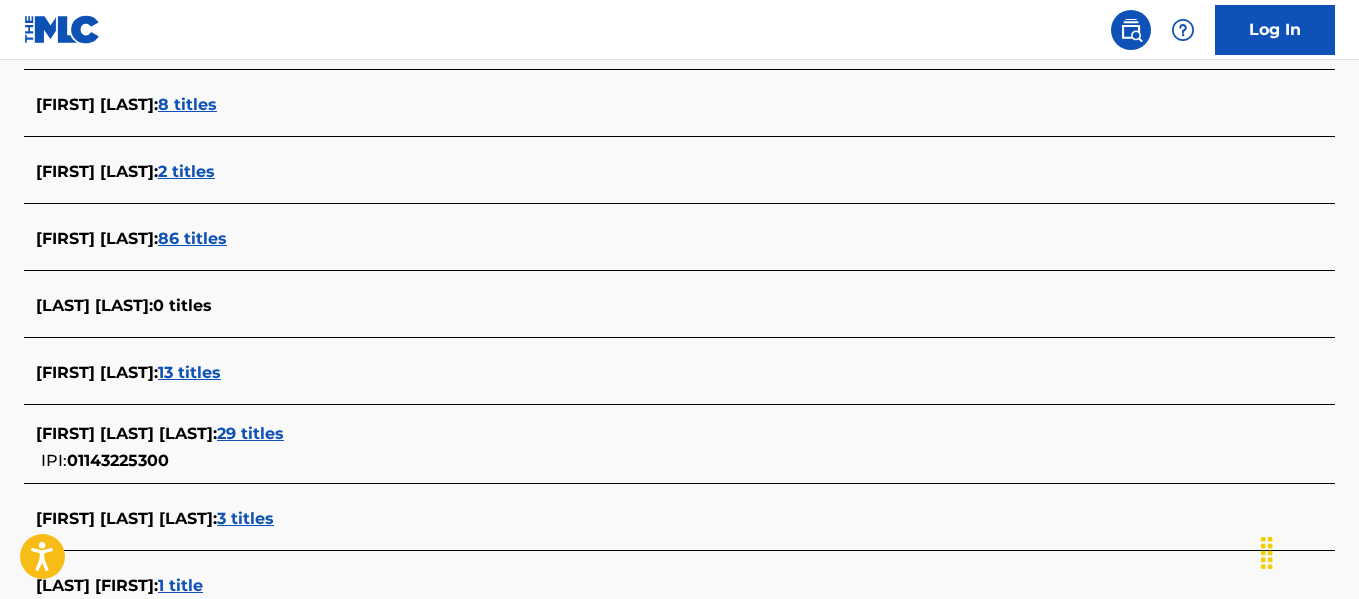 click on "13 titles" at bounding box center [189, 372] 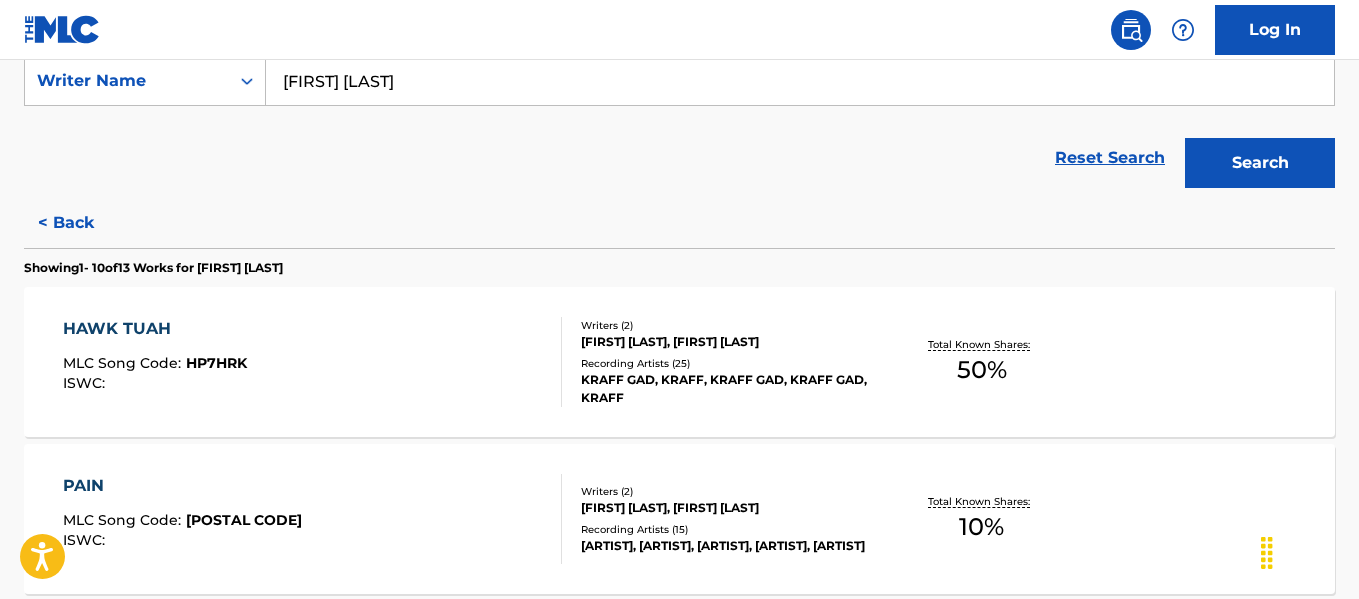 scroll, scrollTop: 407, scrollLeft: 0, axis: vertical 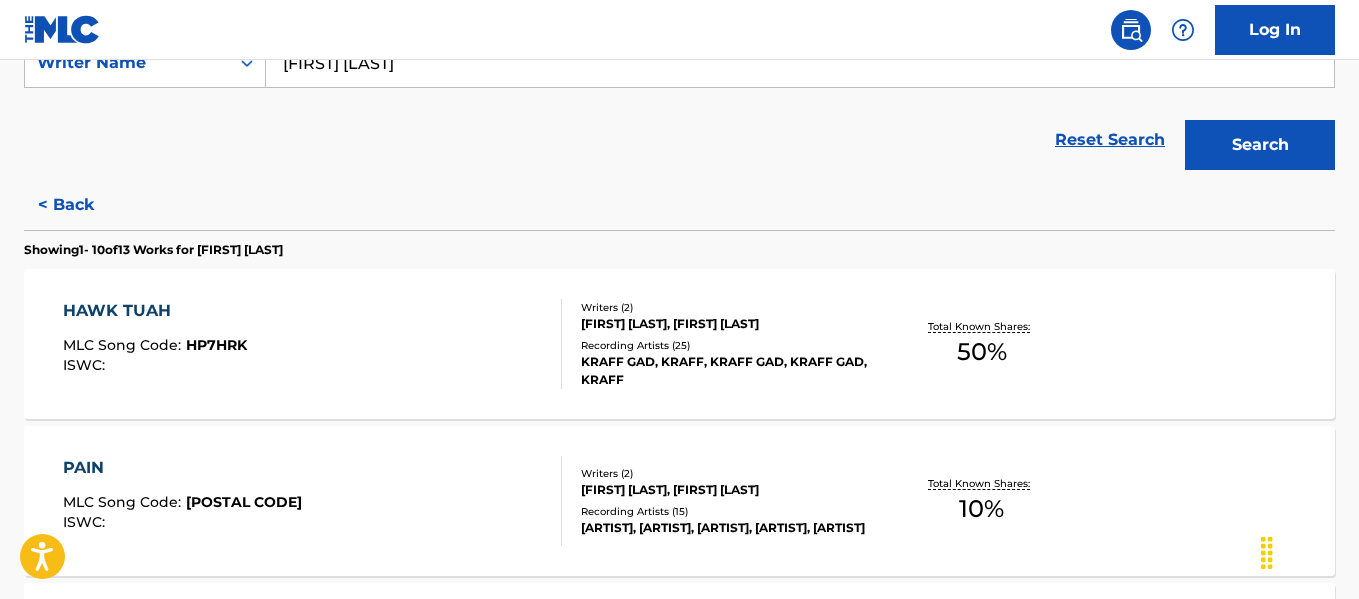 click on "HAWK TUAH MLC Song Code : HP7HRK ISWC :" at bounding box center [312, 344] 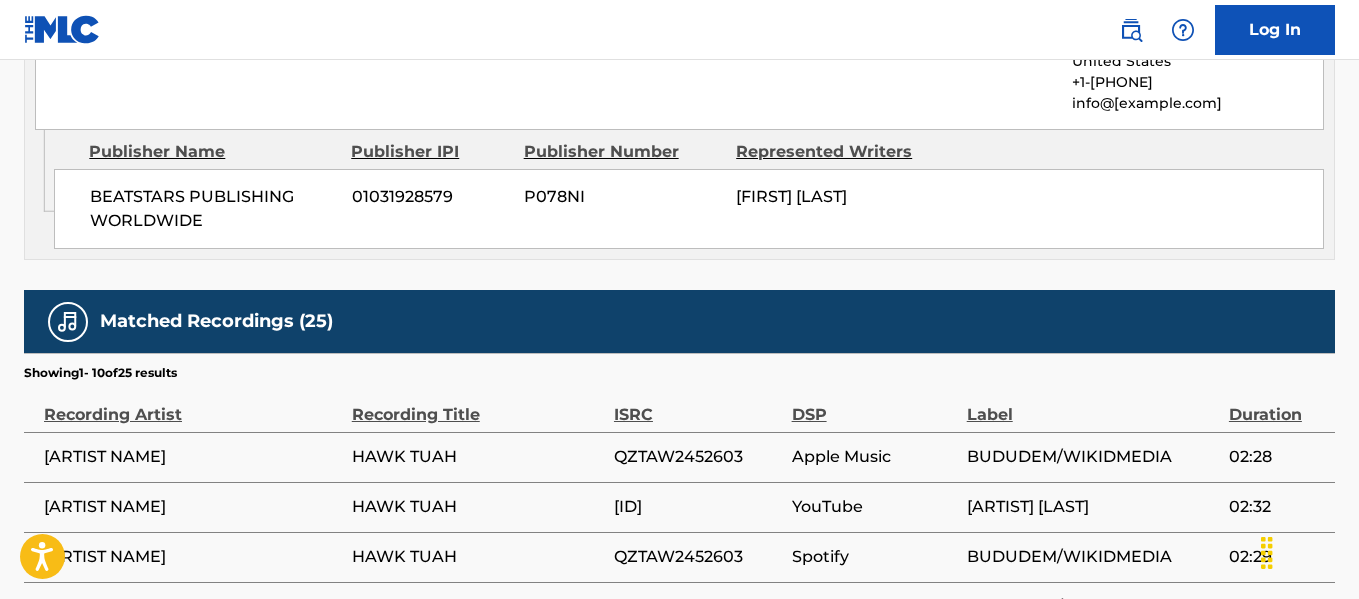scroll, scrollTop: 1173, scrollLeft: 0, axis: vertical 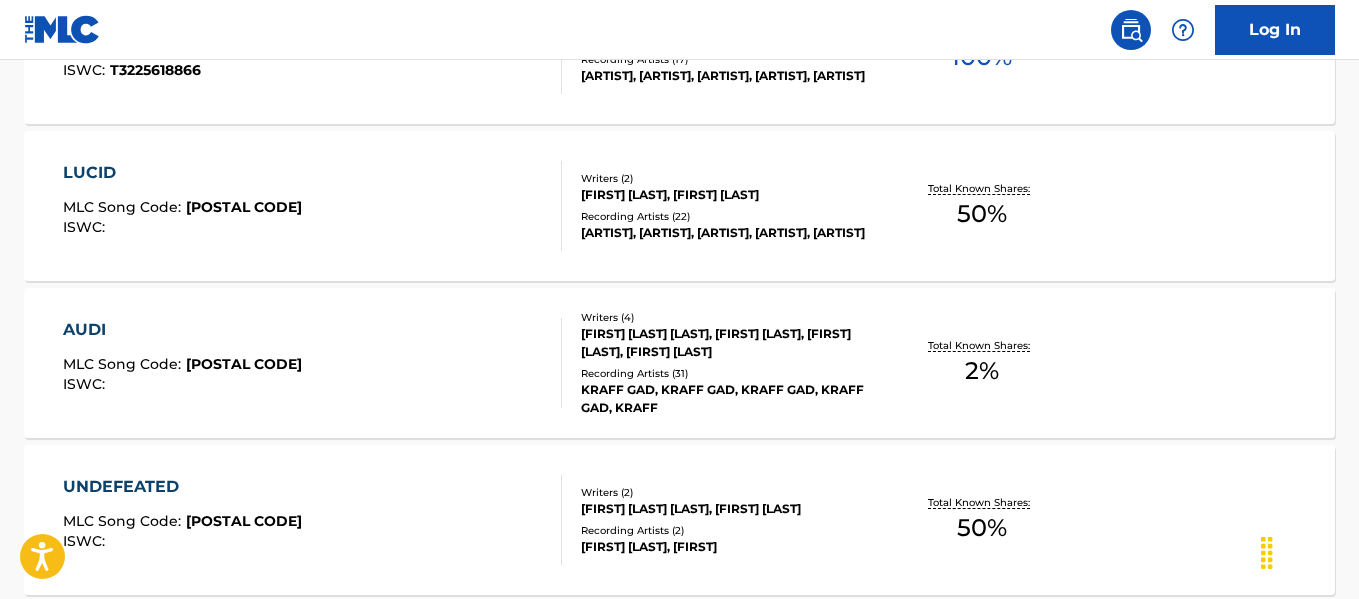 click on "LUCID MLC Song Code : LE54LF ISWC :" at bounding box center [312, 206] 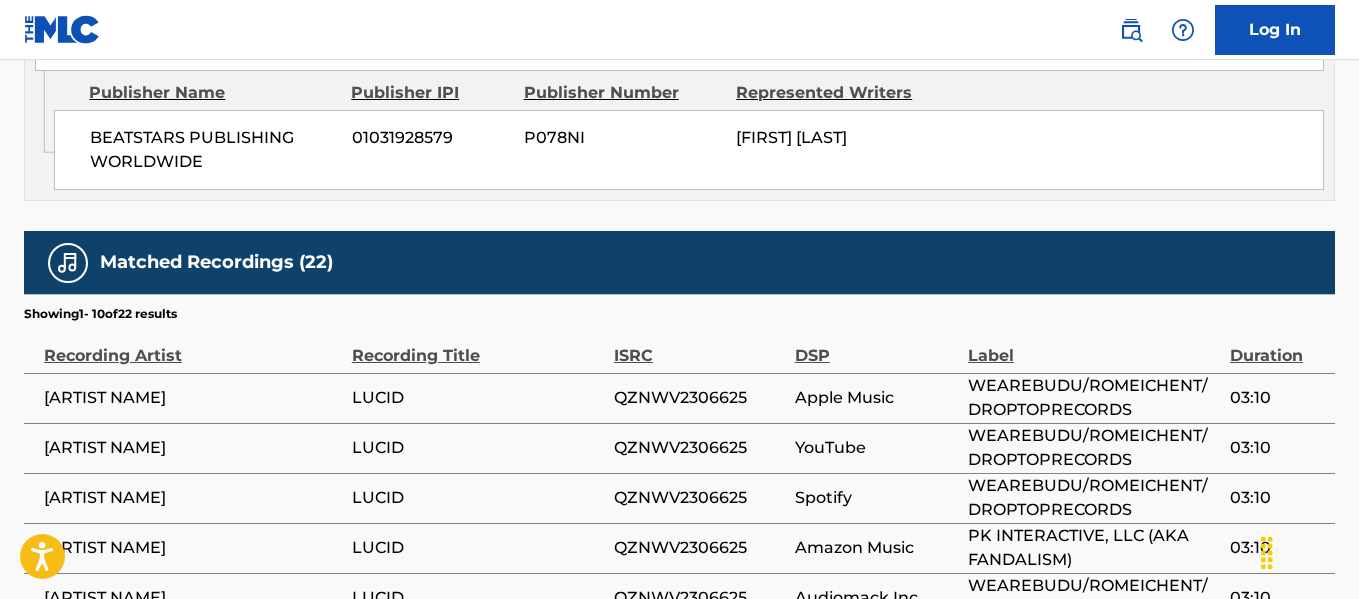 scroll, scrollTop: 1237, scrollLeft: 0, axis: vertical 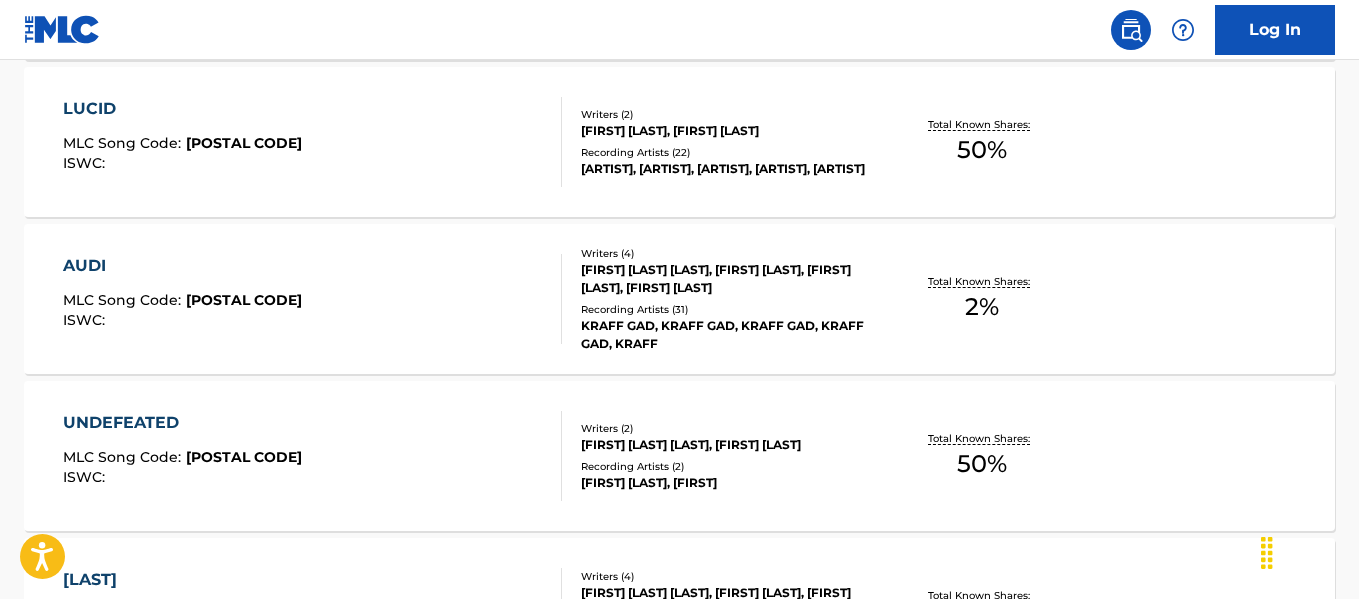 click on "UNDEFEATED MLC Song Code : UA7EOW ISWC : Writers ( 2 ) ACKEME JERMAINE CAMPBELL, TEVIN RANDALL Recording Artists ( 2 ) KRAFF CHRONIC LAW, KRAFF Total Known Shares: 50 %" at bounding box center [679, 456] 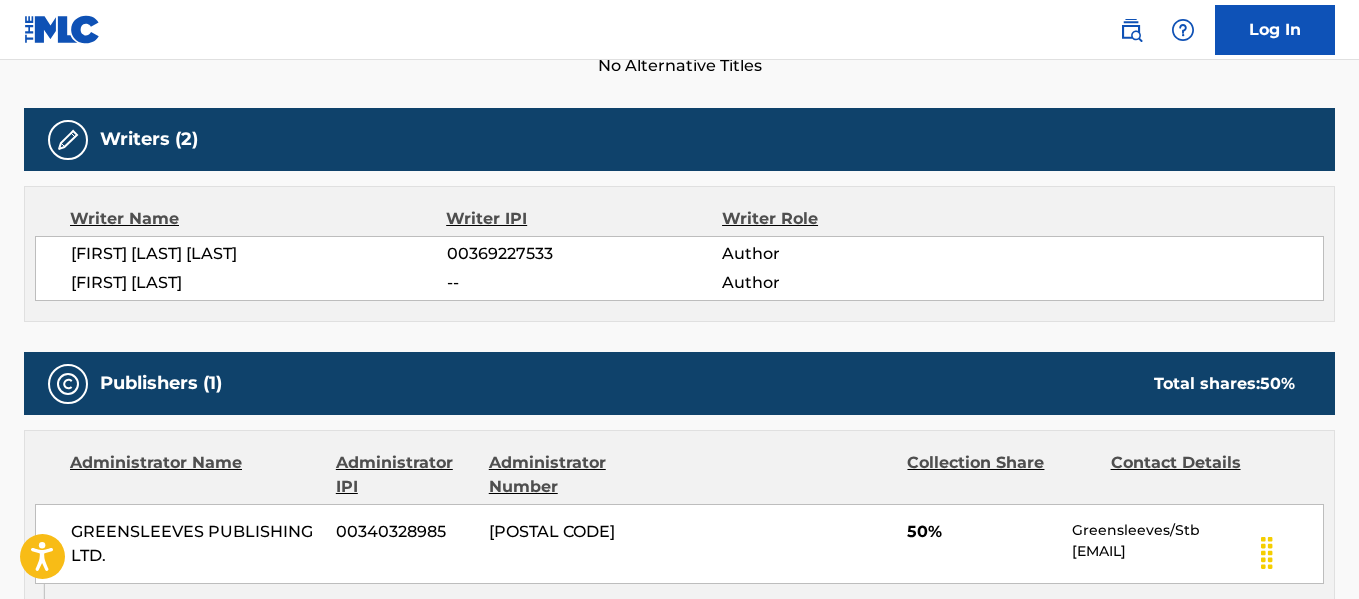 scroll, scrollTop: 467, scrollLeft: 0, axis: vertical 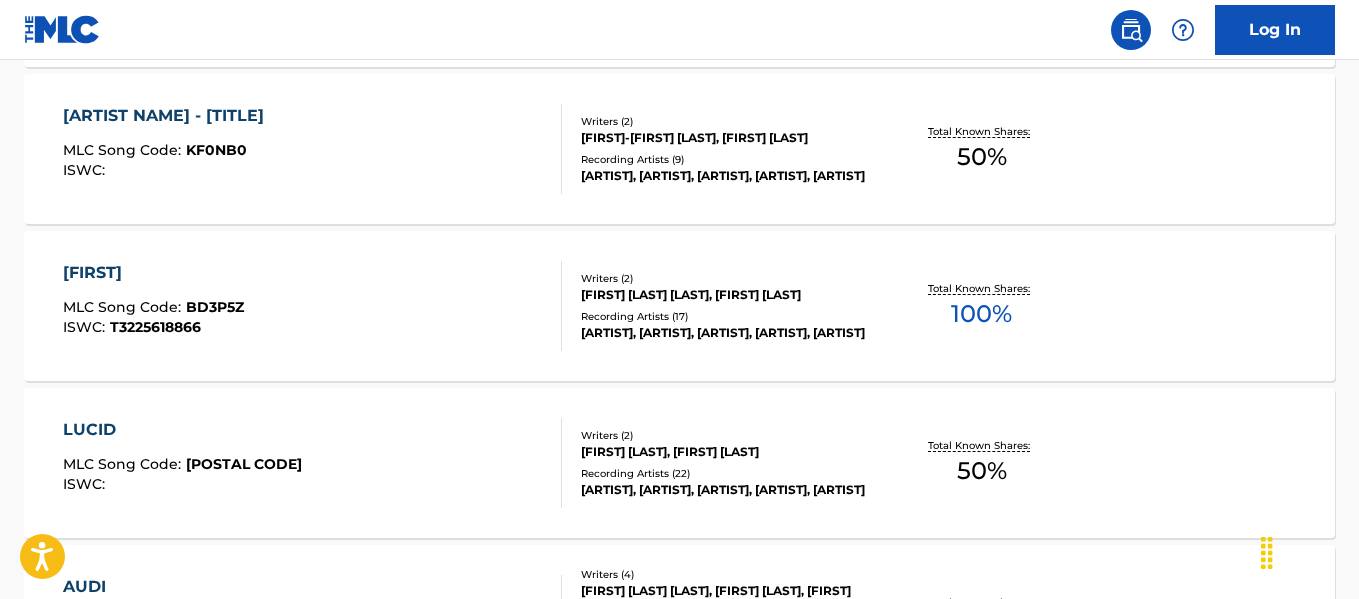 click on "LUCID MLC Song Code : LE54LF ISWC :" at bounding box center (312, 463) 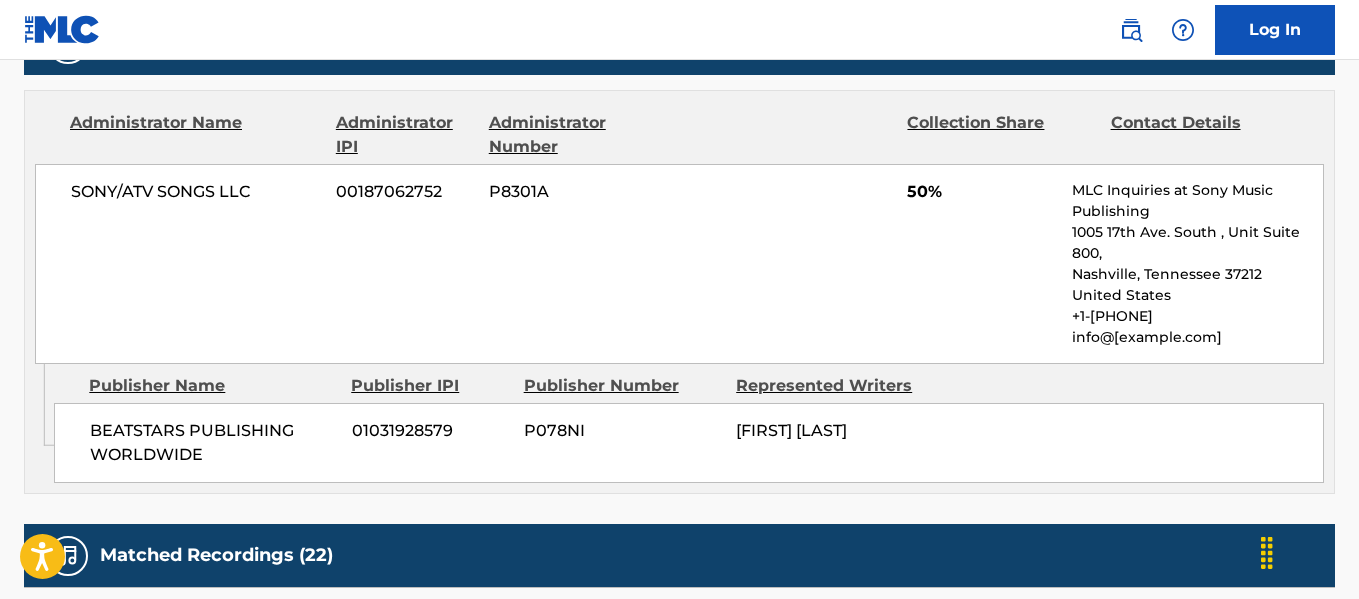 scroll, scrollTop: 947, scrollLeft: 0, axis: vertical 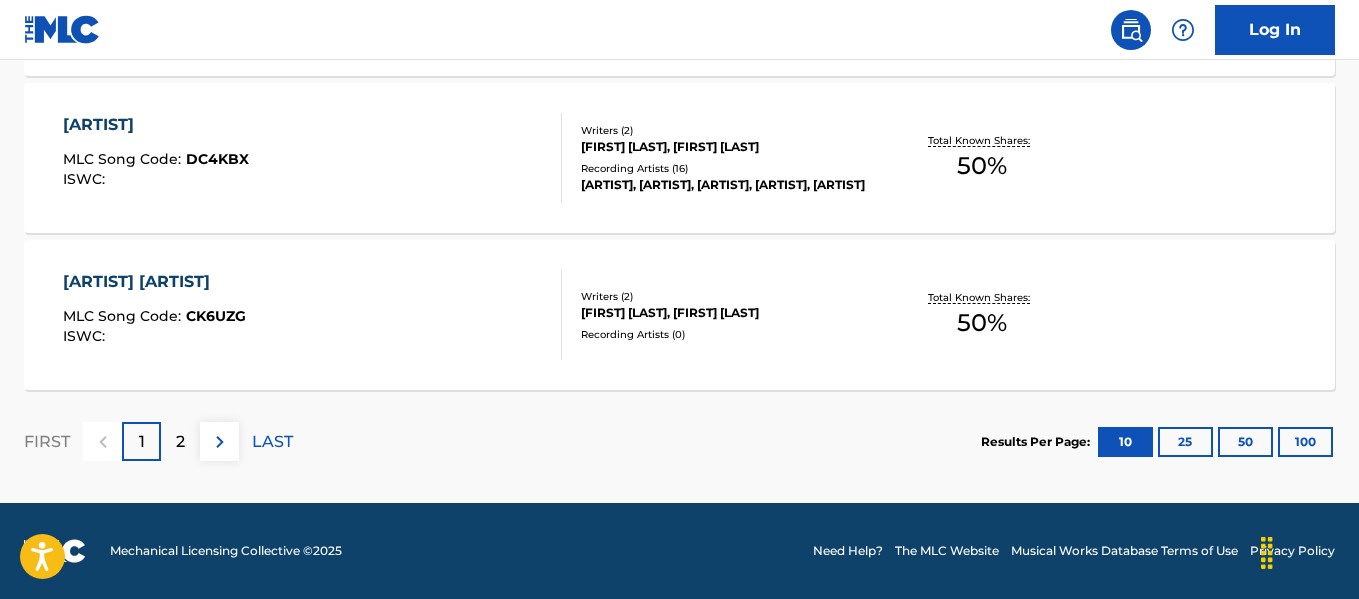 click on "CALMC C MLC Song Code : CK6UZG ISWC : Writers ( 2 ) ARMANI BYGRAVE, TEVIN RANDALL Recording Artists ( 0 ) Total Known Shares: 50 %" at bounding box center [679, 315] 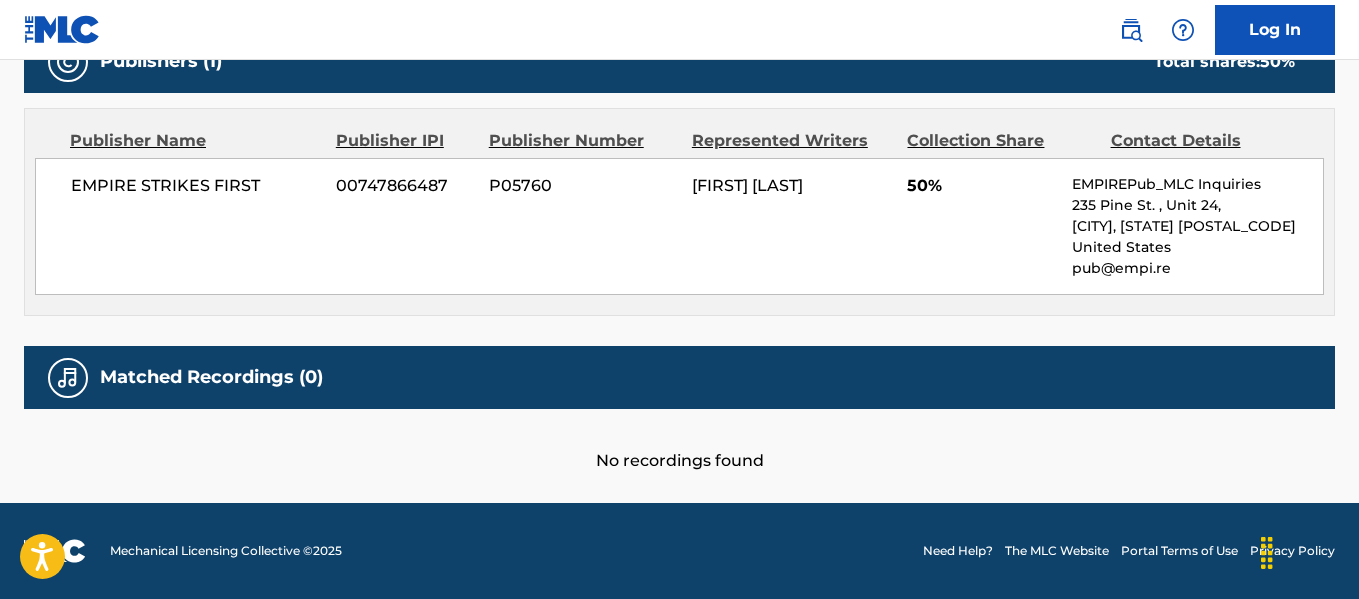 scroll, scrollTop: 0, scrollLeft: 0, axis: both 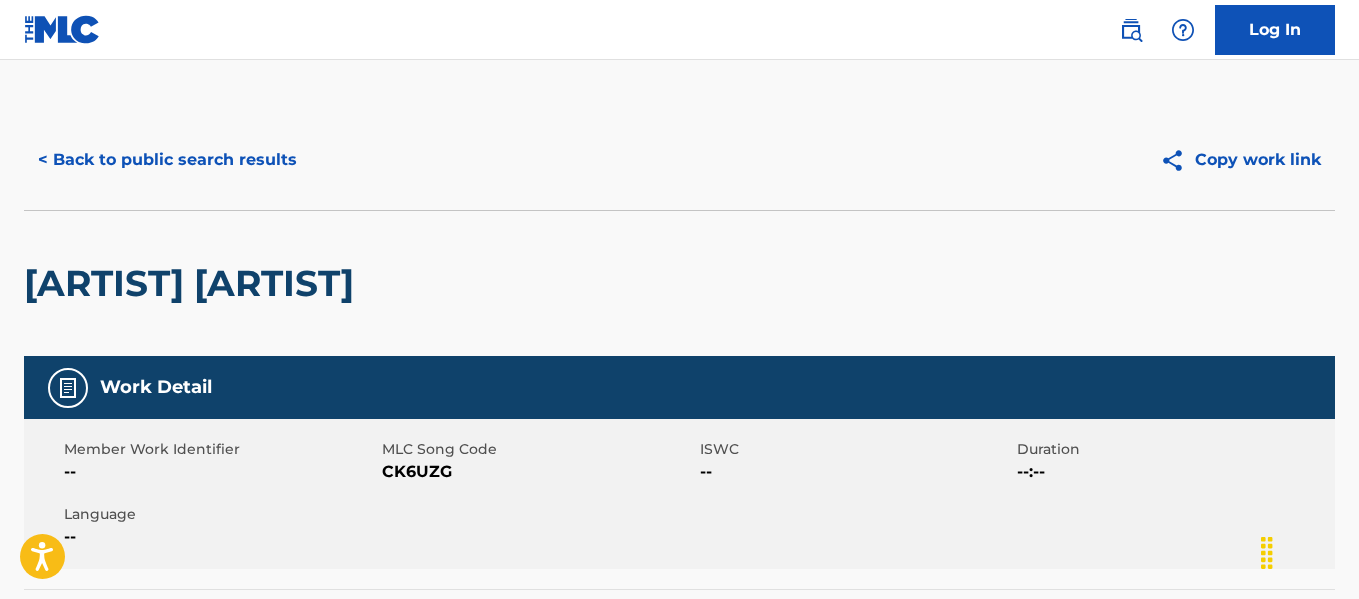 click on "< Back to public search results" at bounding box center [167, 160] 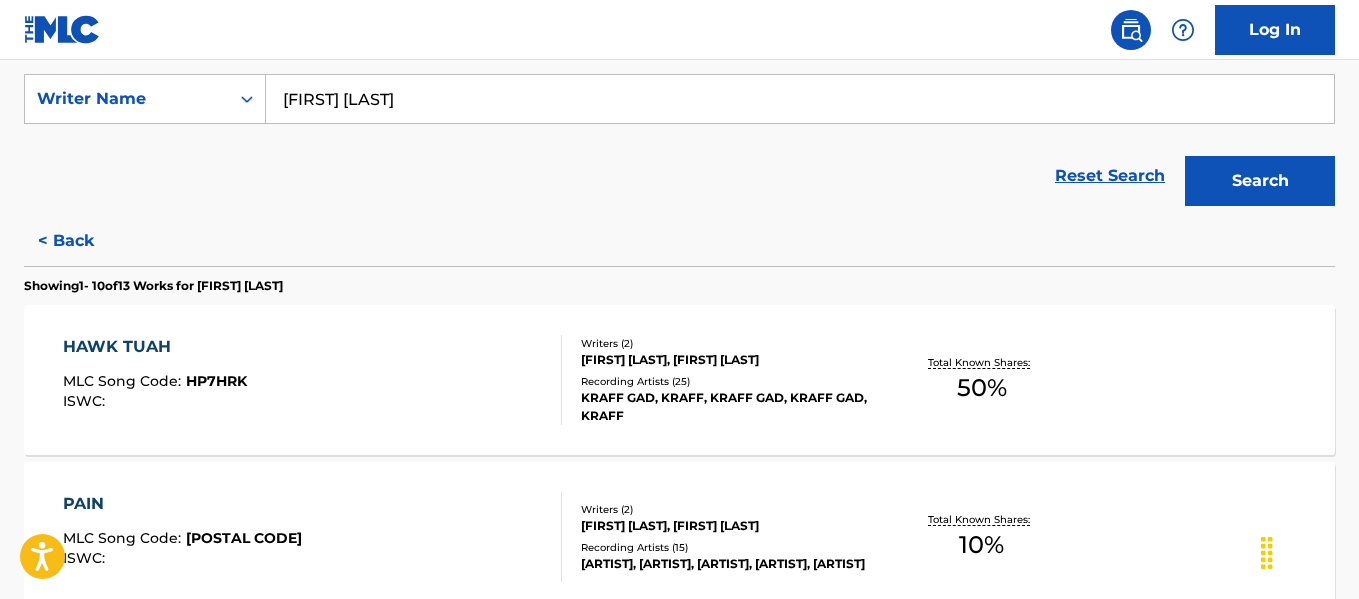 scroll, scrollTop: 468, scrollLeft: 0, axis: vertical 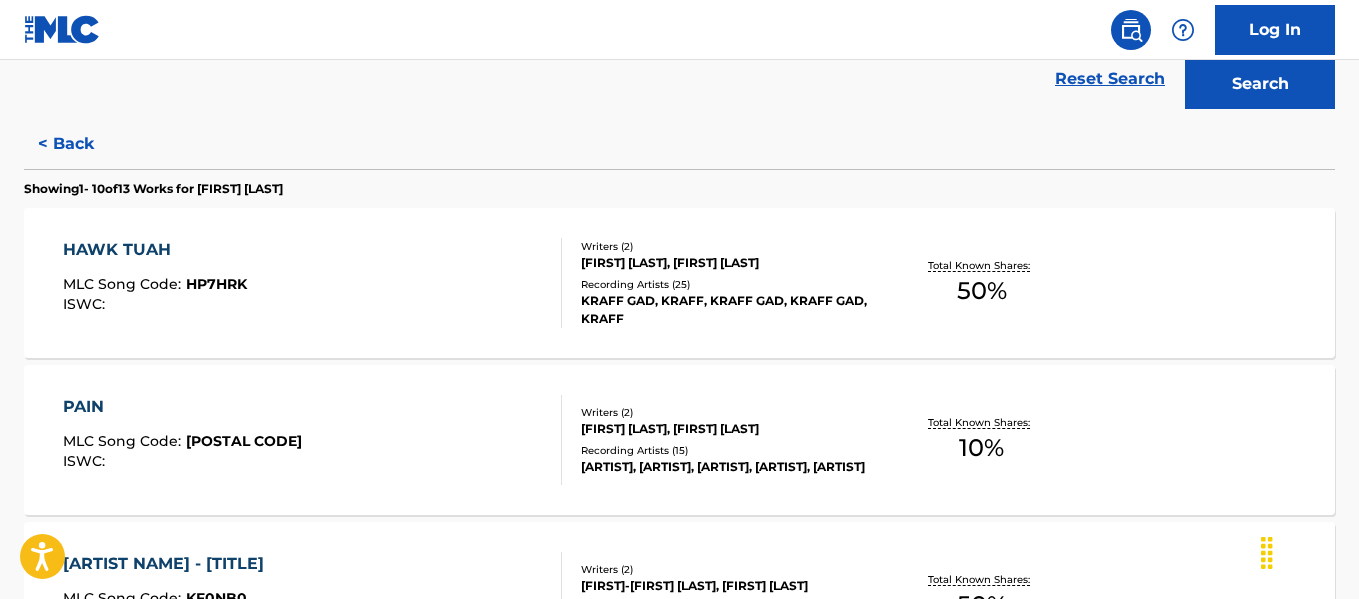 click on "HAWK TUAH MLC Song Code : HP7HRK ISWC : Writers ( 2 ) SIMONE MARTINO, TEVIN RANDALL Recording Artists ( 25 ) KRAFF GAD, KRAFF, KRAFF GAD, KRAFF GAD, KRAFF Total Known Shares: 50 %" at bounding box center [679, 283] 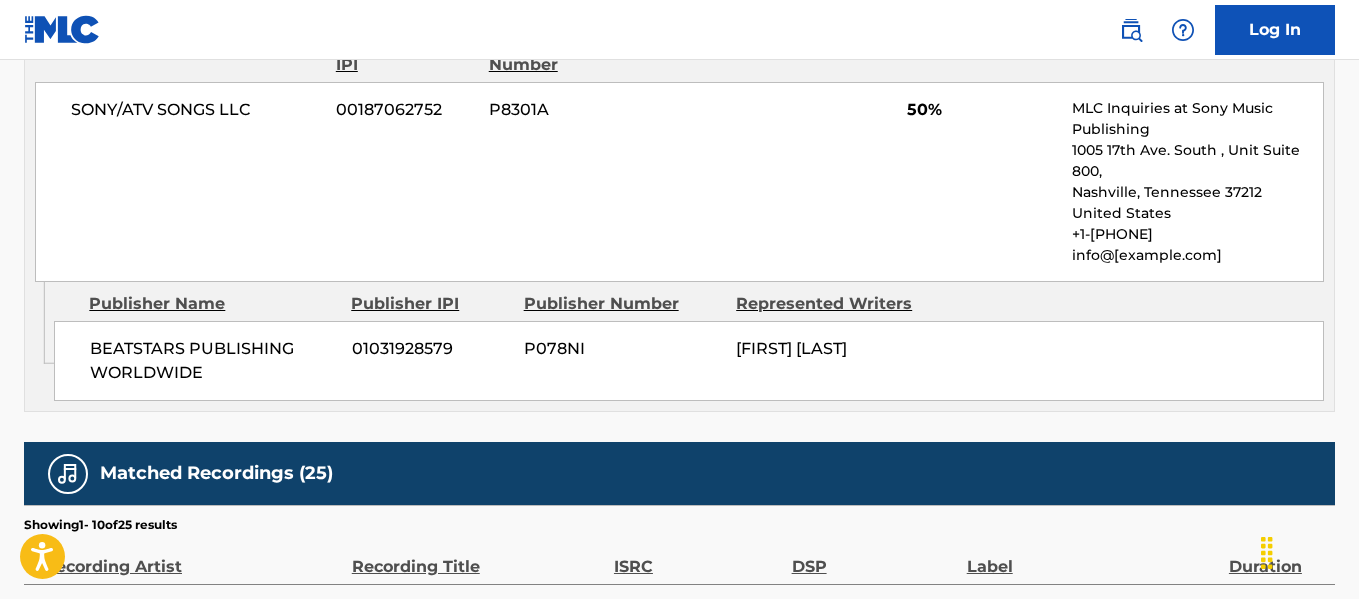 scroll, scrollTop: 1567, scrollLeft: 0, axis: vertical 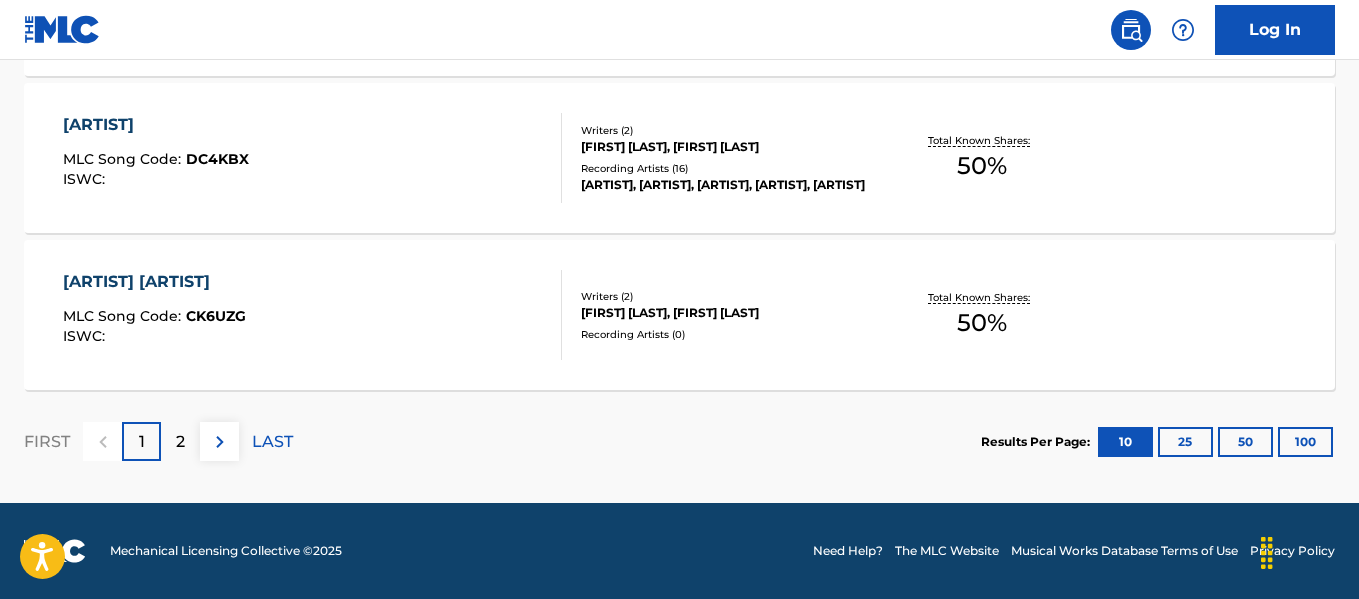 click on "CALMC C MLC Song Code : CK6UZG ISWC : Writers ( 2 ) ARMANI BYGRAVE, TEVIN RANDALL Recording Artists ( 0 ) Total Known Shares: 50 %" at bounding box center (679, 315) 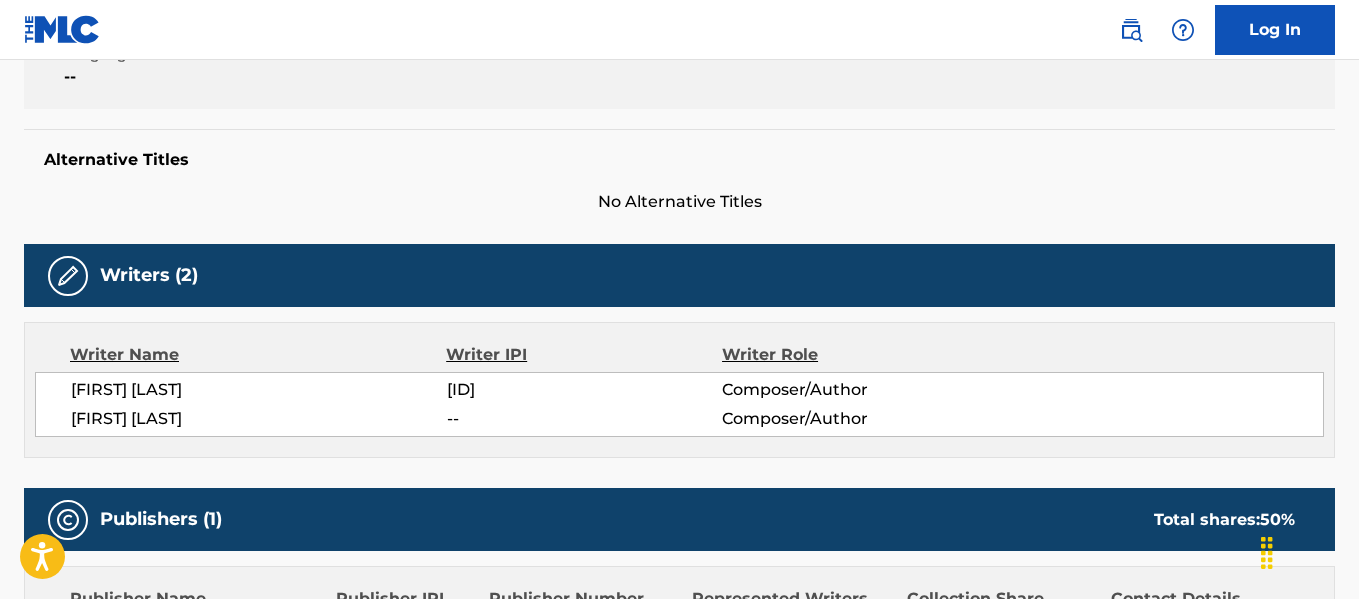 scroll, scrollTop: 0, scrollLeft: 0, axis: both 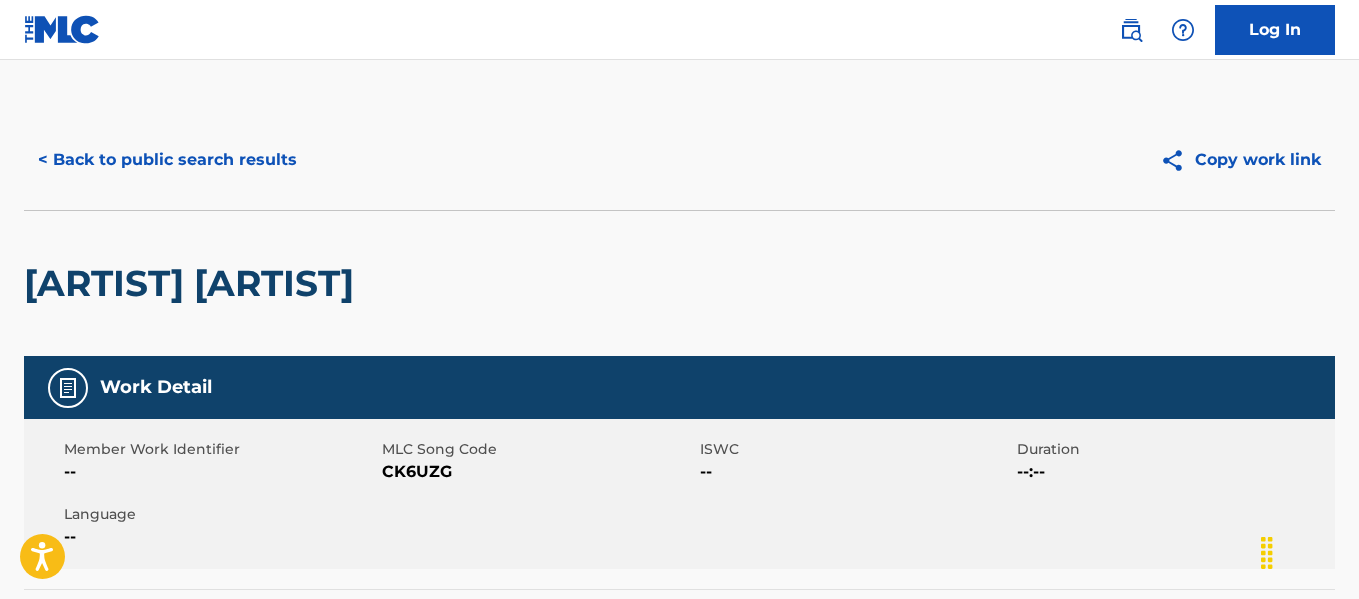 click on "< Back to public search results" at bounding box center (167, 160) 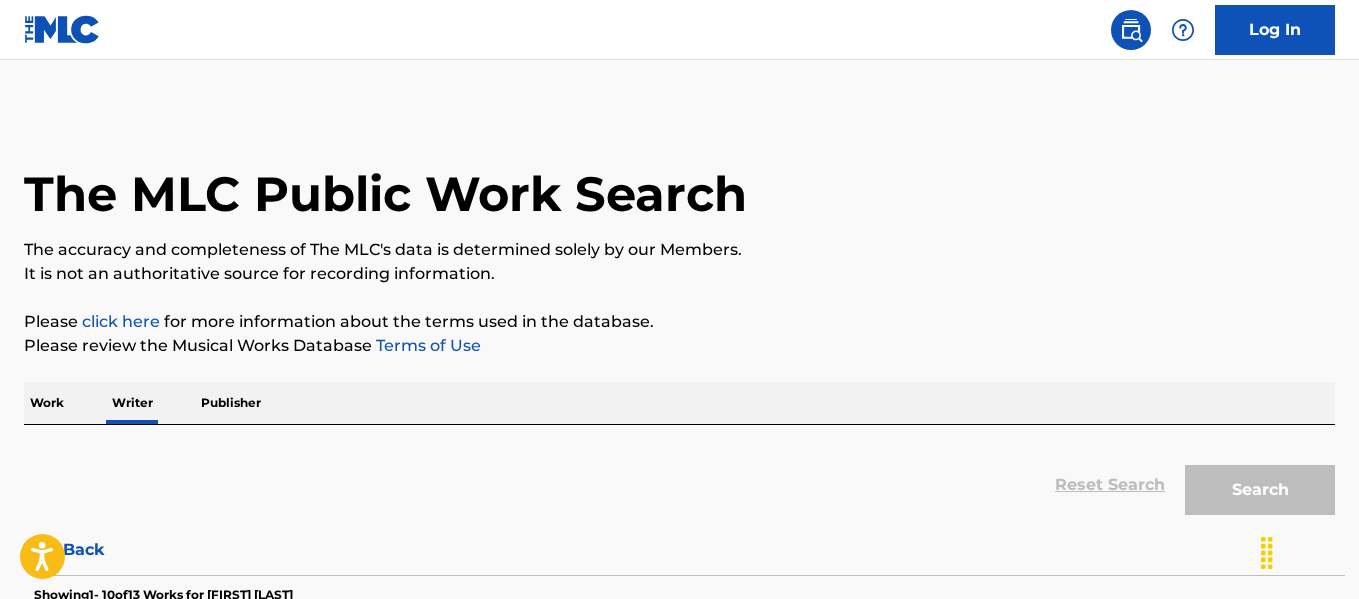 scroll, scrollTop: 155, scrollLeft: 0, axis: vertical 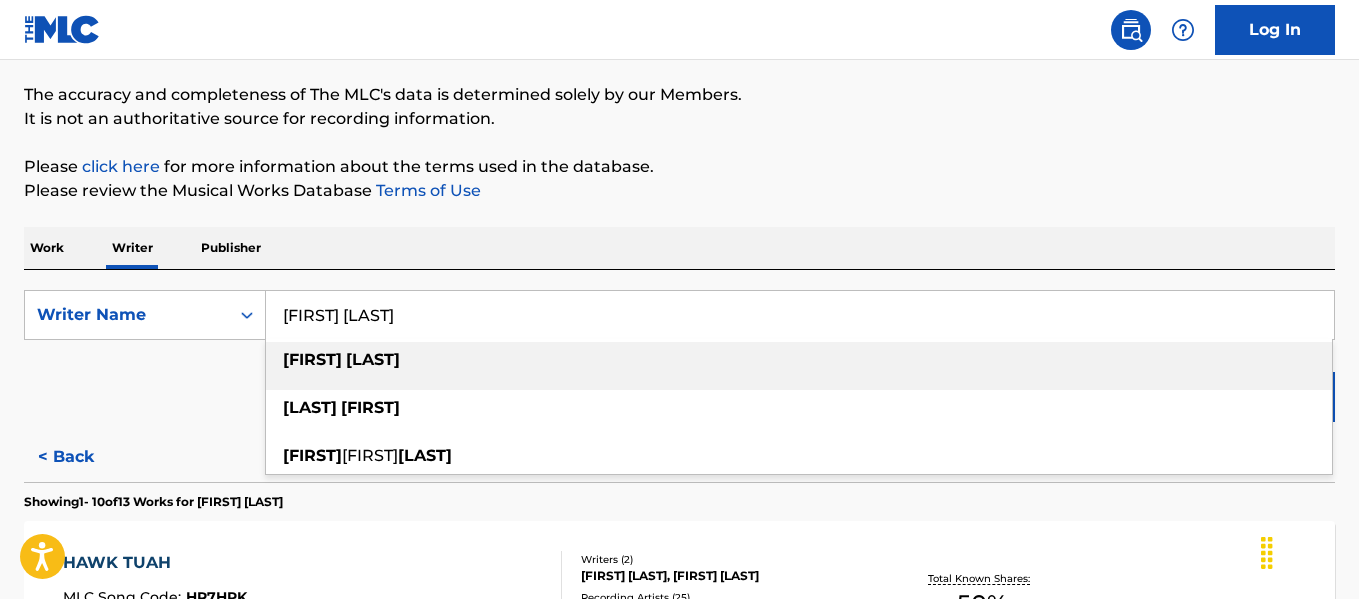 click on "tevin randall" at bounding box center (800, 315) 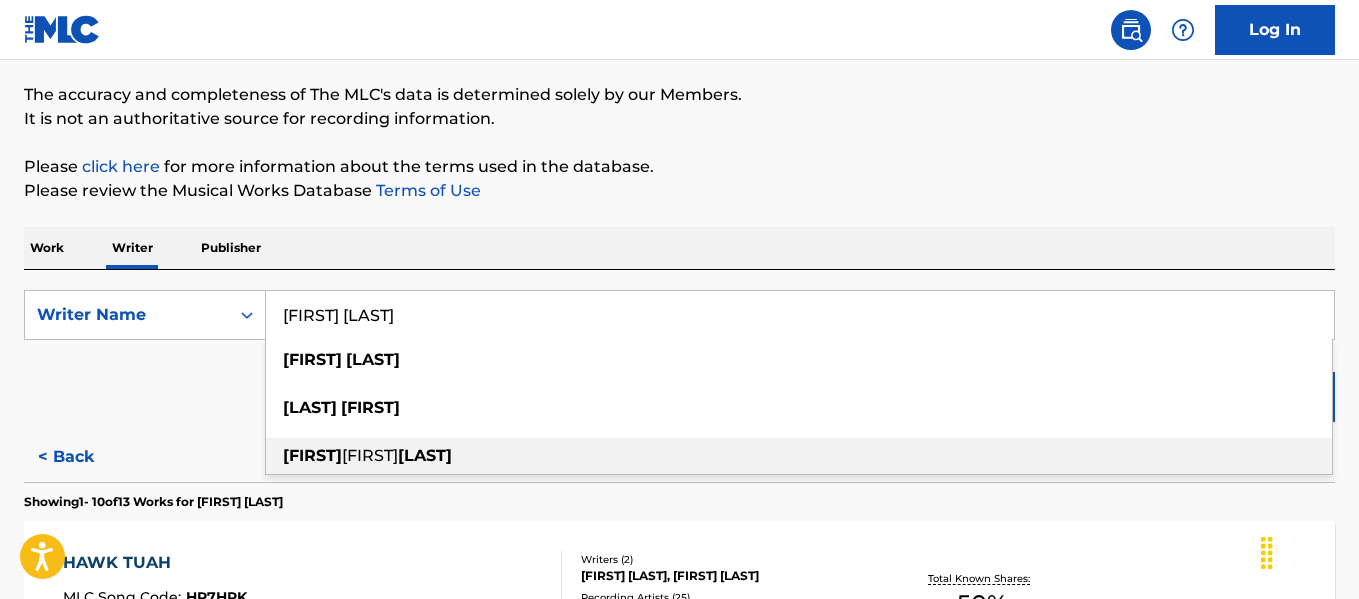 click on "randall" at bounding box center (425, 455) 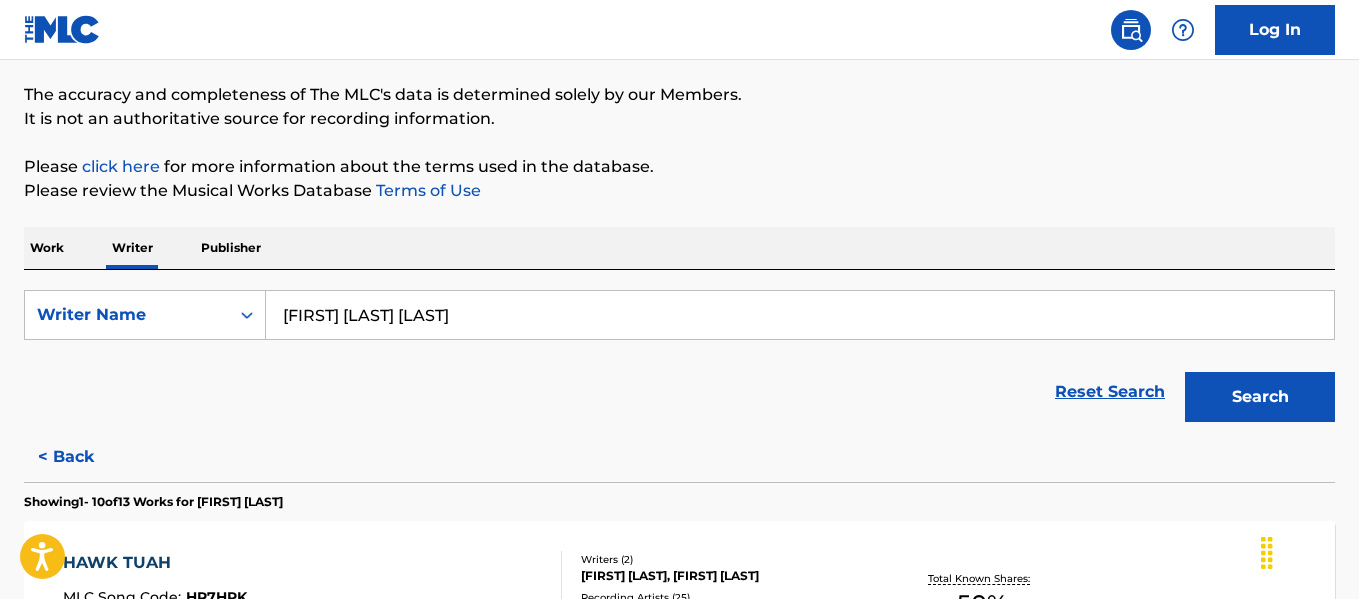click on "Search" at bounding box center [1260, 397] 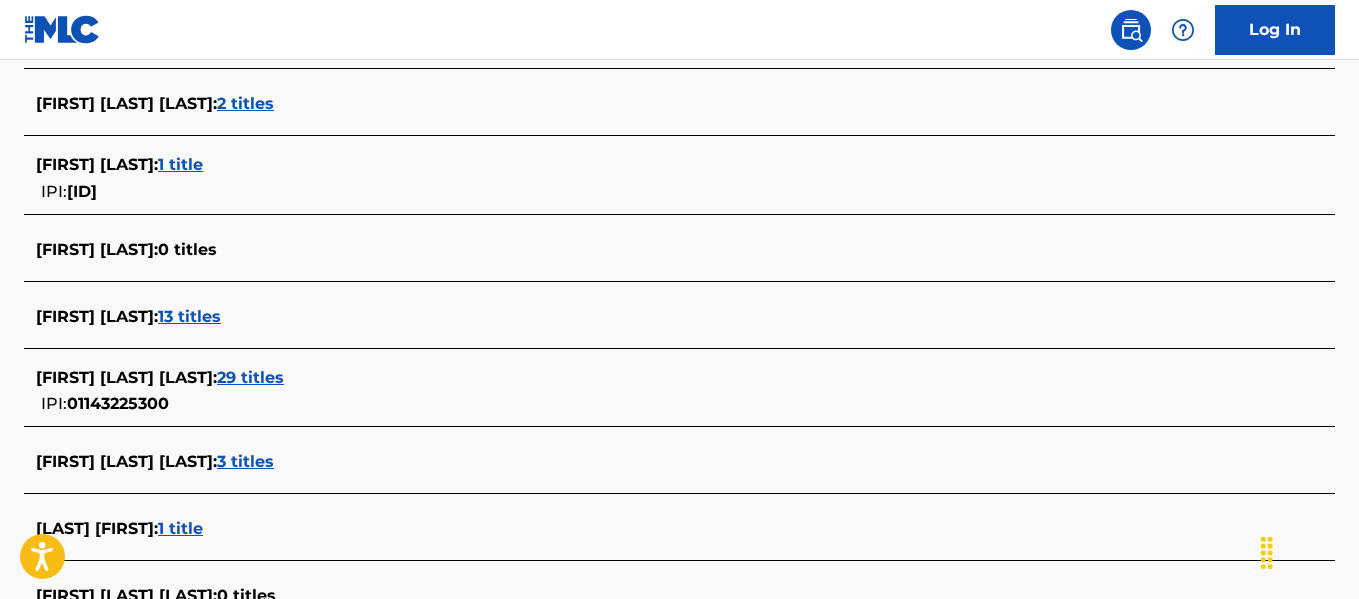 scroll, scrollTop: 722, scrollLeft: 0, axis: vertical 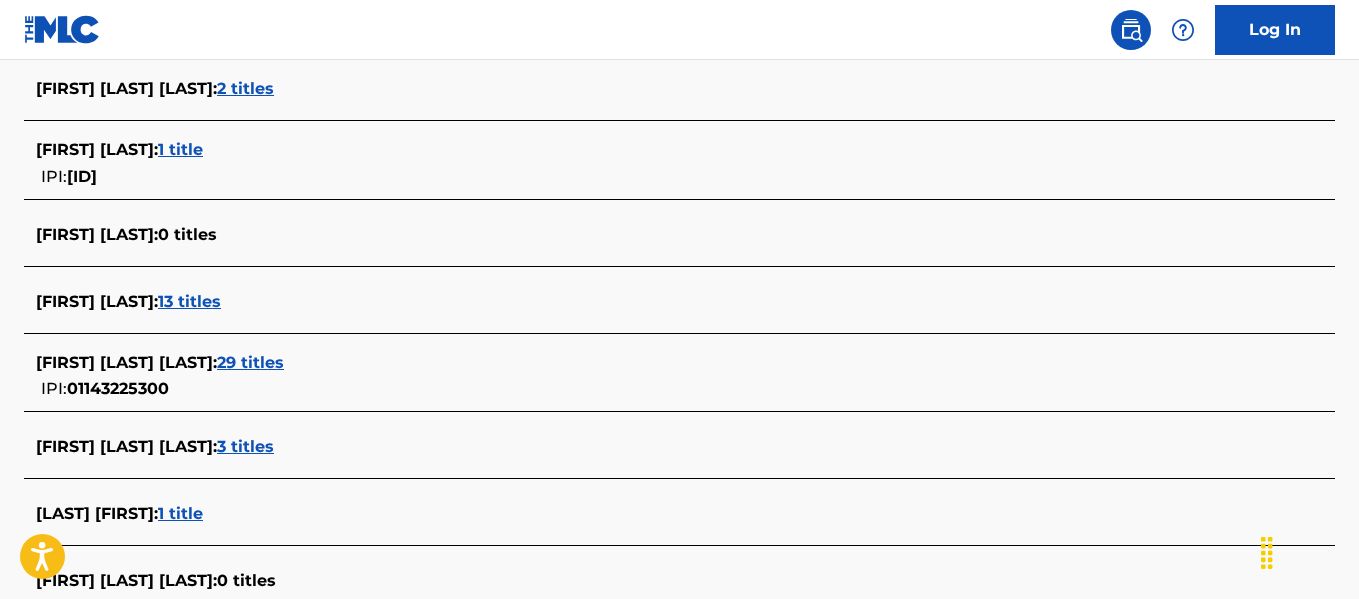 click on "29 titles" at bounding box center (250, 362) 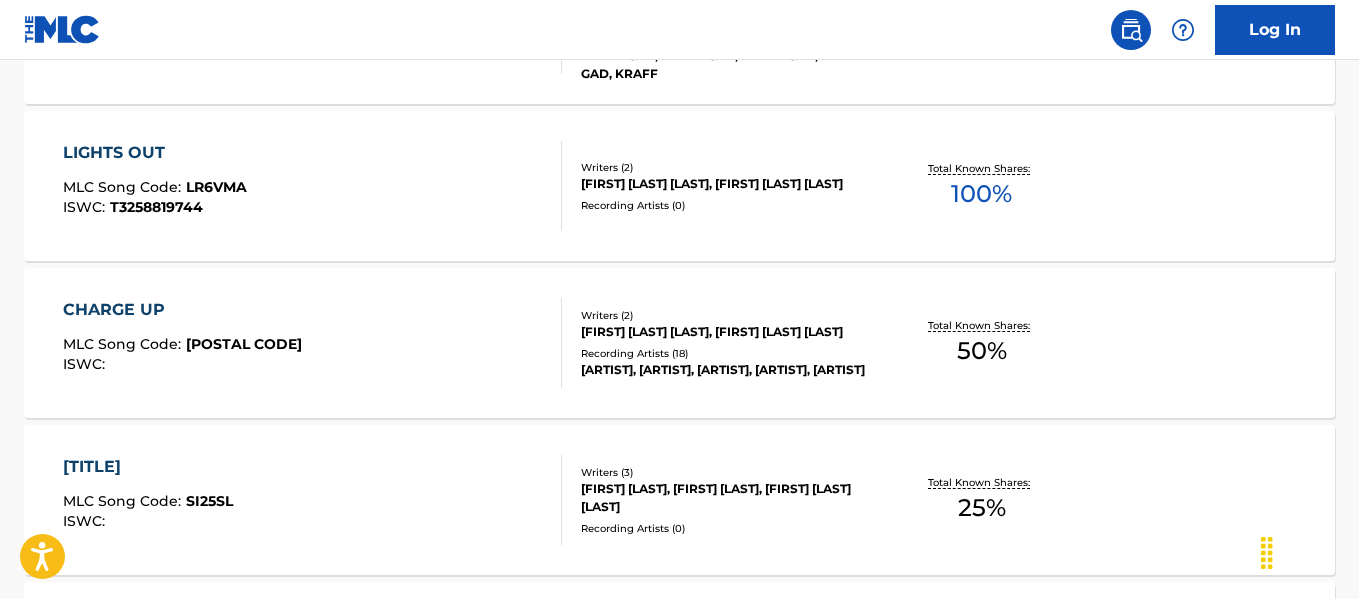 click on "CHARGE UP MLC Song Code : CC3ZYK ISWC :" at bounding box center (312, 343) 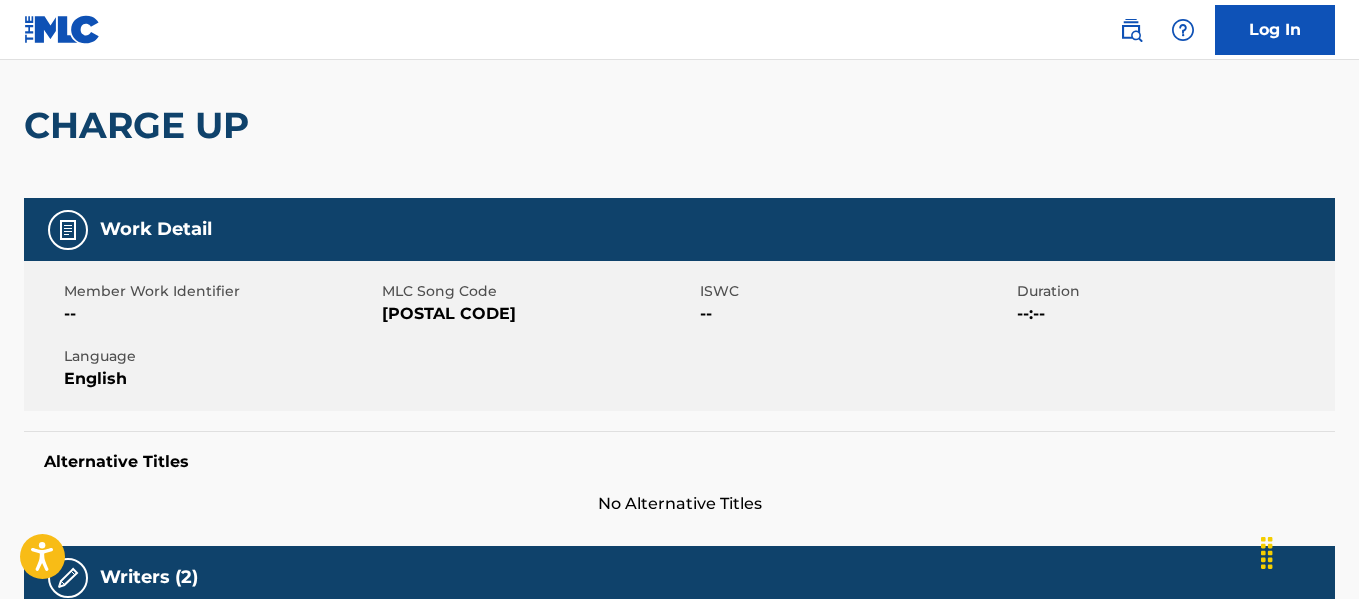 scroll, scrollTop: 125, scrollLeft: 0, axis: vertical 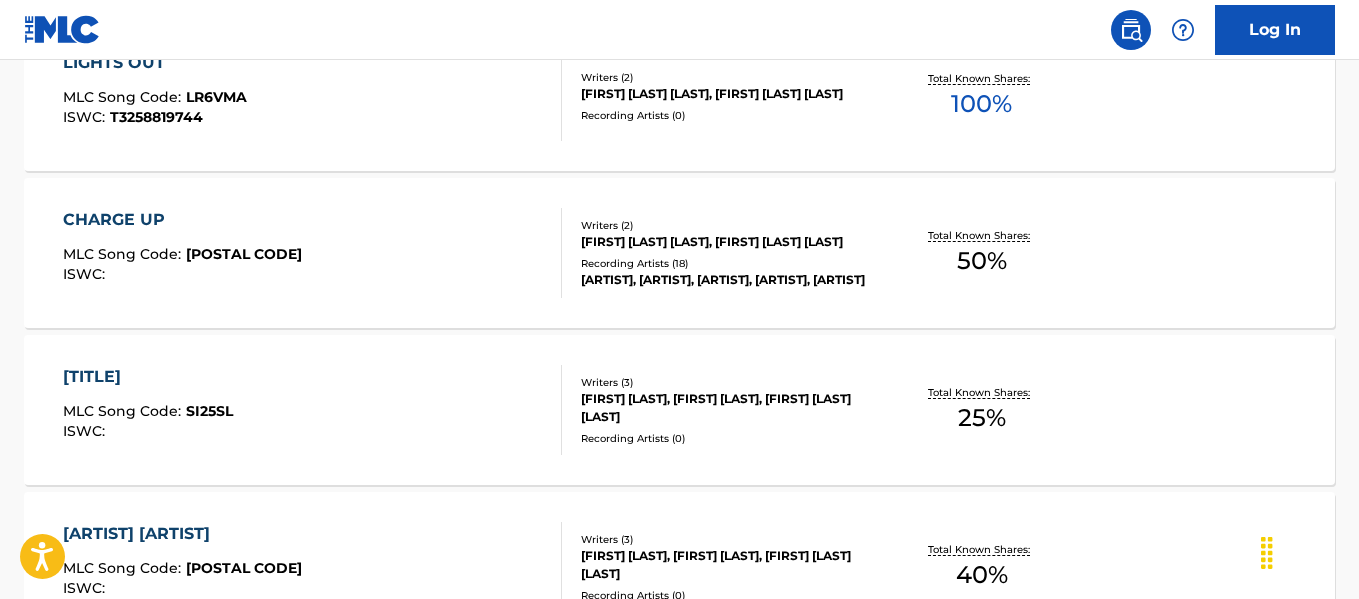 click on "CHARGE UP MLC Song Code : CC3ZYK ISWC :" at bounding box center (312, 253) 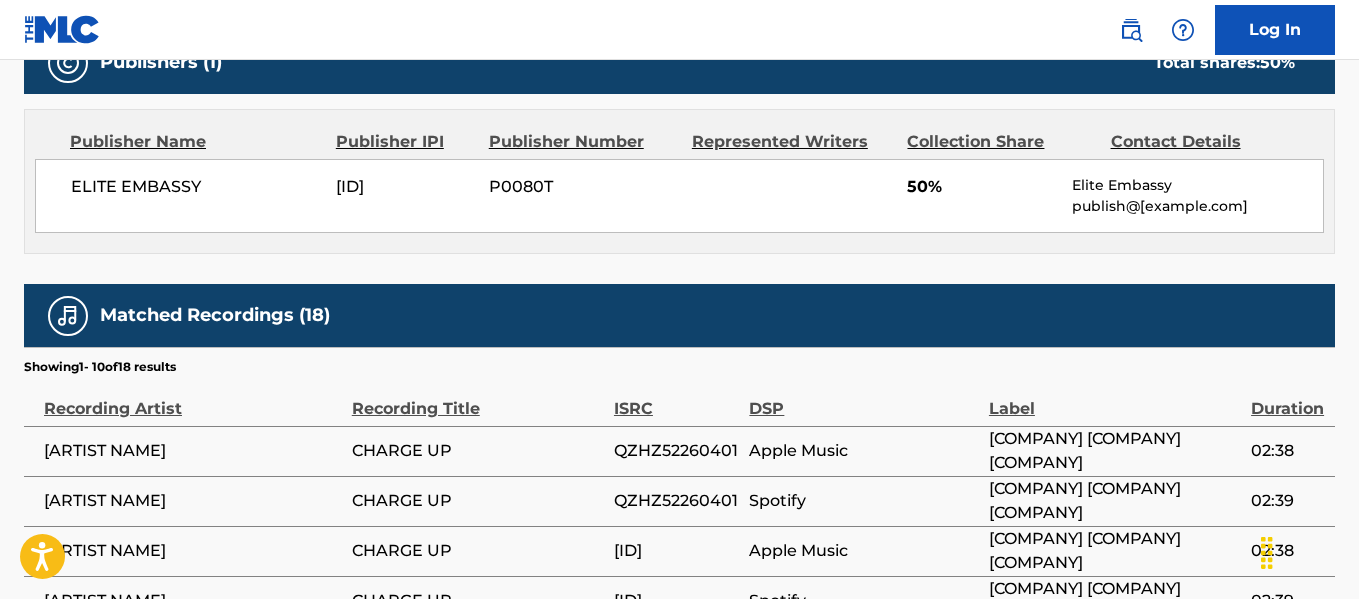 scroll, scrollTop: 920, scrollLeft: 0, axis: vertical 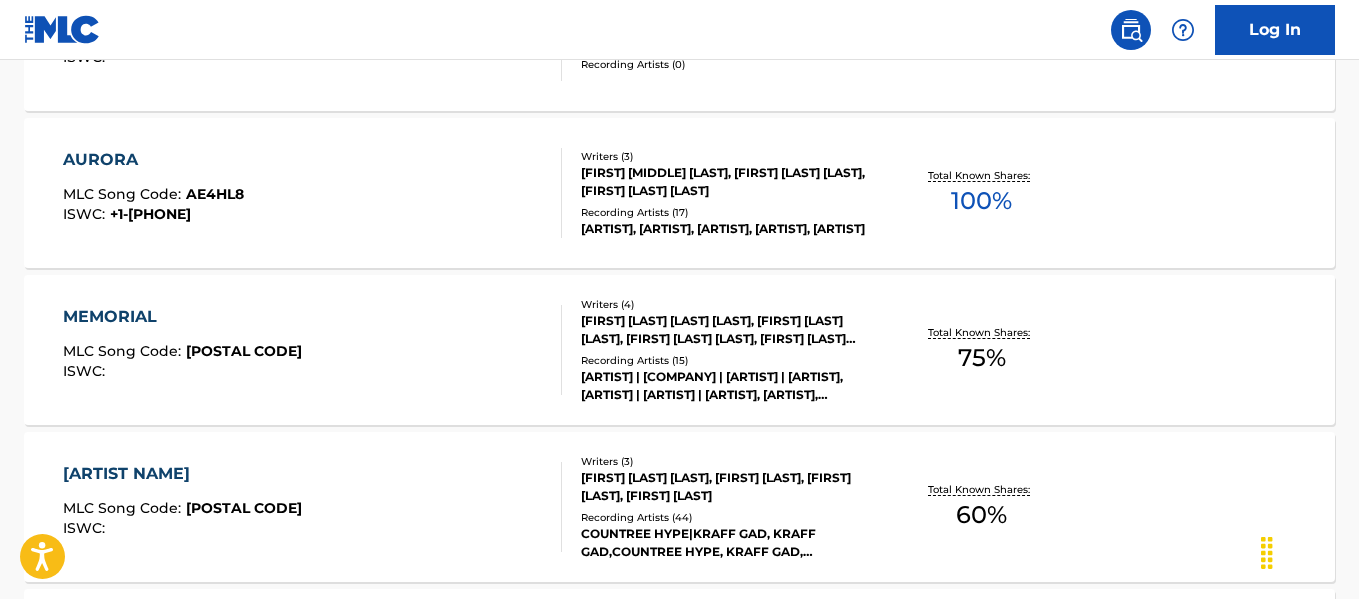 click on "MEMORIAL MLC Song Code : MG9H0L ISWC :" at bounding box center (312, 350) 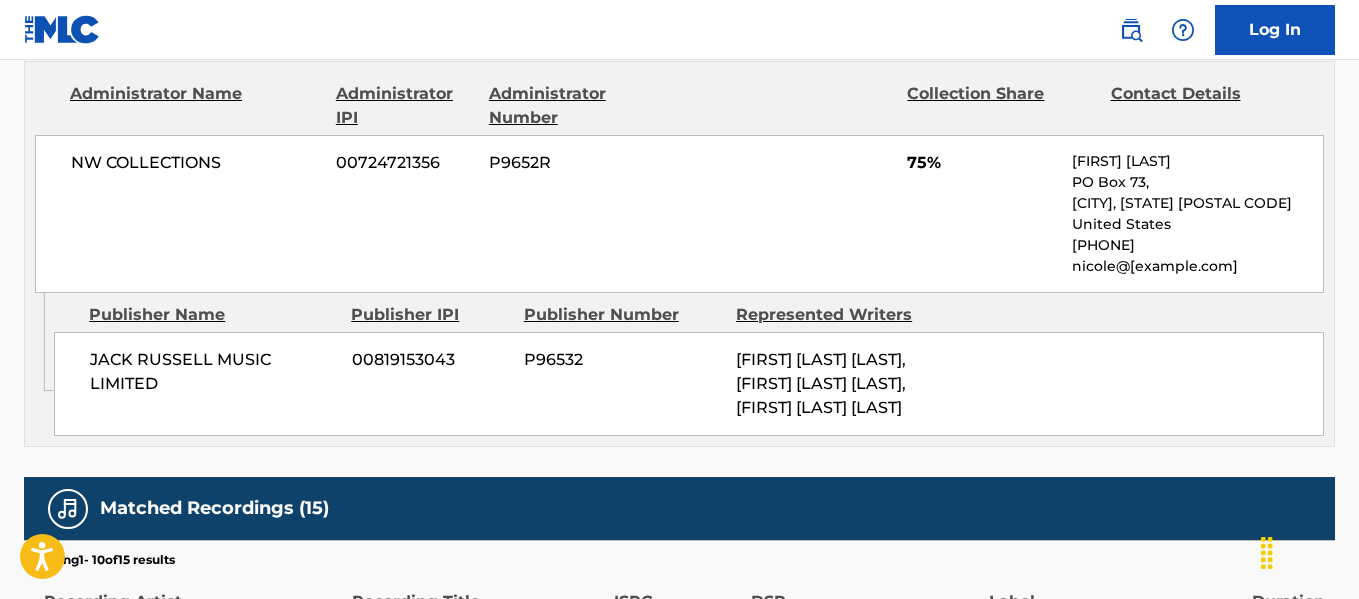 scroll, scrollTop: 1087, scrollLeft: 0, axis: vertical 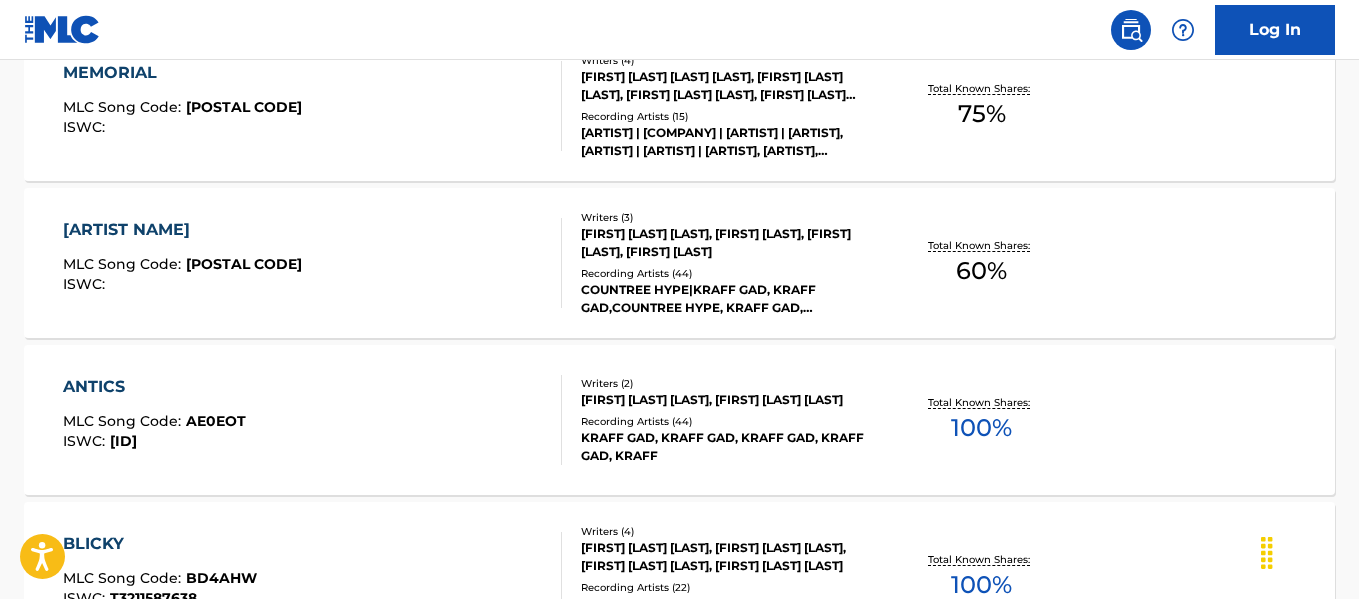click on "ANTICS MLC Song Code : AE0EOT ISWC : T3214521623 Writers ( 2 ) RAHEEM SO JAY KING, TEVIN ANTHONY RANDALL Recording Artists ( 44 ) KRAFF GAD, KRAFF GAD, KRAFF GAD, KRAFF GAD, KRAFF Total Known Shares: 100 %" at bounding box center [679, 420] 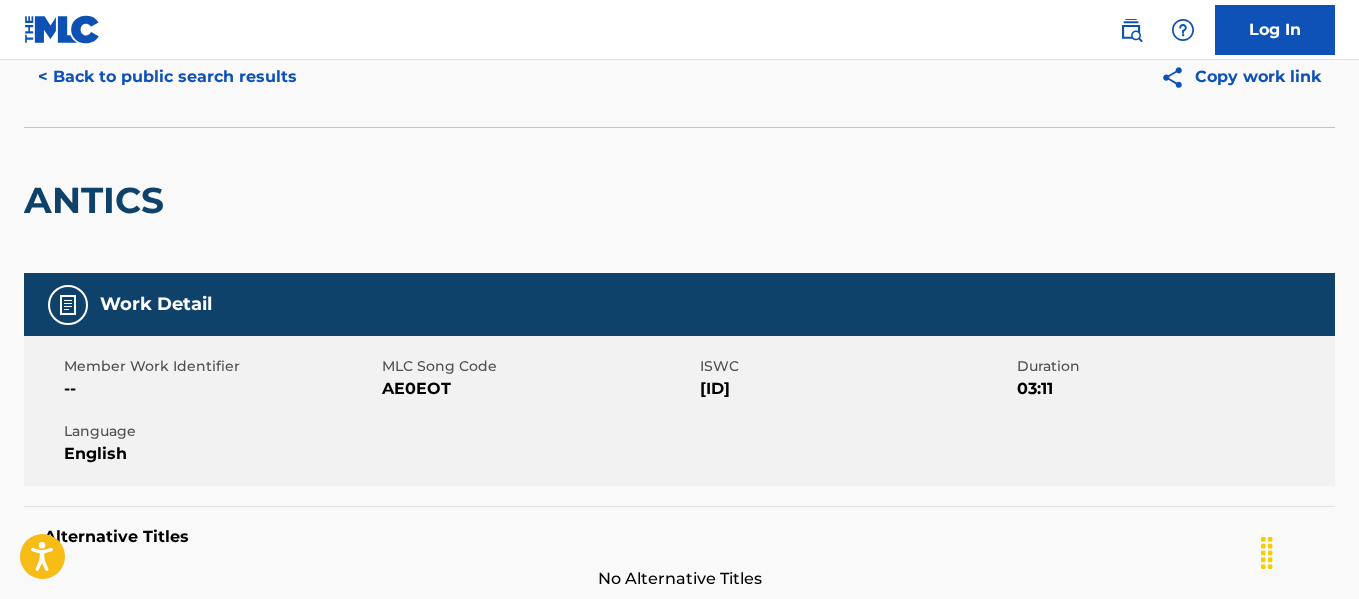 scroll, scrollTop: 0, scrollLeft: 0, axis: both 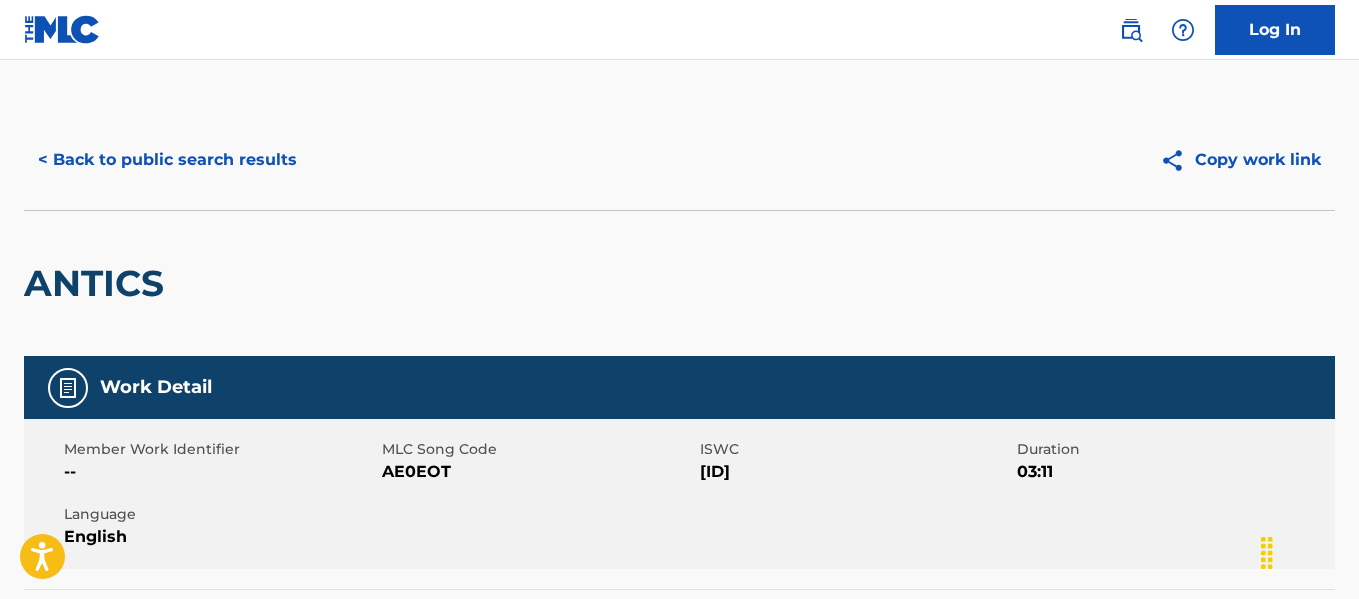 click on "< Back to public search results" at bounding box center [167, 160] 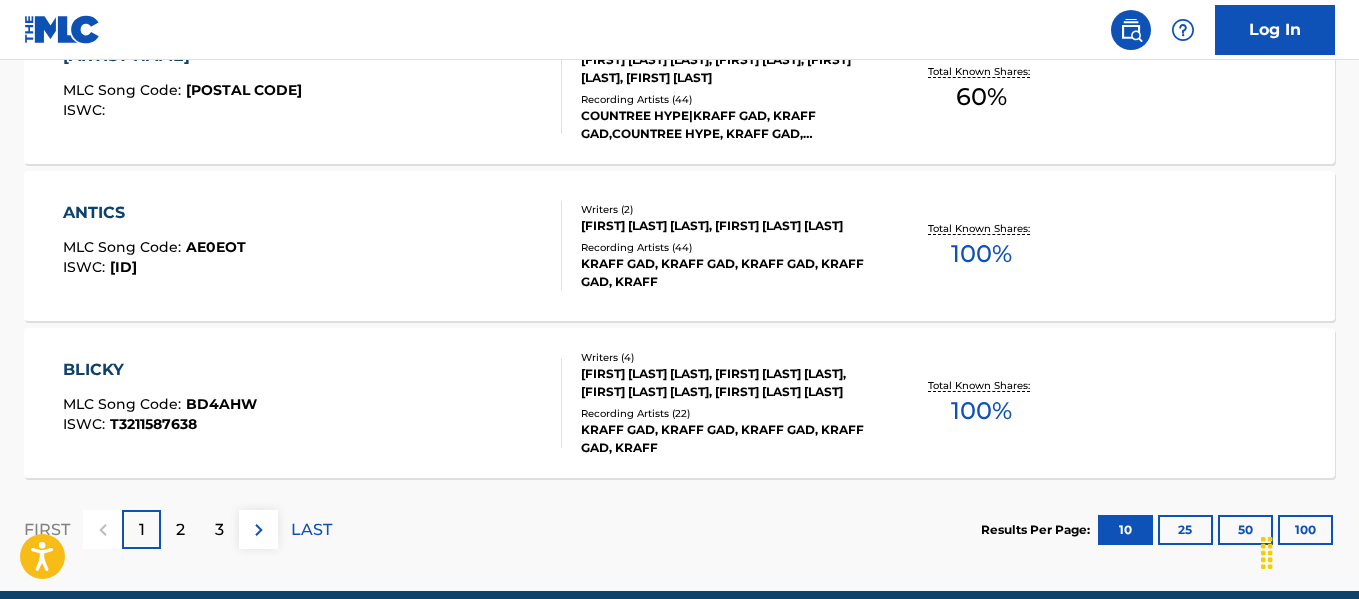 scroll, scrollTop: 1762, scrollLeft: 0, axis: vertical 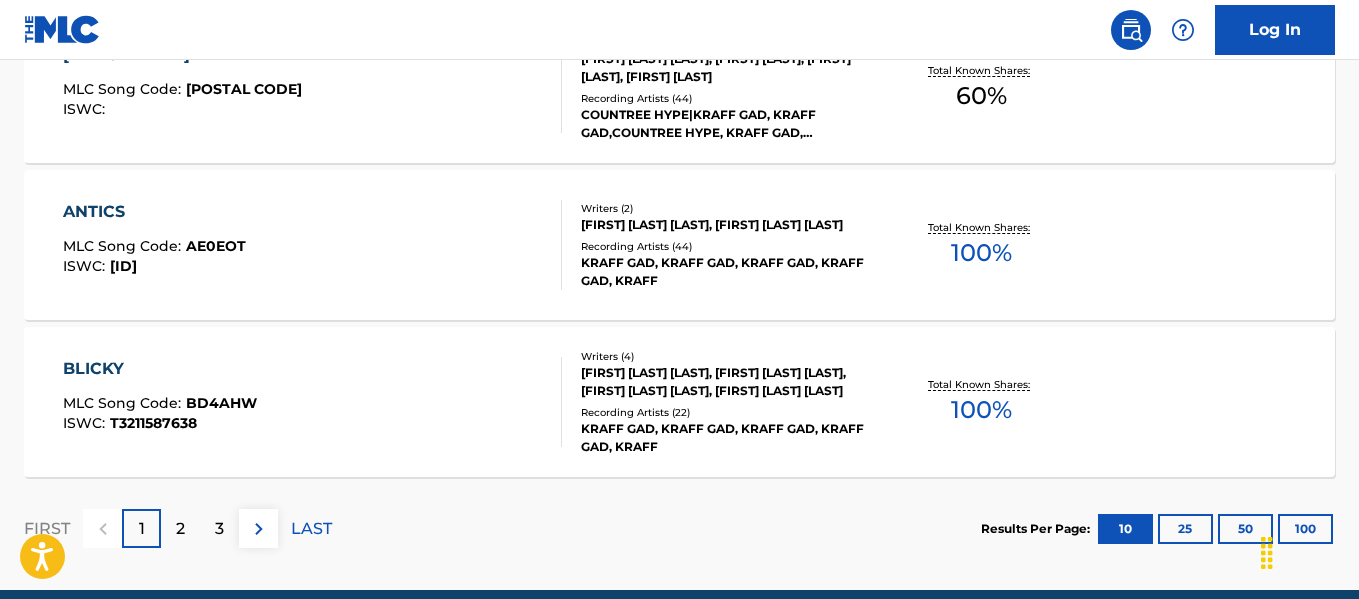 click on "Writers ( 4 ) KYLE BRANDON BUTLER, STEPHEN LEE ALLONG, TEVIN ANTHONY RANDALL, RUSHANE ROMAINE SANDERSON Recording Artists ( 22 ) KRAFF GAD, KRAFF GAD, KRAFF GAD, KRAFF GAD, KRAFF" at bounding box center (717, 402) 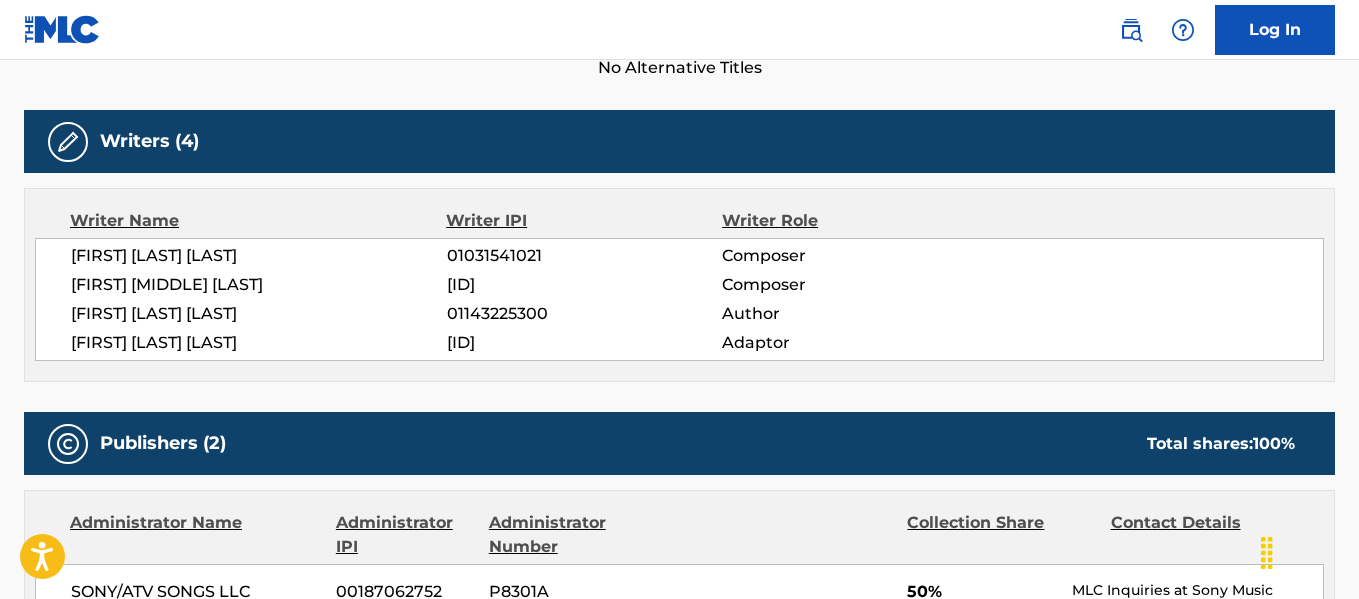 scroll, scrollTop: 580, scrollLeft: 0, axis: vertical 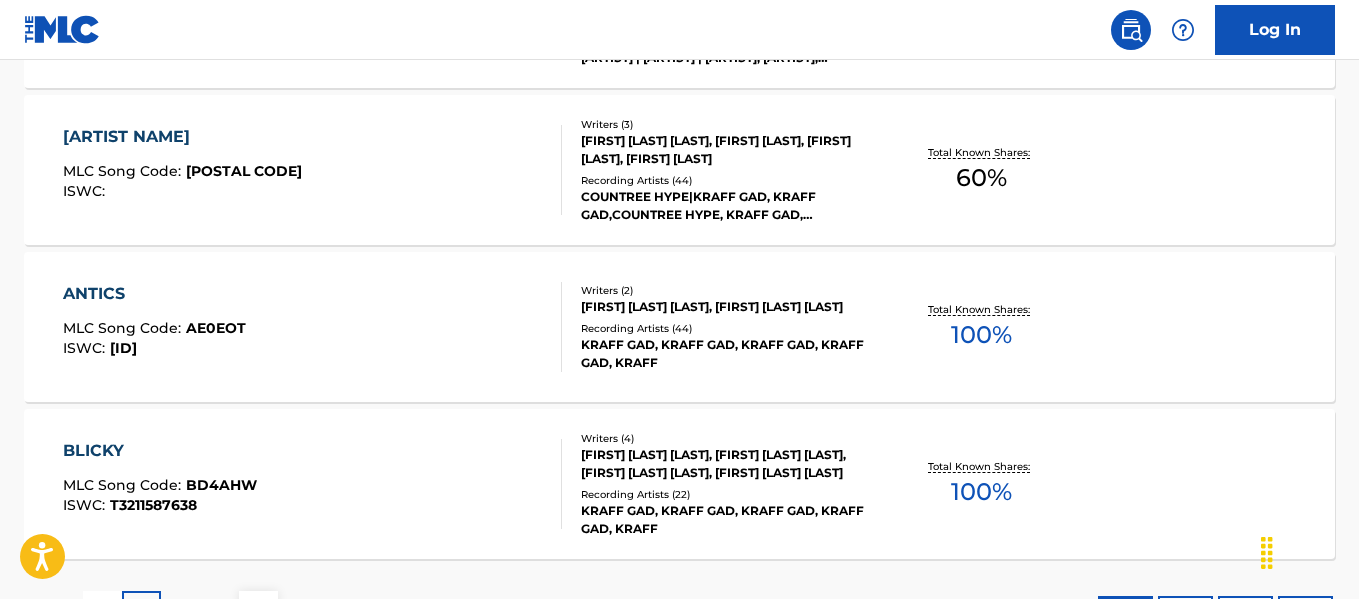 click on "RUFF C MLC Song Code : RC0X7N ISWC :" at bounding box center (312, 170) 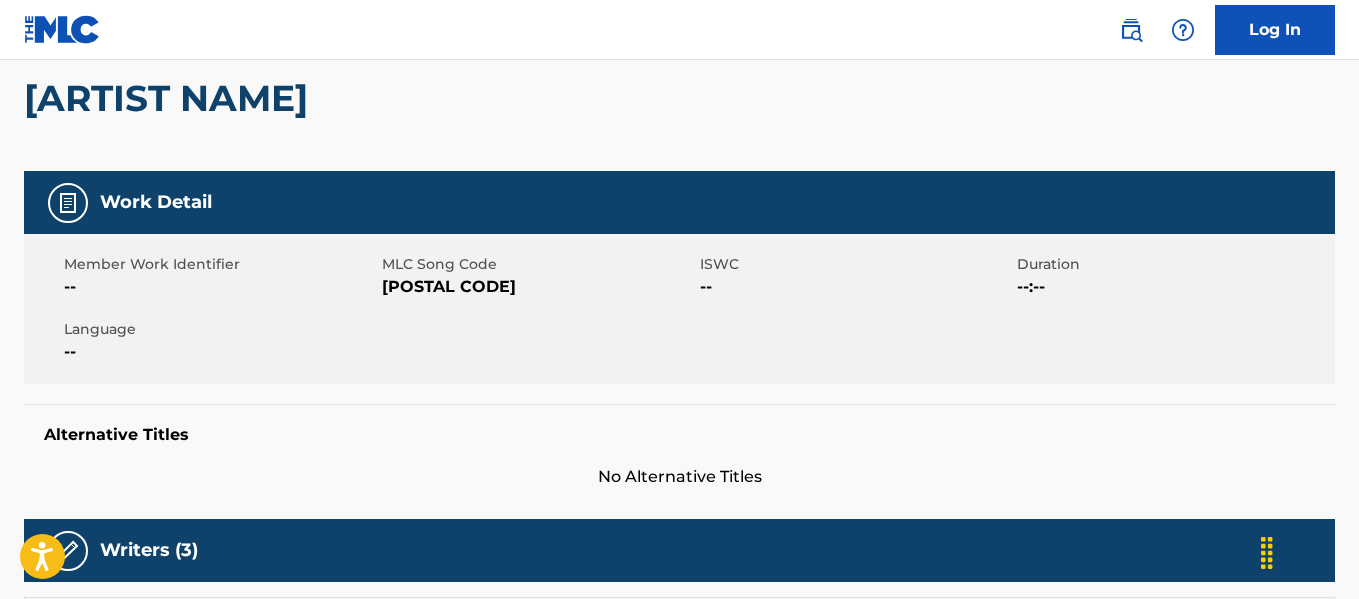 scroll, scrollTop: 182, scrollLeft: 0, axis: vertical 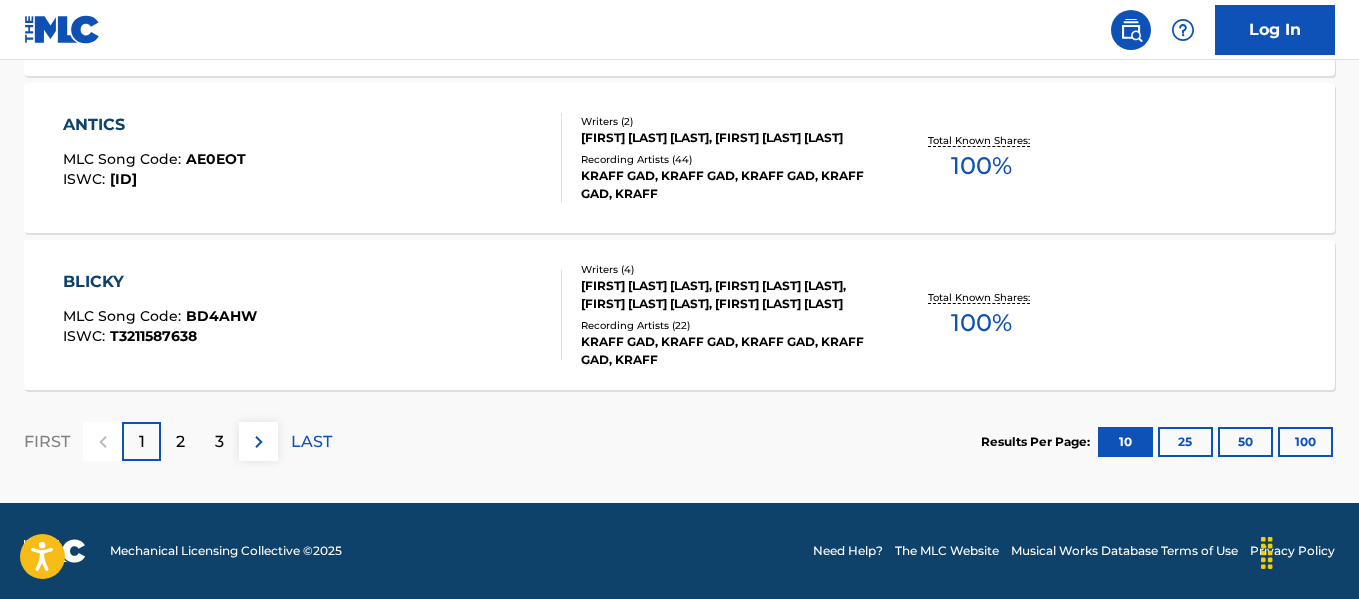 click on "2" at bounding box center (180, 441) 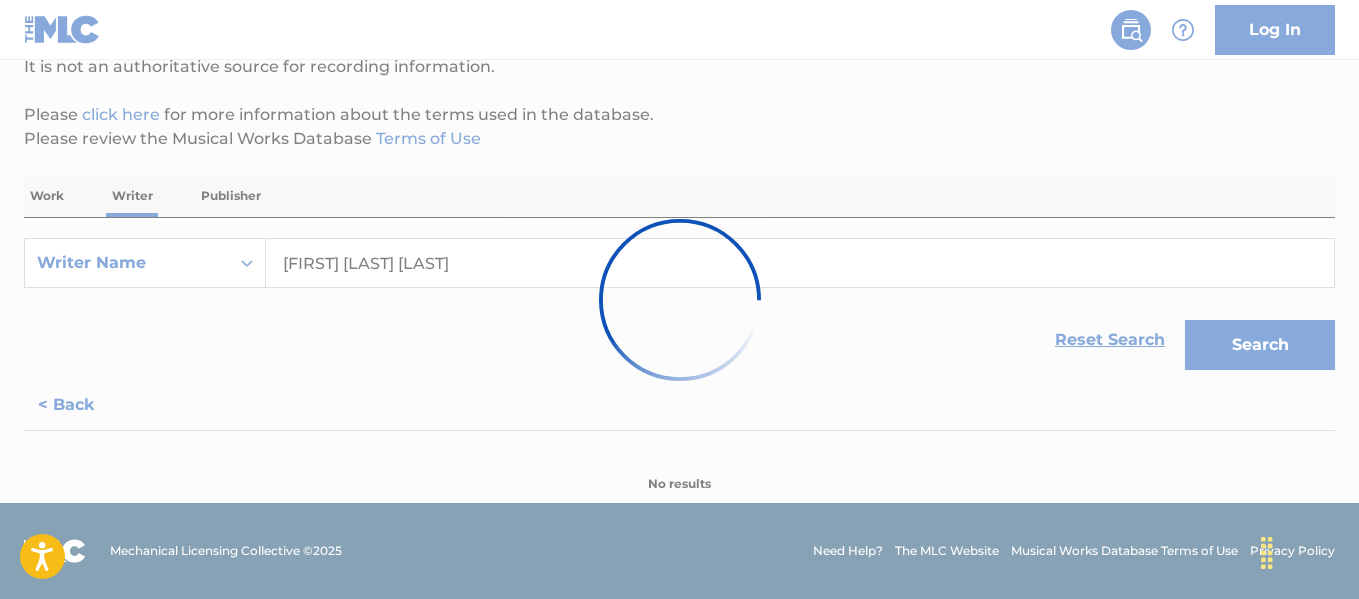 scroll, scrollTop: 207, scrollLeft: 0, axis: vertical 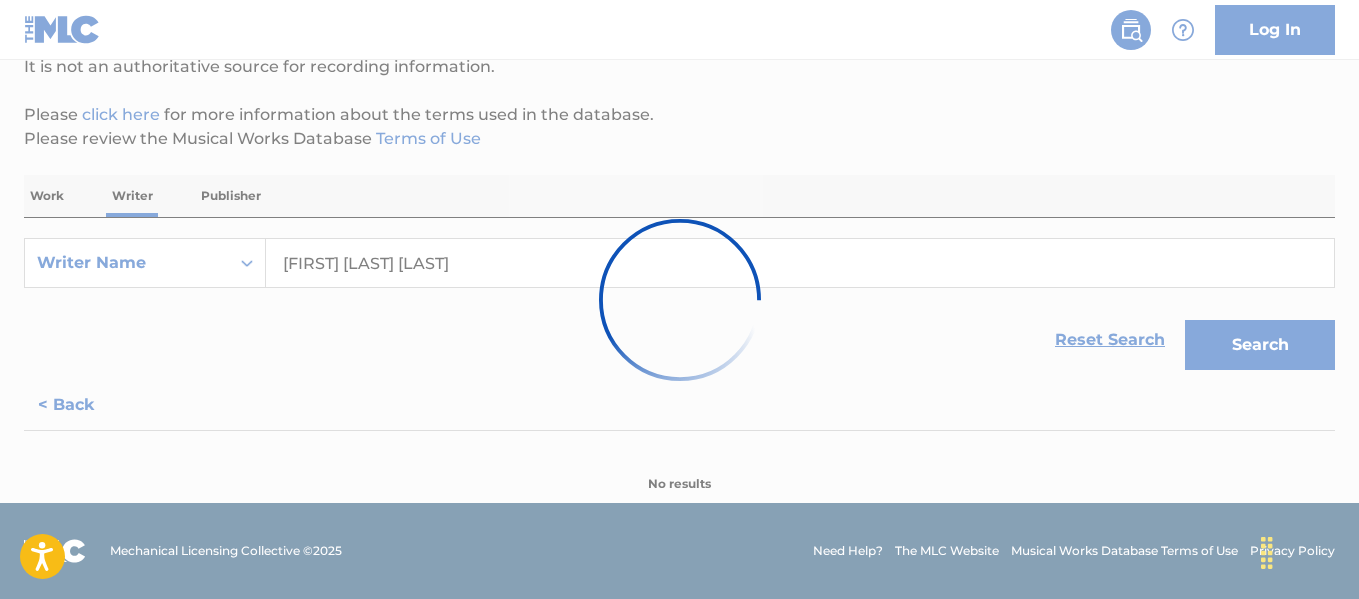 click at bounding box center [679, 299] 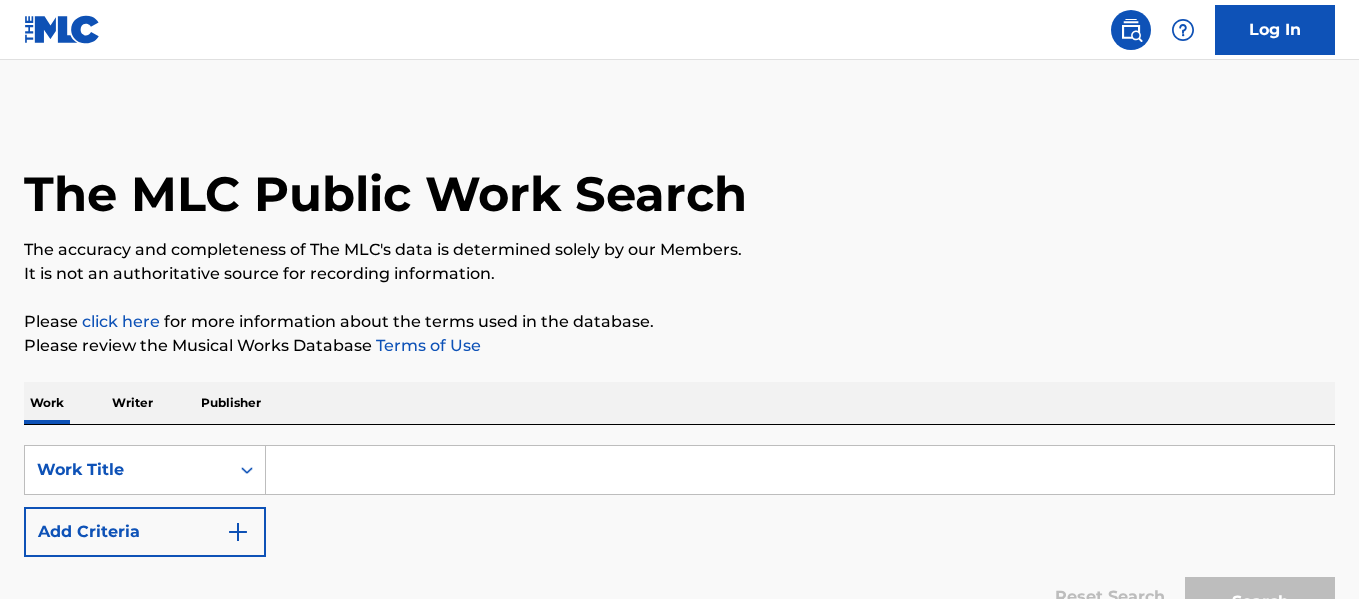 scroll, scrollTop: 0, scrollLeft: 0, axis: both 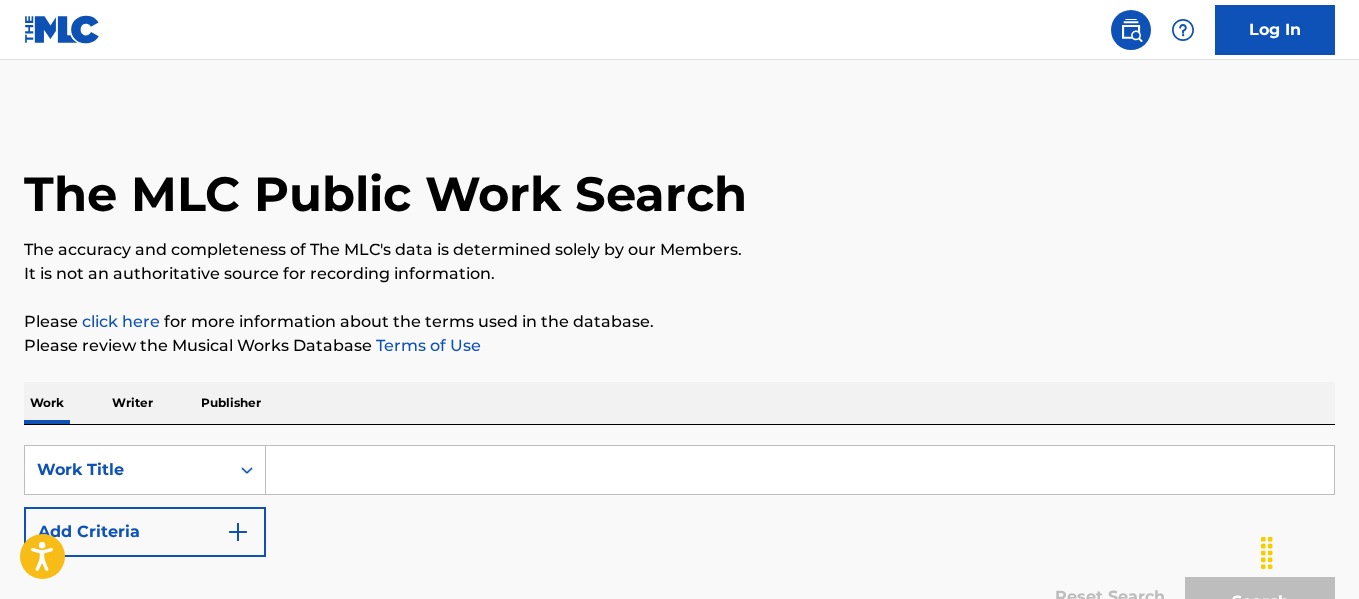click on "Writer" at bounding box center (132, 403) 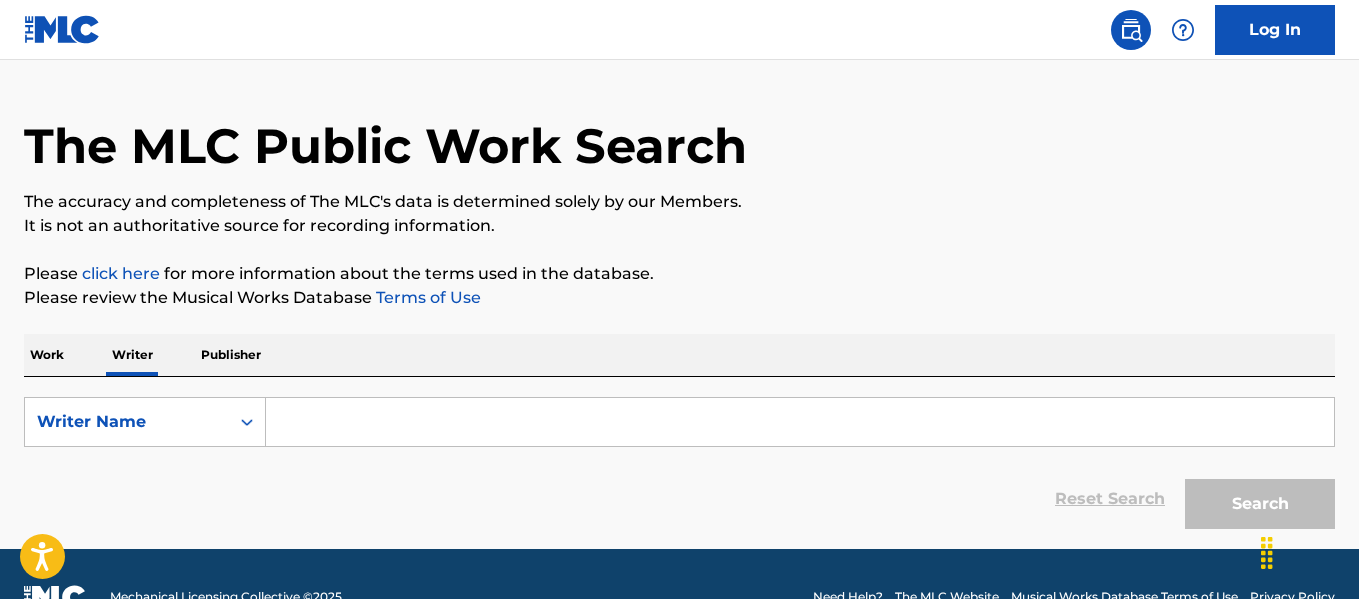 scroll, scrollTop: 94, scrollLeft: 0, axis: vertical 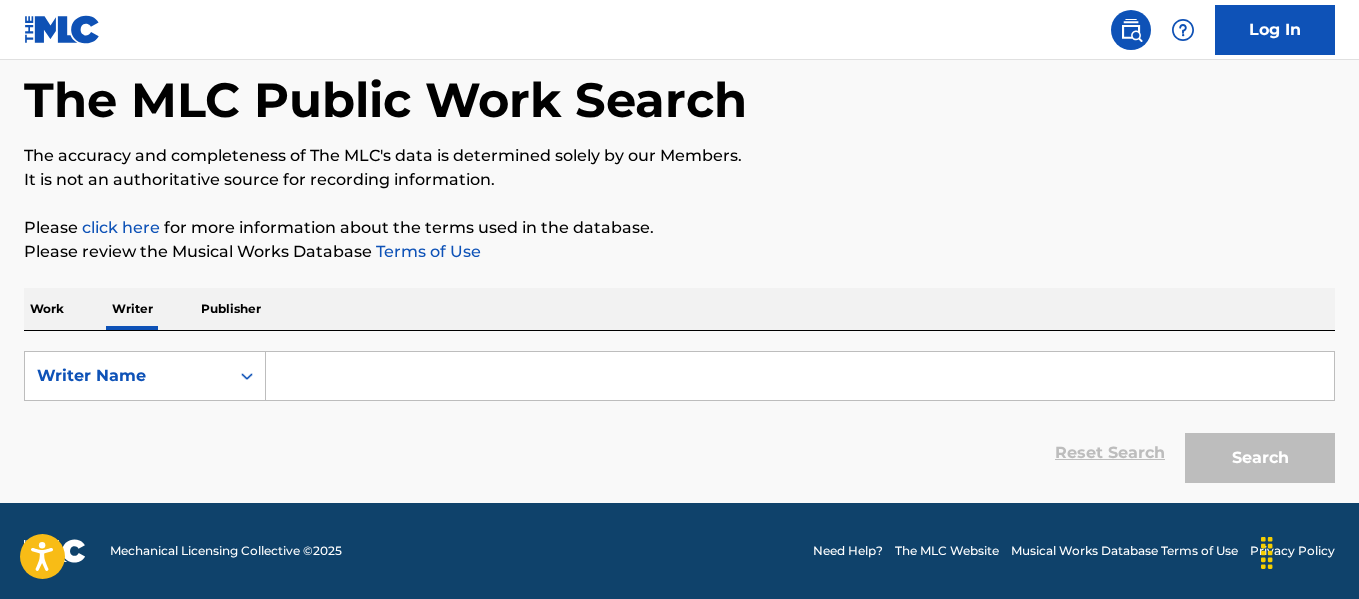 click at bounding box center (800, 376) 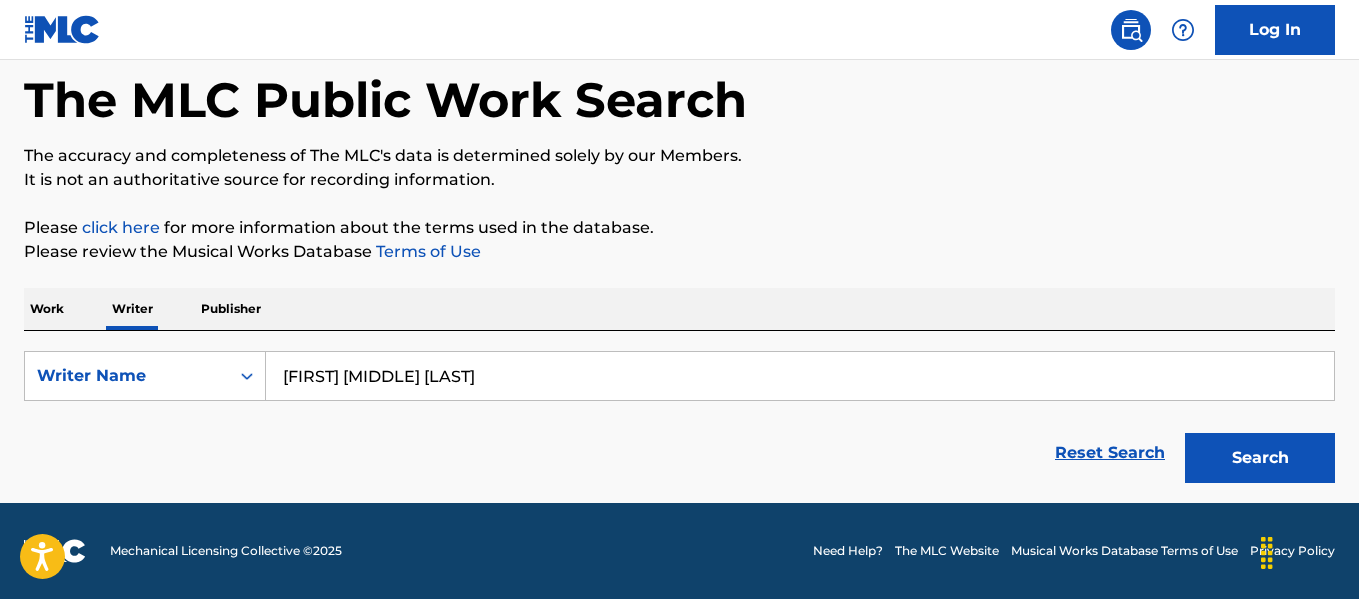 click on "Search" at bounding box center (1260, 458) 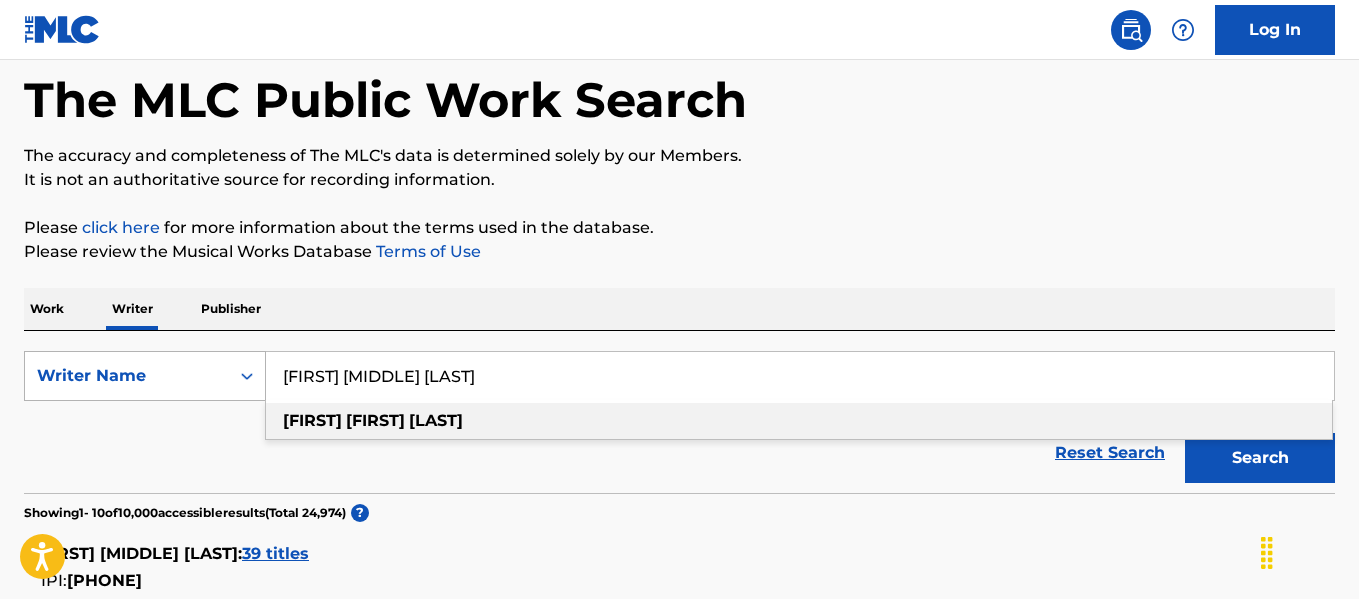 drag, startPoint x: 471, startPoint y: 383, endPoint x: 151, endPoint y: 399, distance: 320.39975 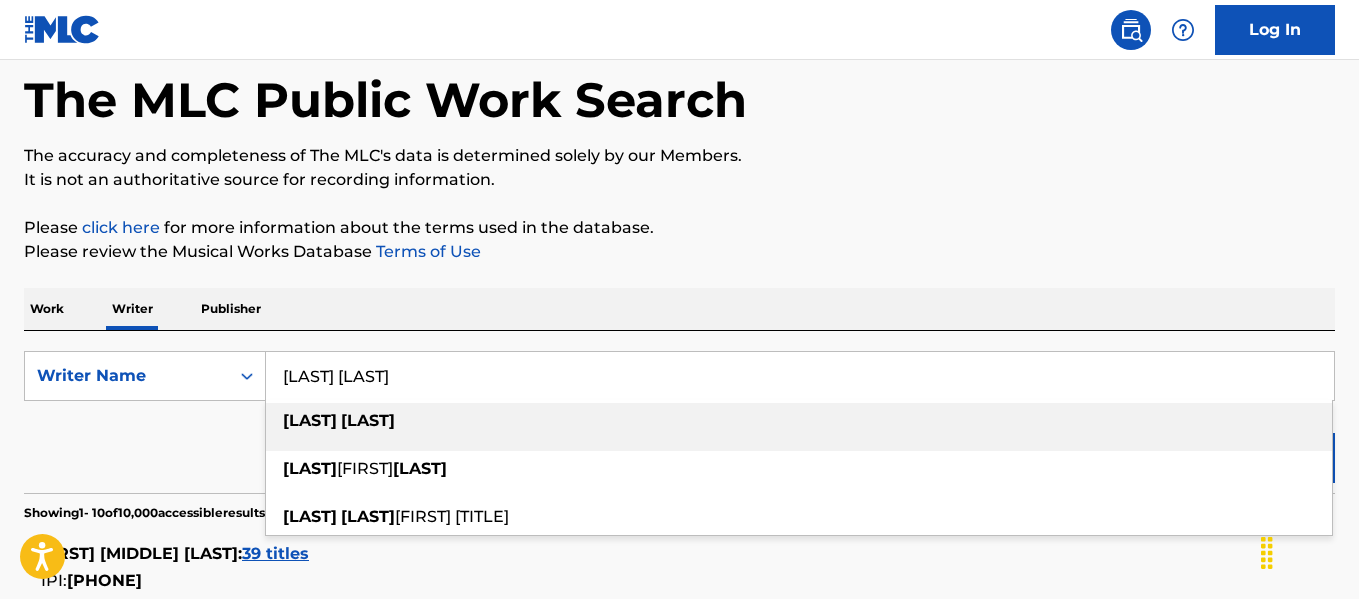 type on "raheem bowes" 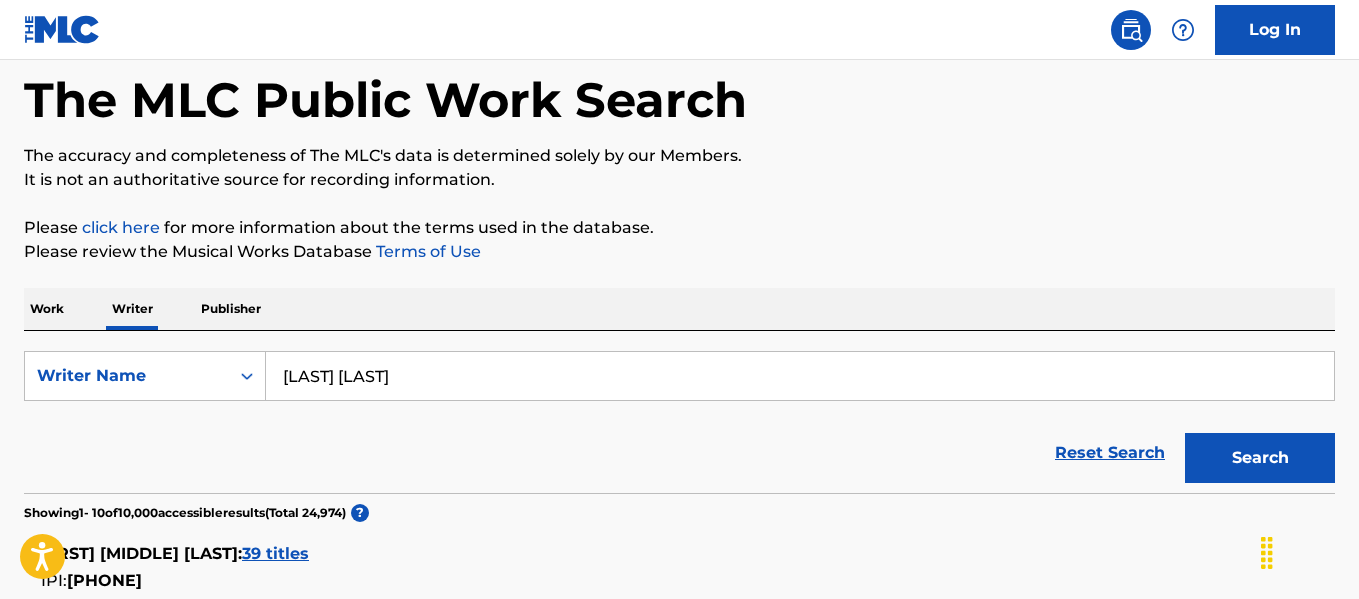 click on "Search" at bounding box center (1260, 458) 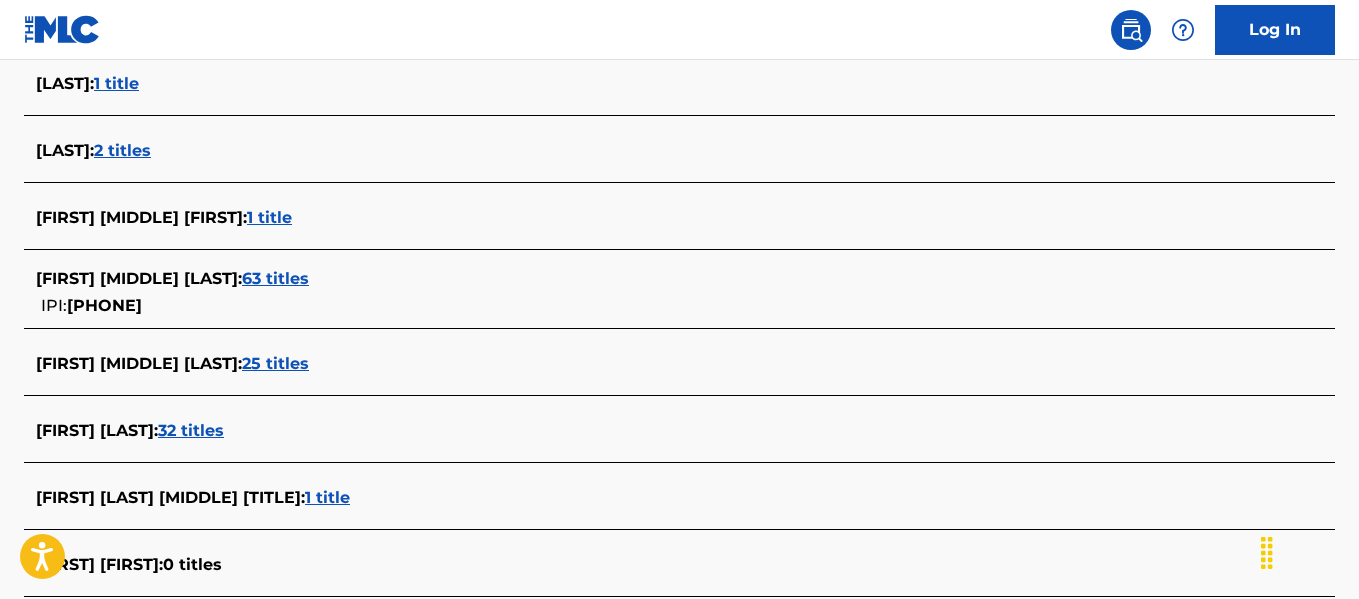 scroll, scrollTop: 707, scrollLeft: 0, axis: vertical 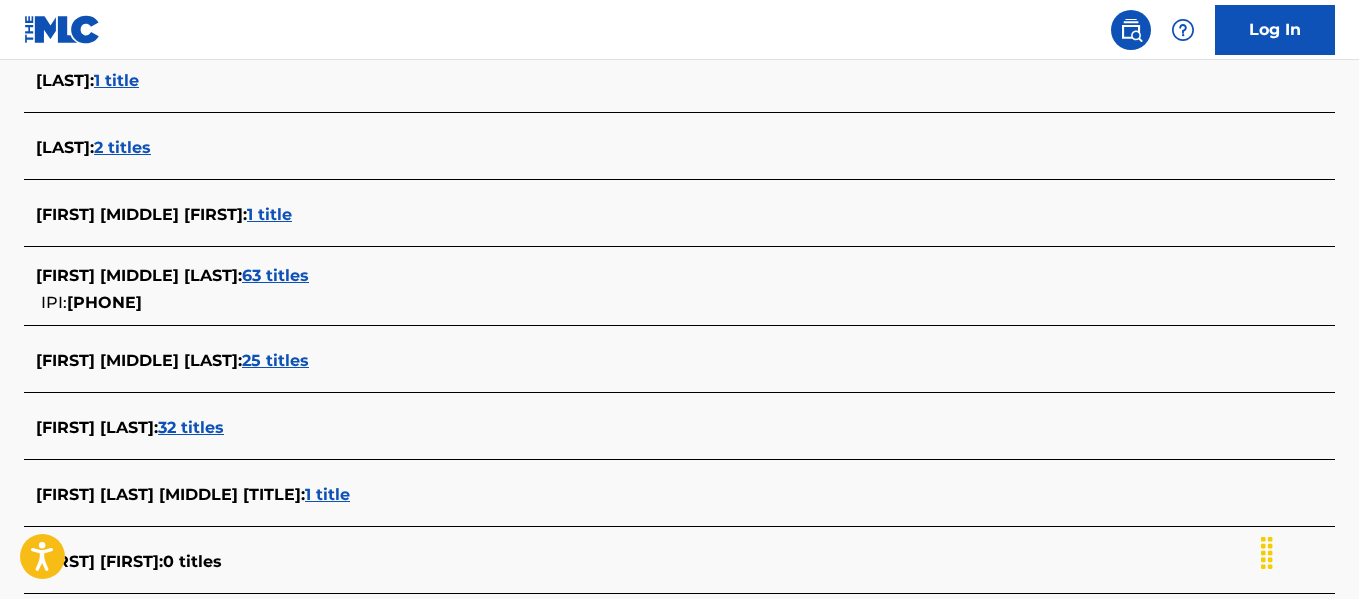 click on "25 titles" at bounding box center [275, 360] 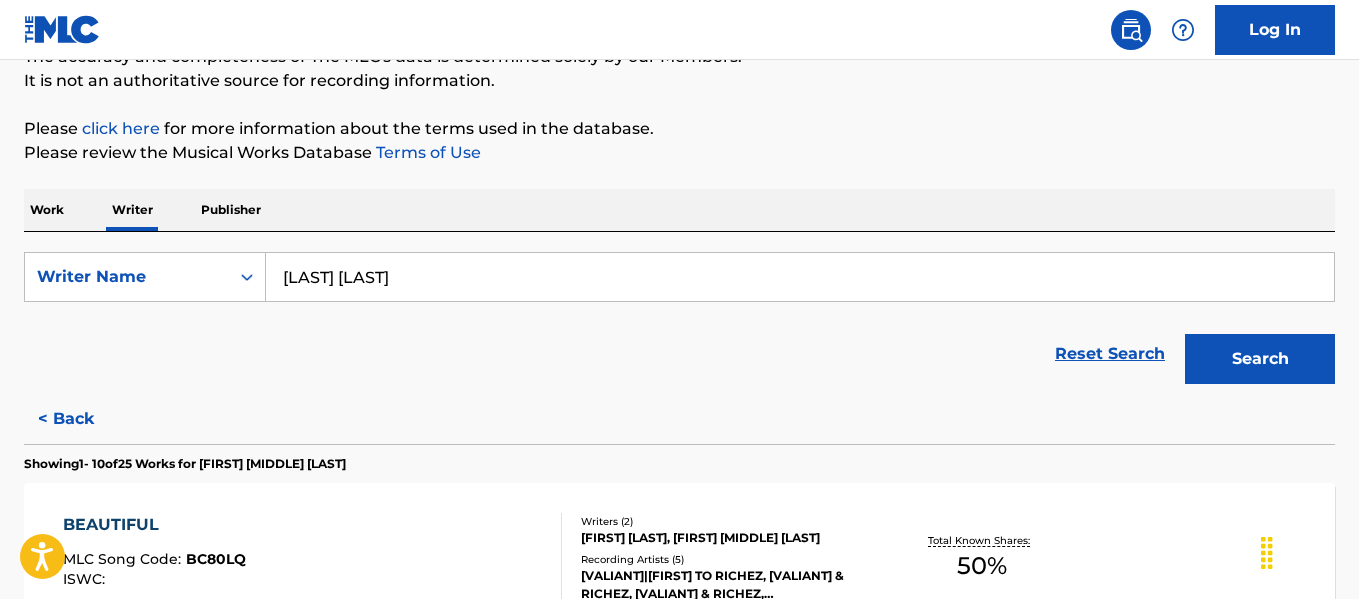 scroll, scrollTop: 247, scrollLeft: 0, axis: vertical 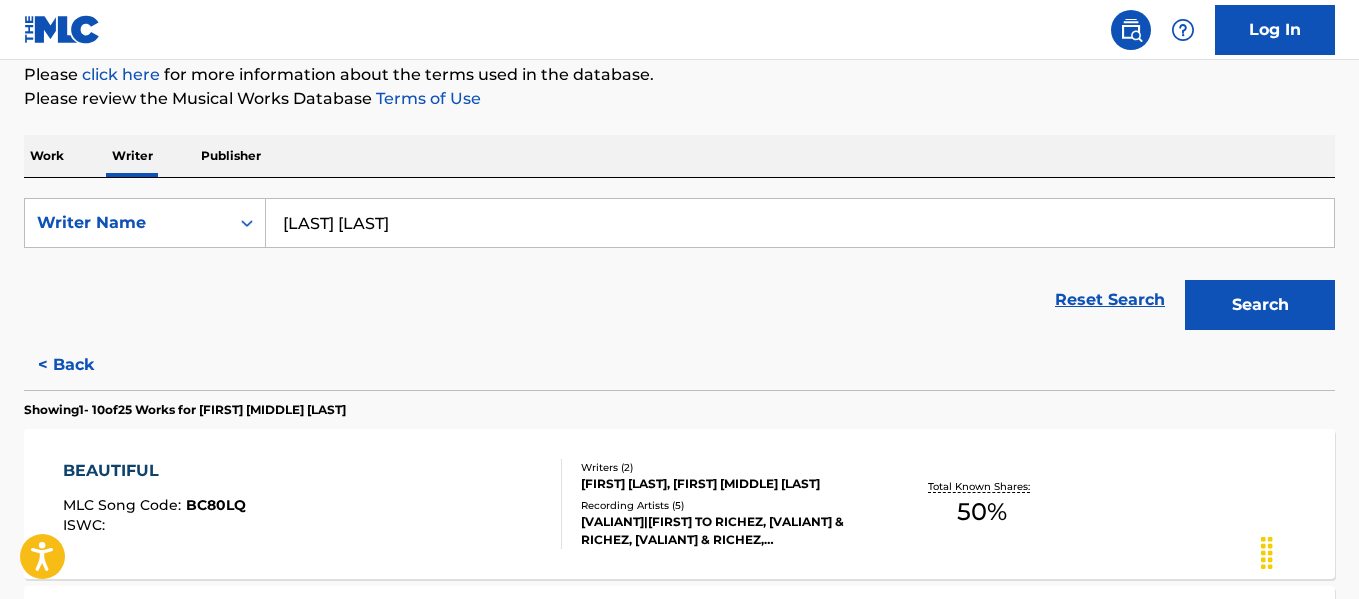 click on "BEAUTIFUL MLC Song Code : BC80LQ ISWC :" at bounding box center [312, 504] 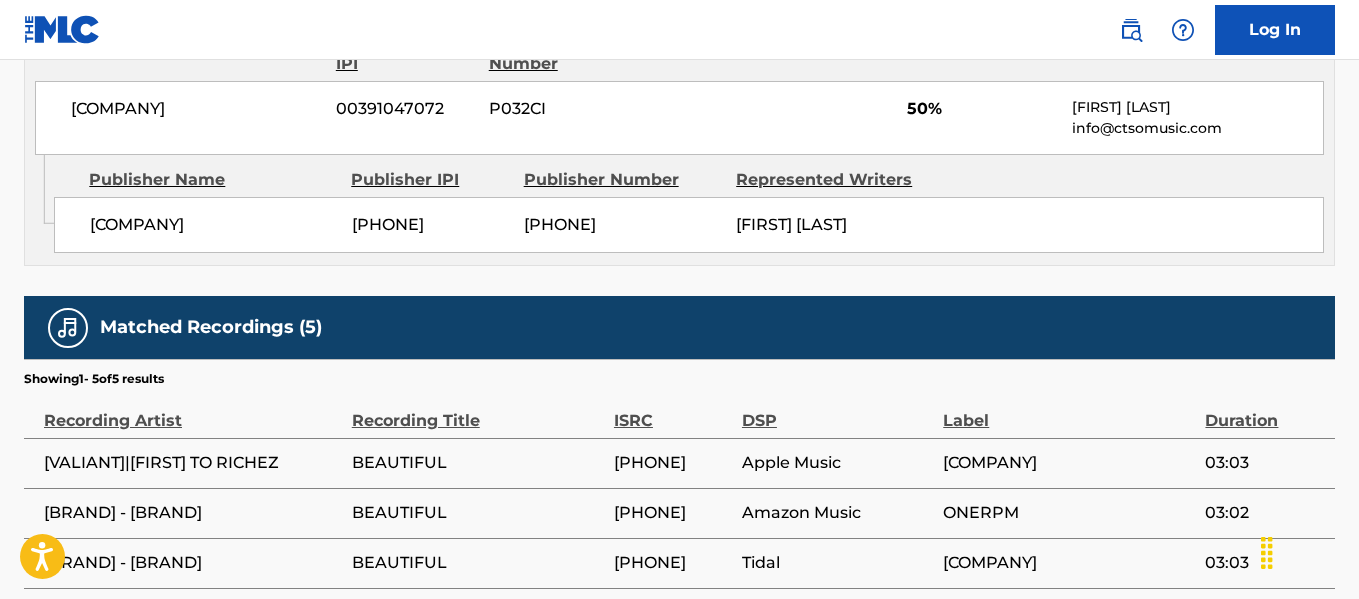 scroll, scrollTop: 1037, scrollLeft: 0, axis: vertical 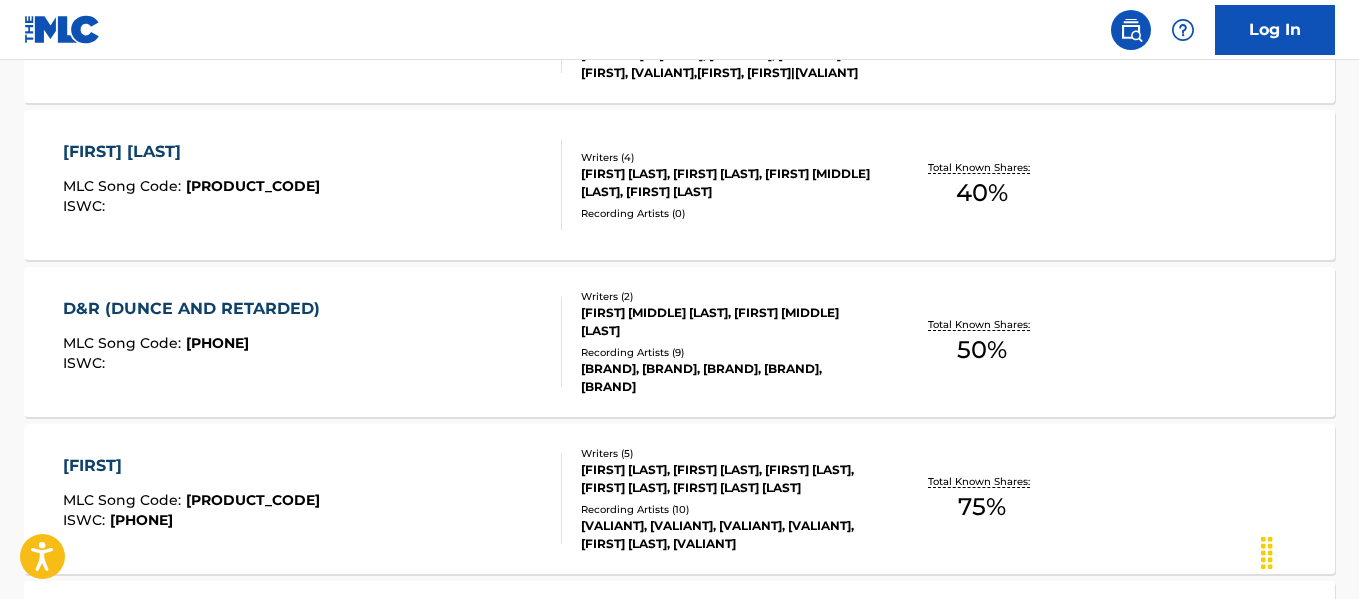 click on "D&R (DUNCE AND RETARDED) MLC Song Code : DD7JIM ISWC :" at bounding box center (312, 342) 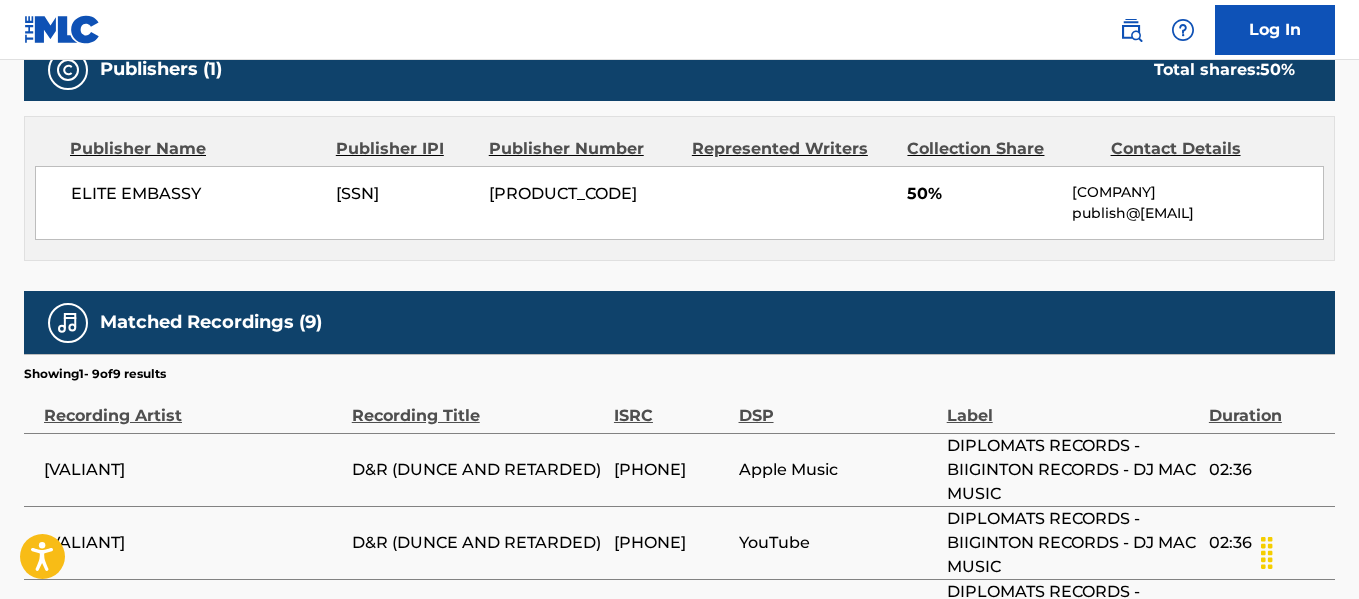 scroll, scrollTop: 933, scrollLeft: 0, axis: vertical 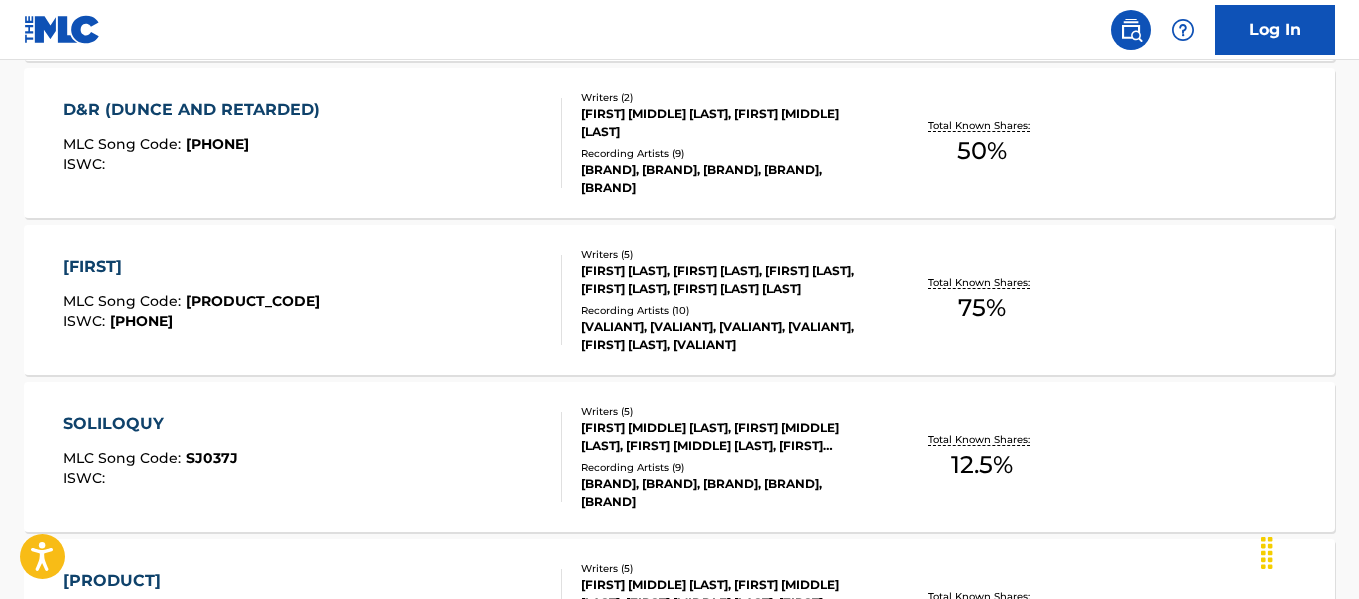 click on "SOLILOQUY MLC Song Code : SJ037J ISWC : Writers ( 5 ) RAHEEM PATRICK BOWES, KEVANE KADEAN THOMPSON, TYRECE CALVIN STEVENS, JACE OMAR DAVIS, FERNANDO NAVADO ROYE Recording Artists ( 9 ) VALIANT, VALIANT, VALIANT, VALIANT, VALIANT Total Known Shares: 12.5 %" at bounding box center [679, 457] 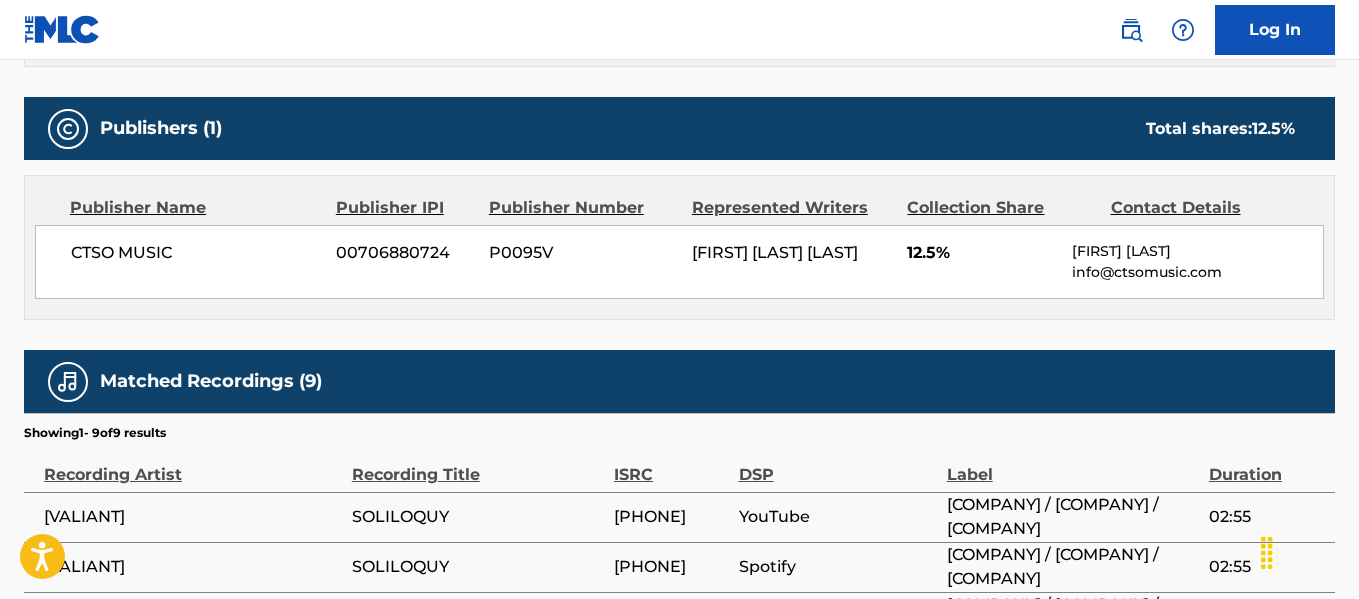 scroll, scrollTop: 1034, scrollLeft: 0, axis: vertical 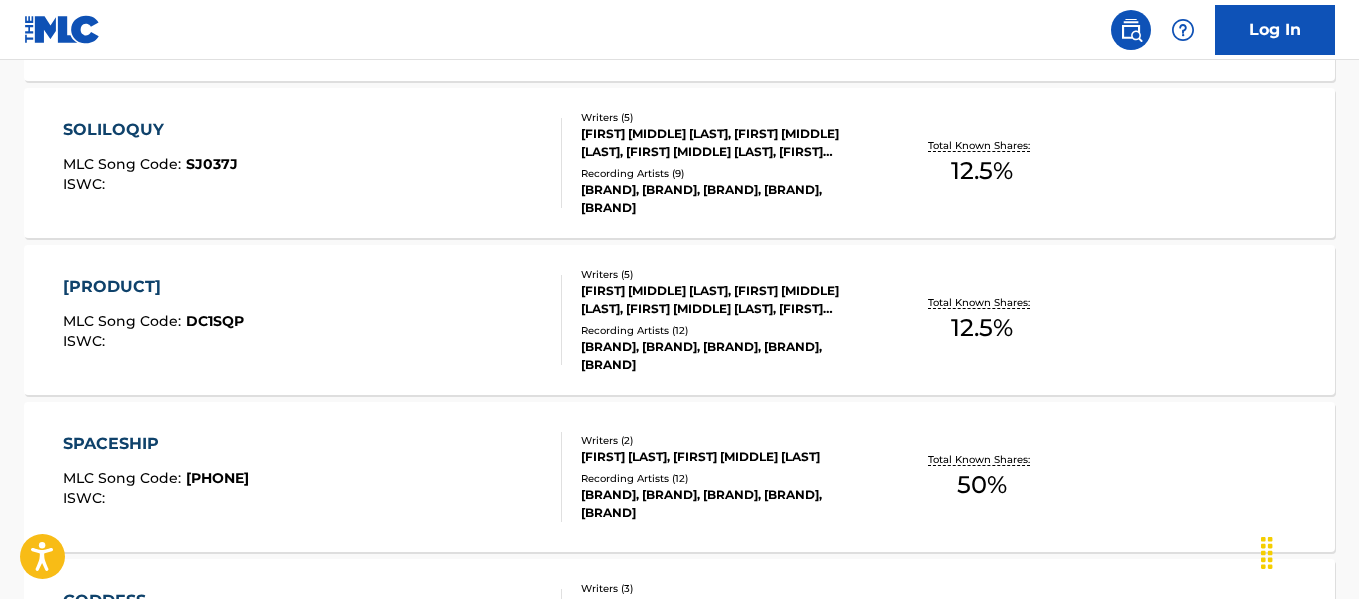 click on "DWEET MLC Song Code : DC1SQP ISWC :" at bounding box center [312, 320] 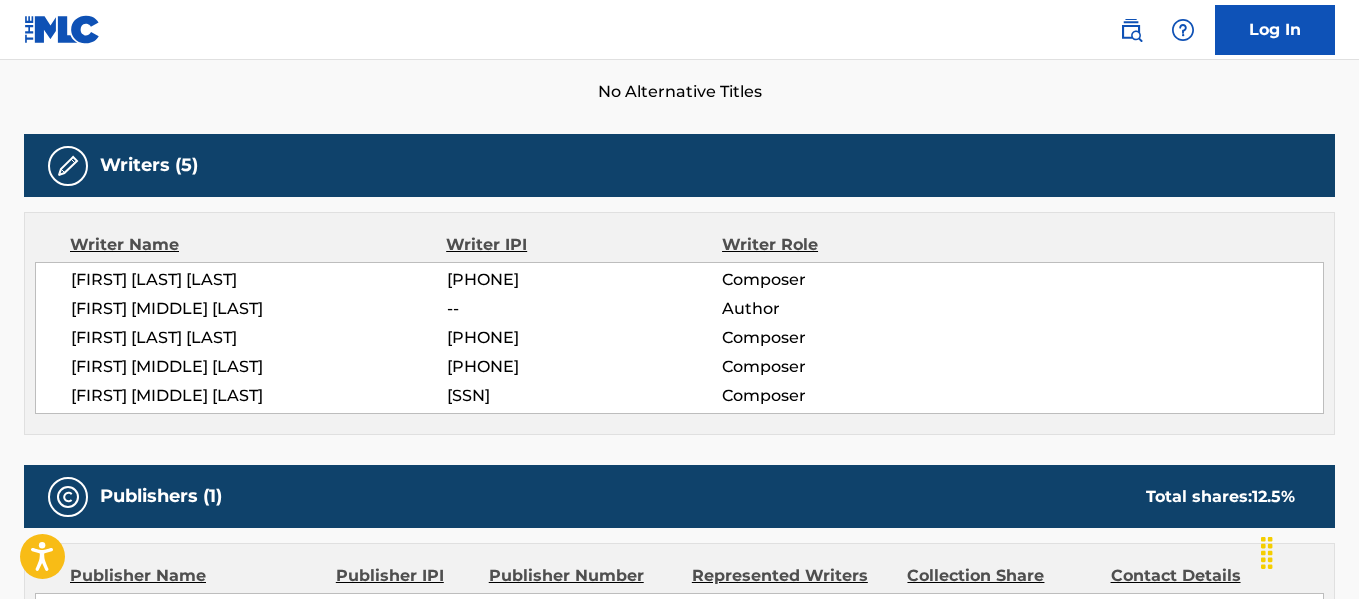 scroll, scrollTop: 554, scrollLeft: 0, axis: vertical 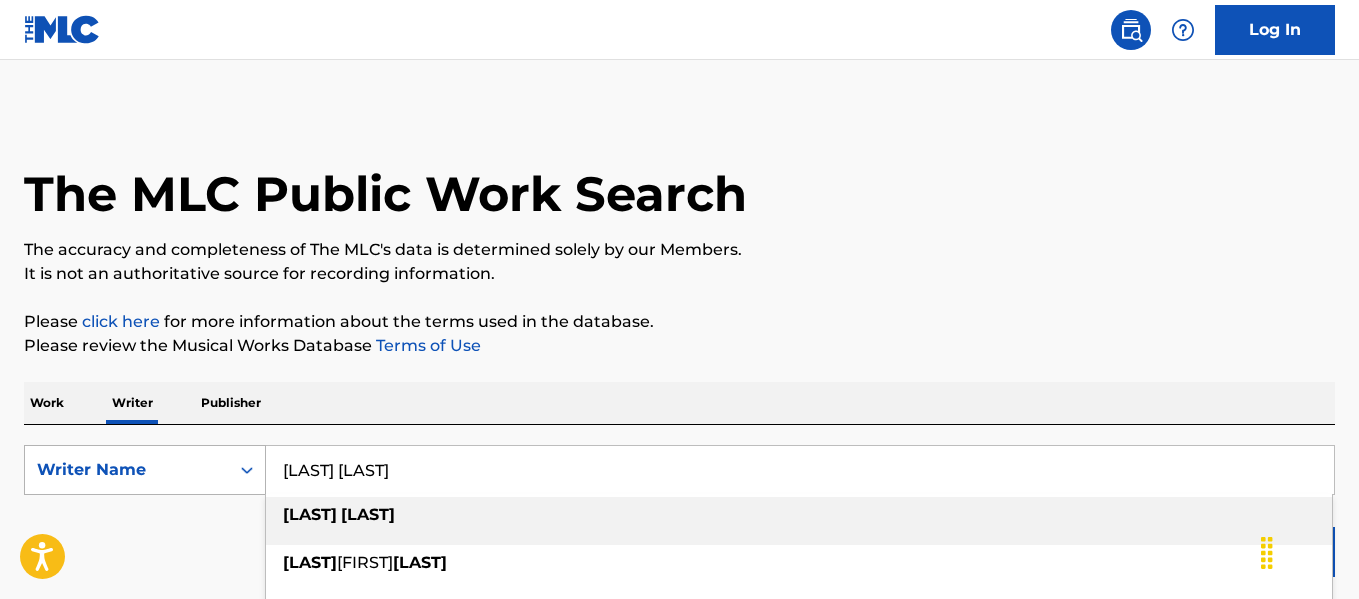 drag, startPoint x: 474, startPoint y: 455, endPoint x: 246, endPoint y: 466, distance: 228.2652 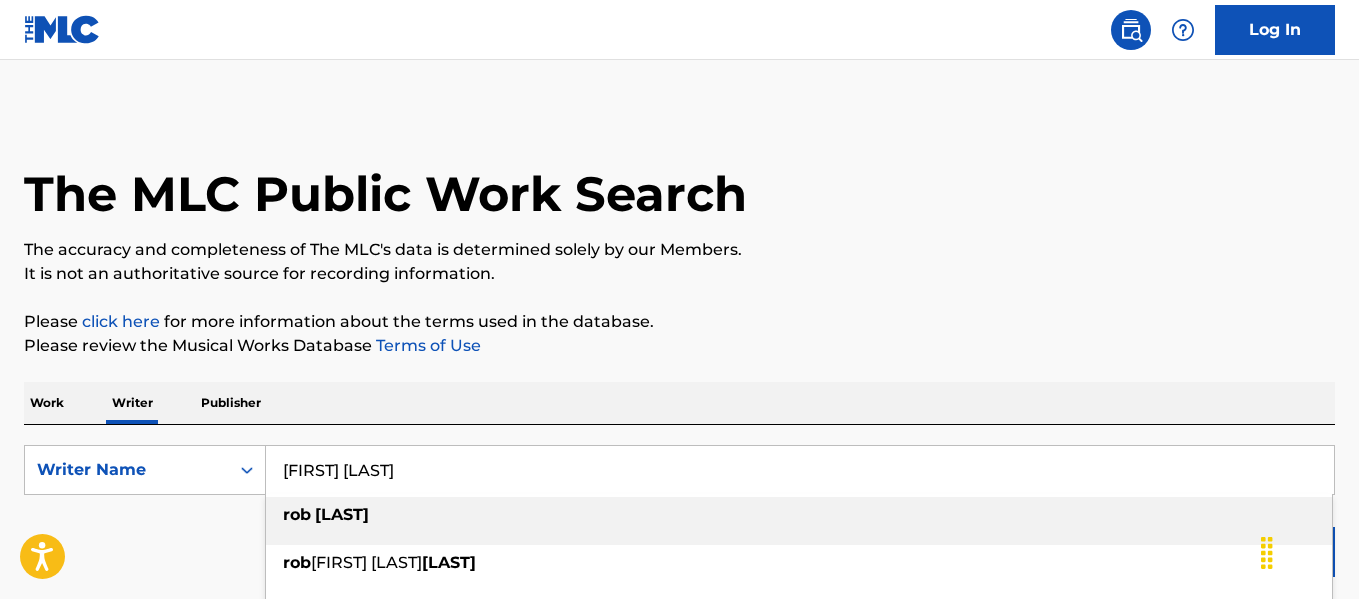 type on "[FIRST] [LAST]" 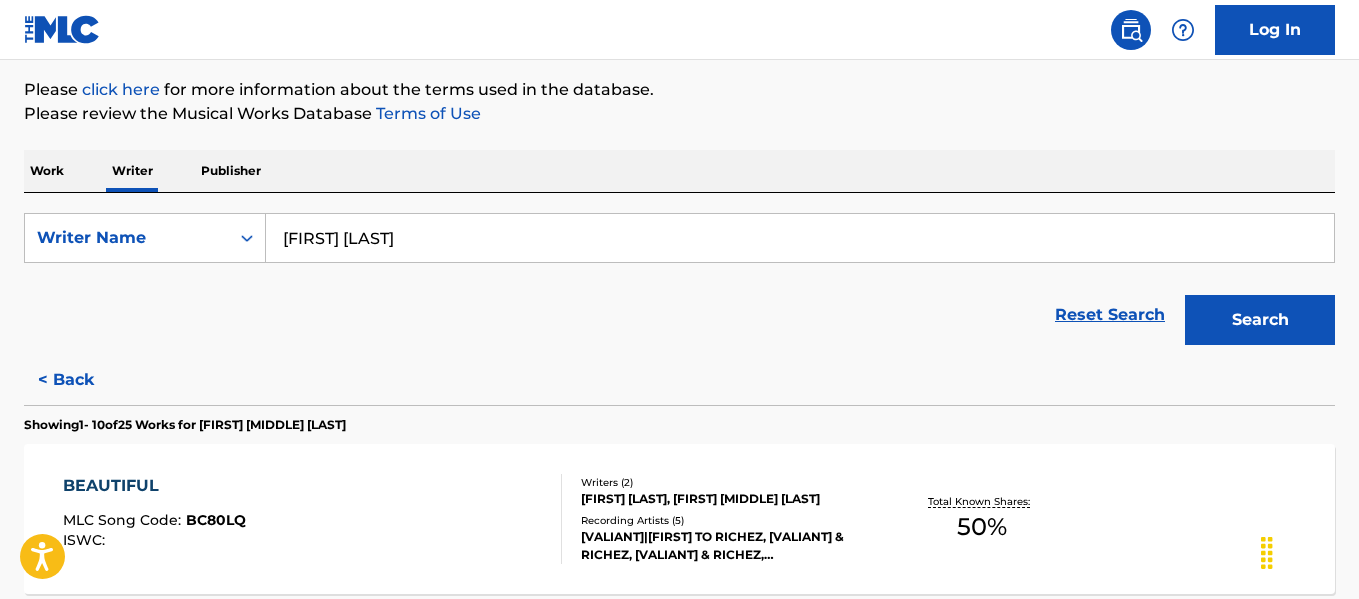 scroll, scrollTop: 300, scrollLeft: 0, axis: vertical 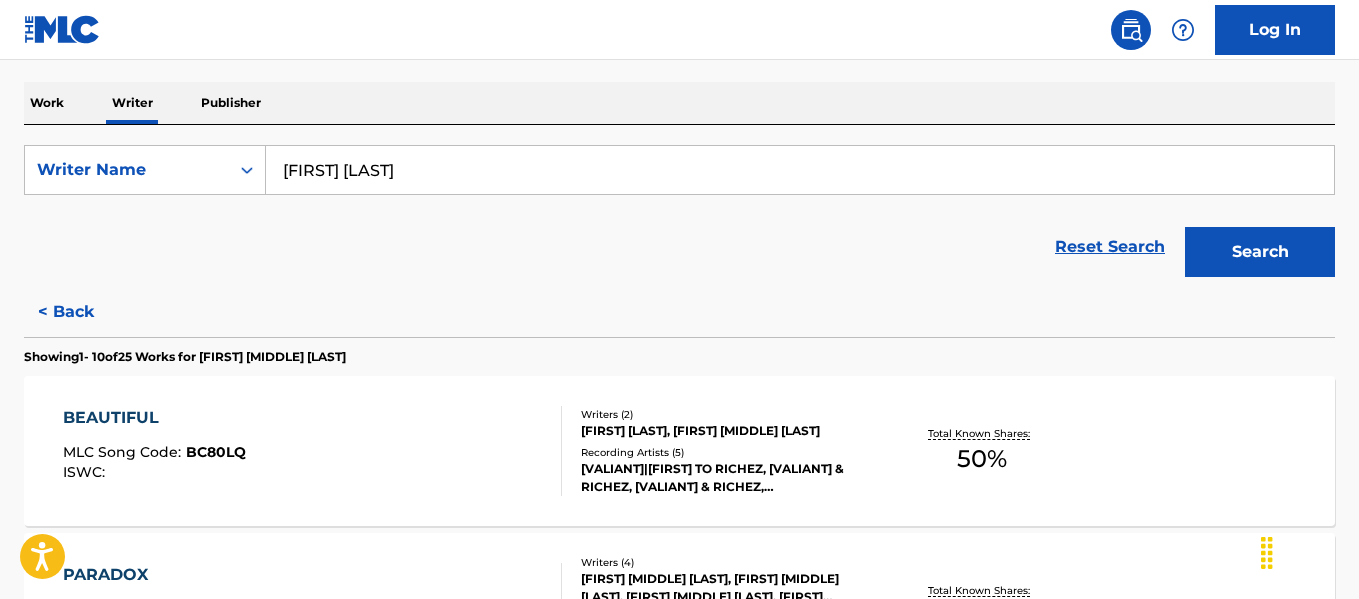 click on "Search" at bounding box center [1260, 252] 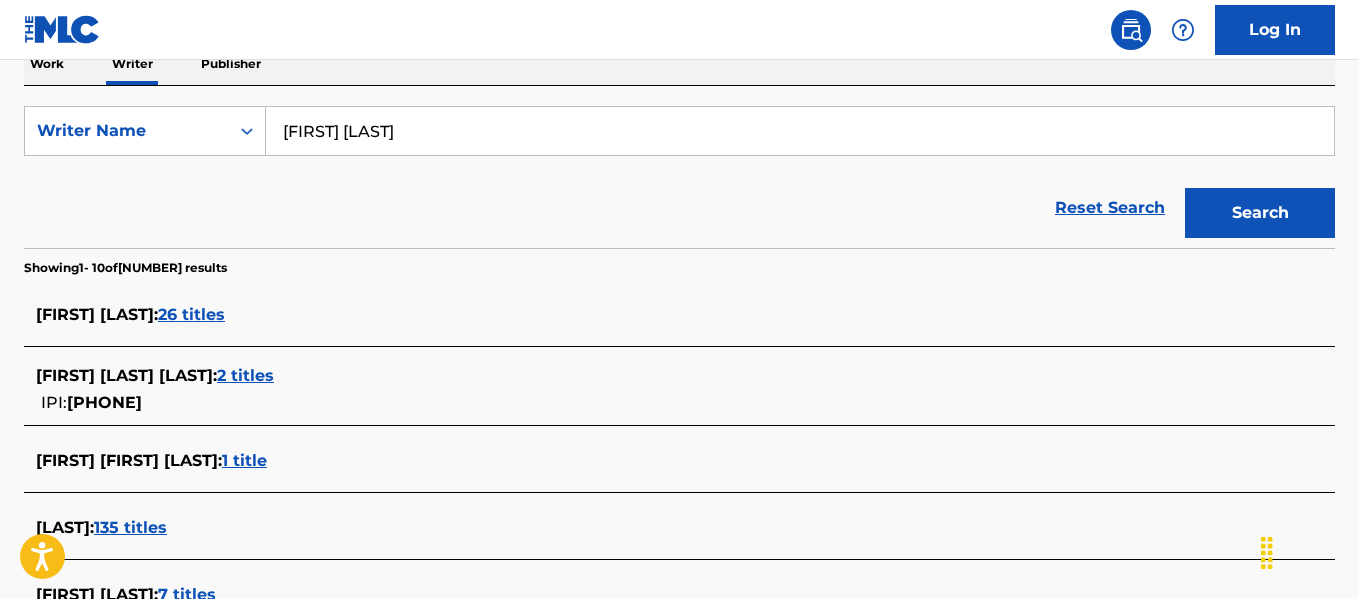scroll, scrollTop: 343, scrollLeft: 0, axis: vertical 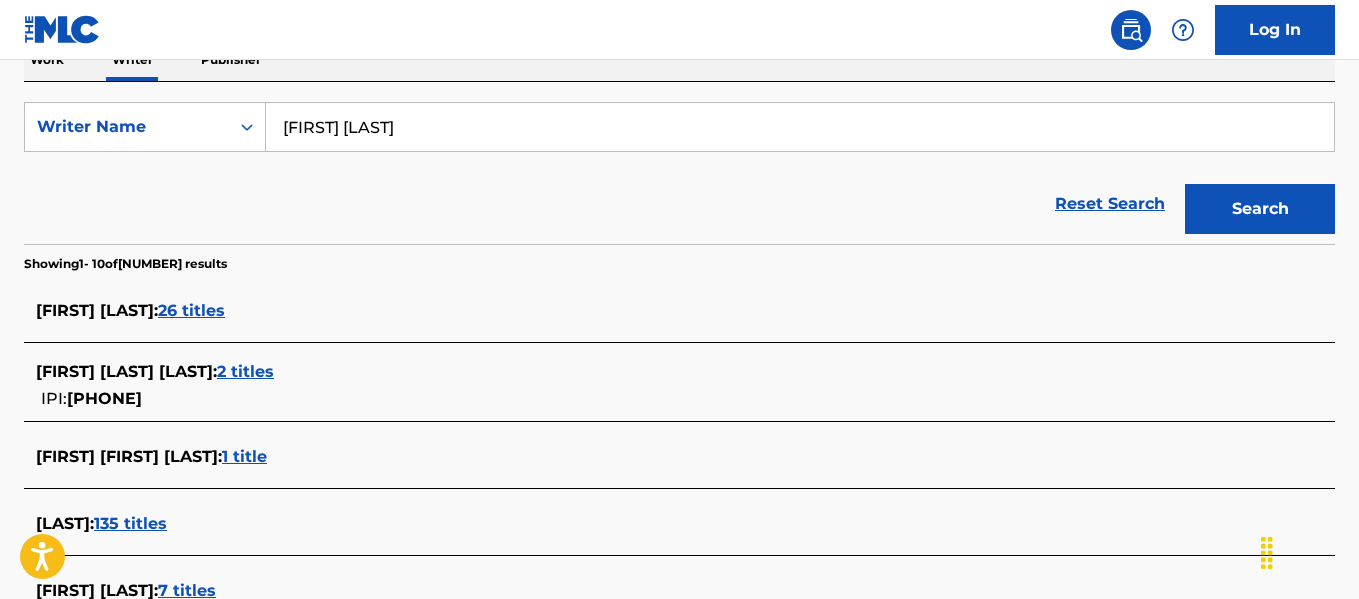 click on "26 titles" at bounding box center (191, 310) 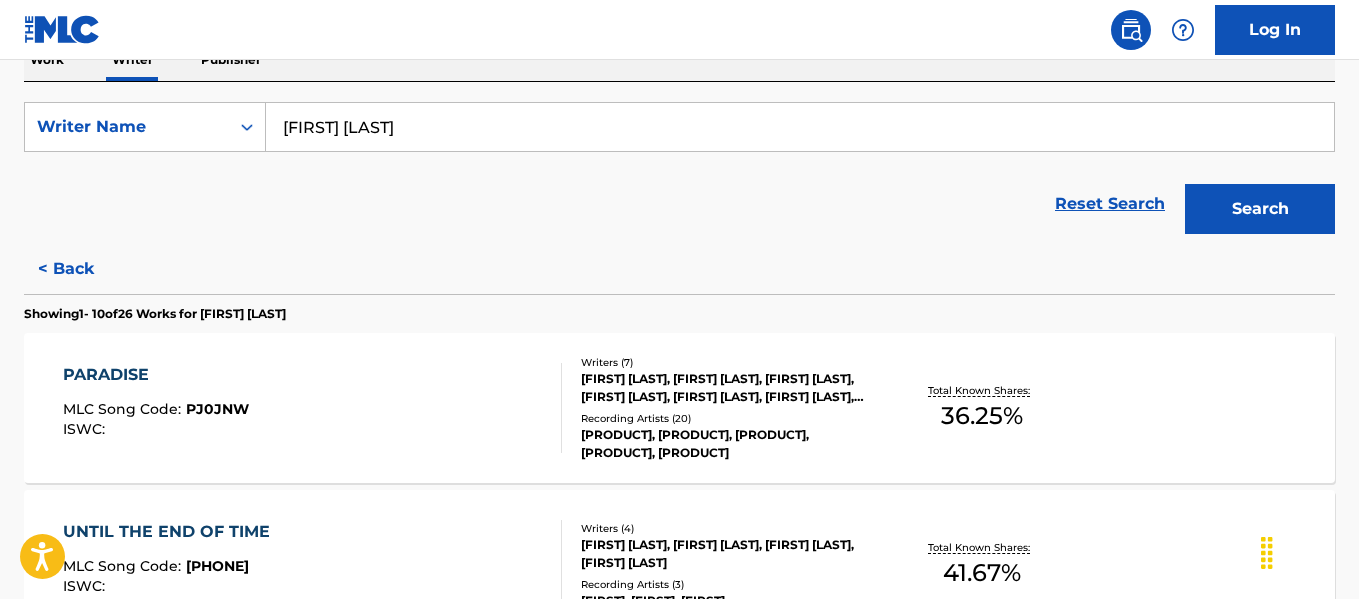 click on "PARADISE MLC Song Code : PJ0JNW ISWC :" at bounding box center [312, 408] 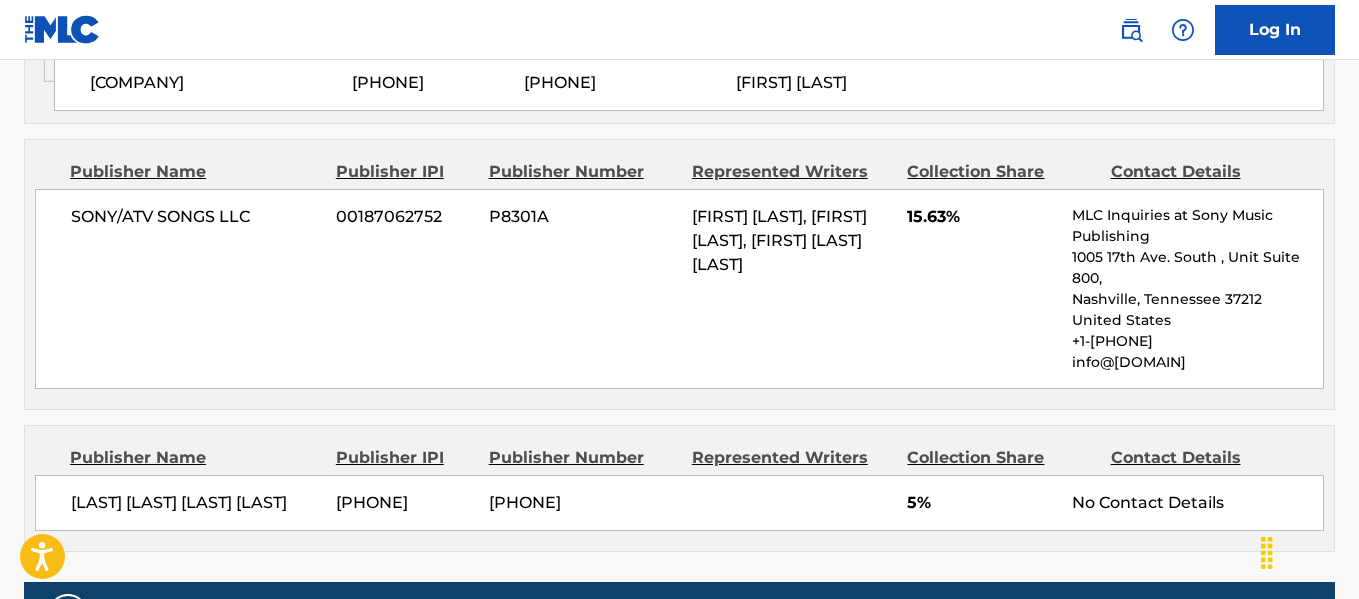 scroll, scrollTop: 2214, scrollLeft: 0, axis: vertical 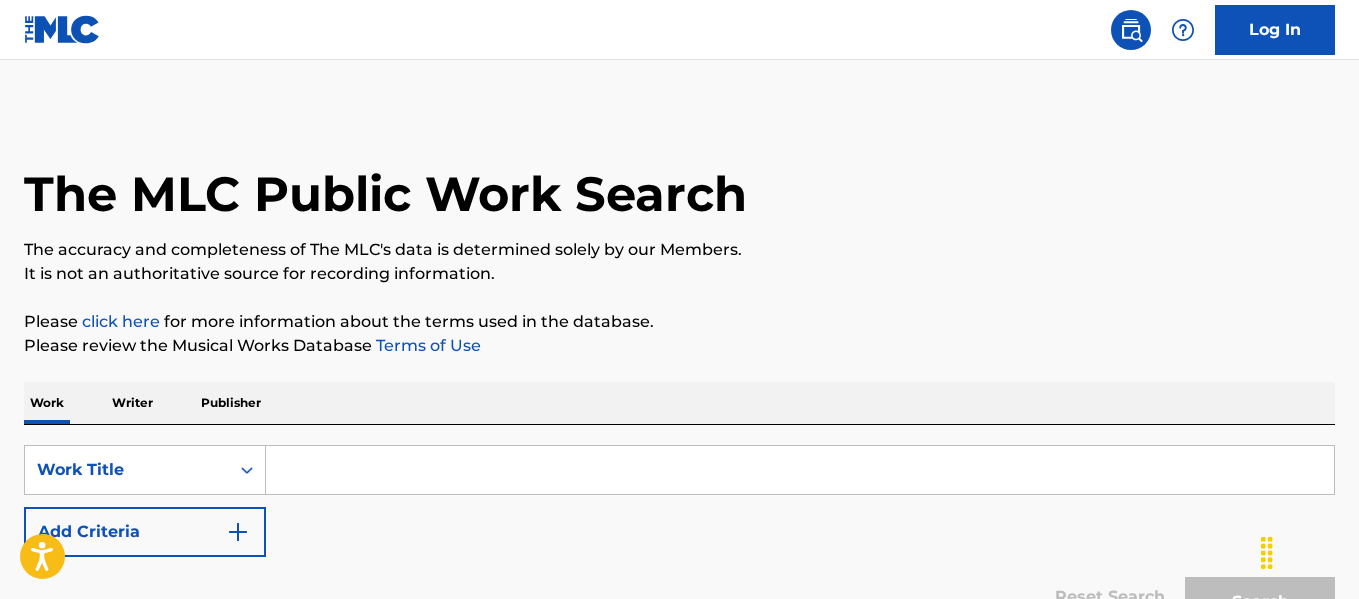click on "Writer" at bounding box center [132, 403] 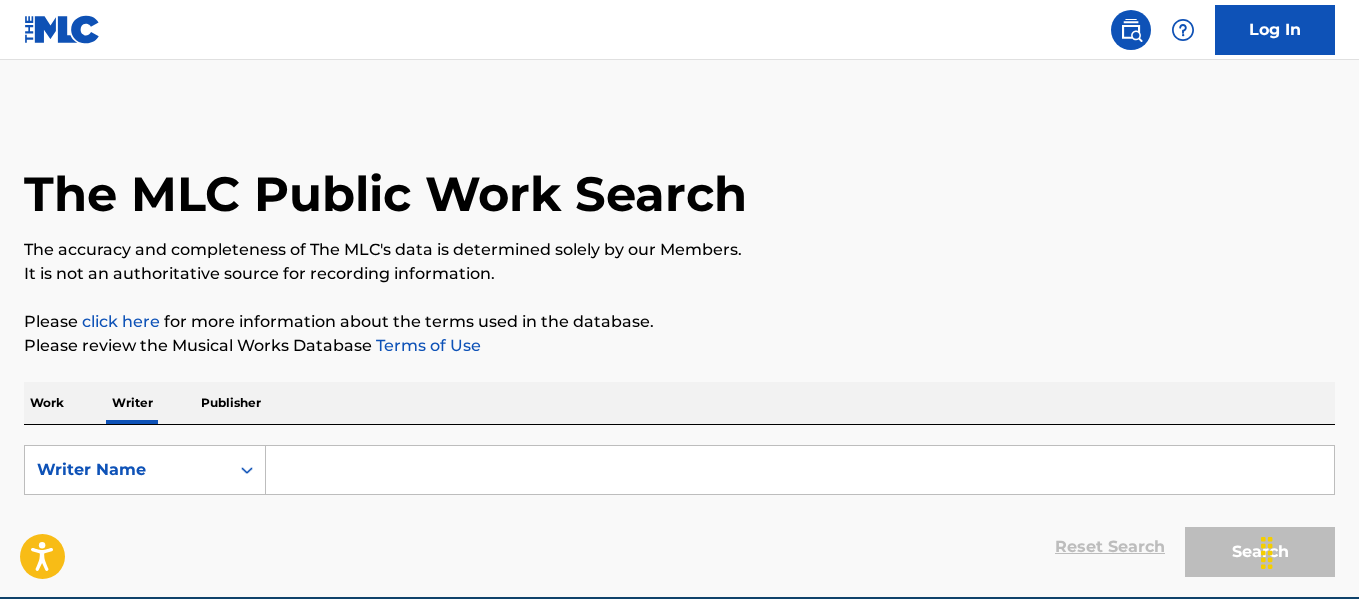 click at bounding box center (800, 470) 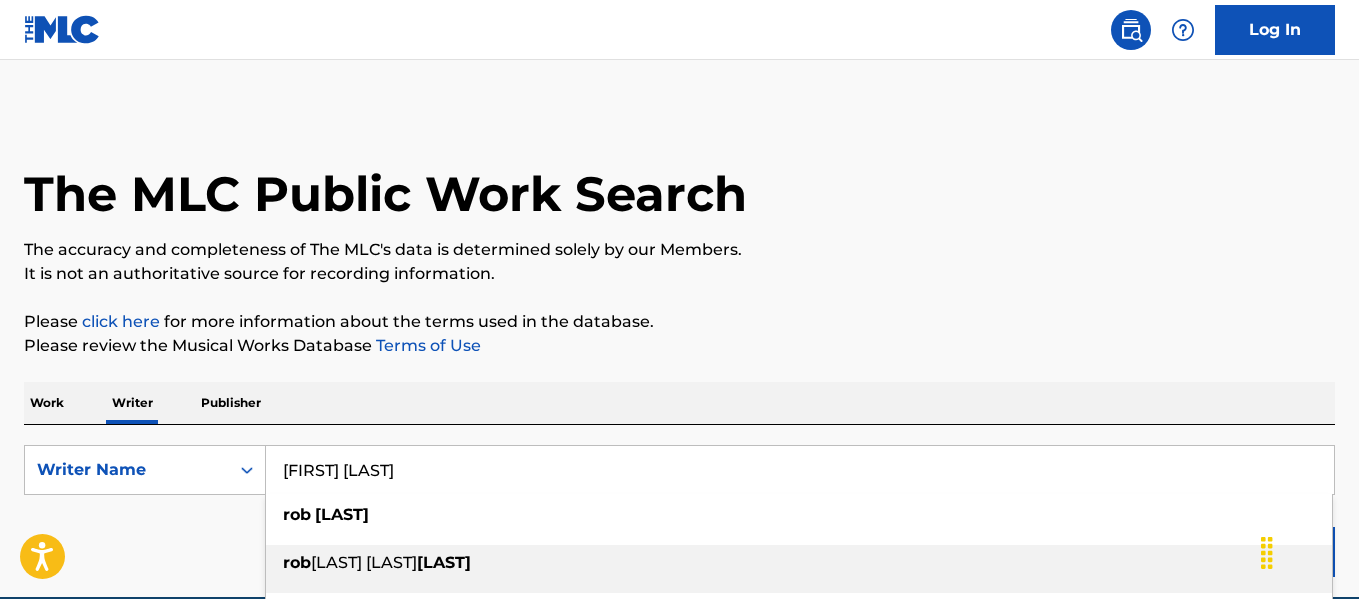 click on "[FIRST] [LAST] [LAST] [LAST]" at bounding box center [799, 563] 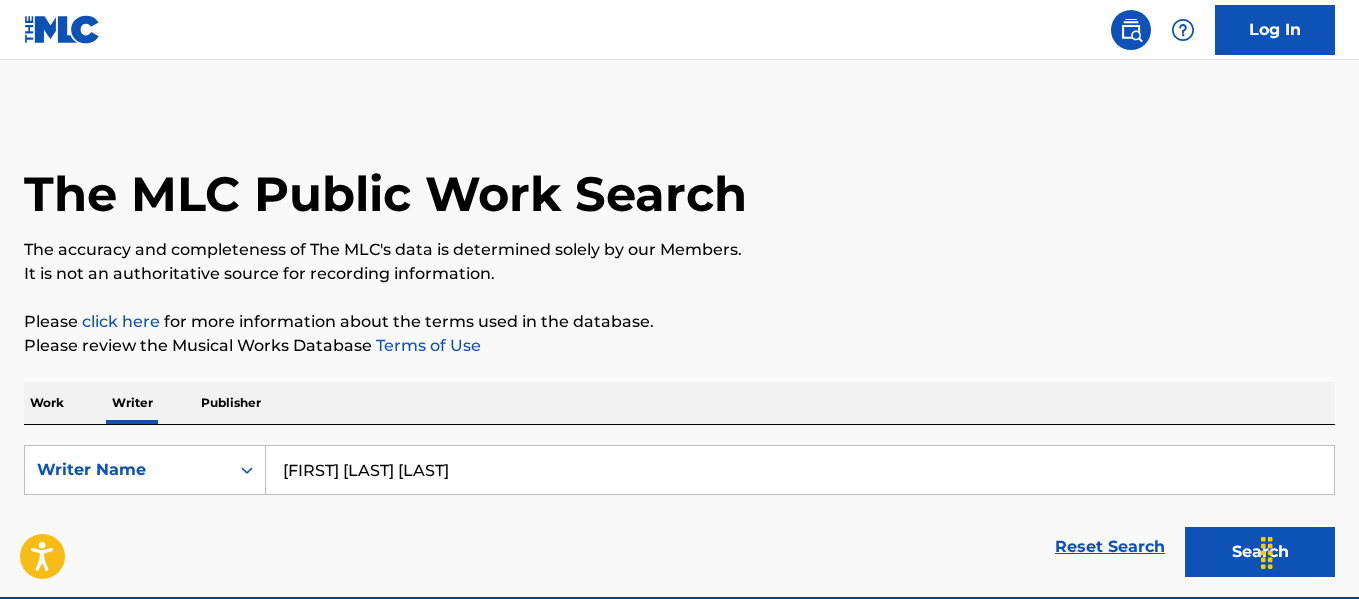 click on "Search" at bounding box center [1260, 552] 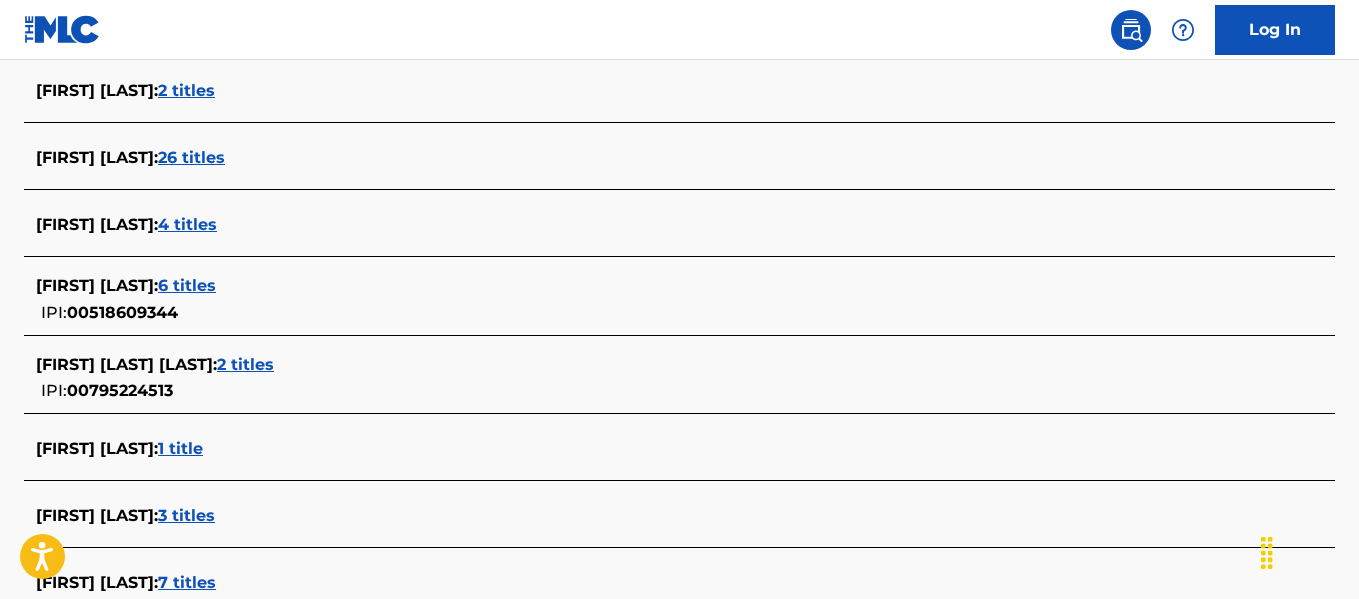 scroll, scrollTop: 493, scrollLeft: 0, axis: vertical 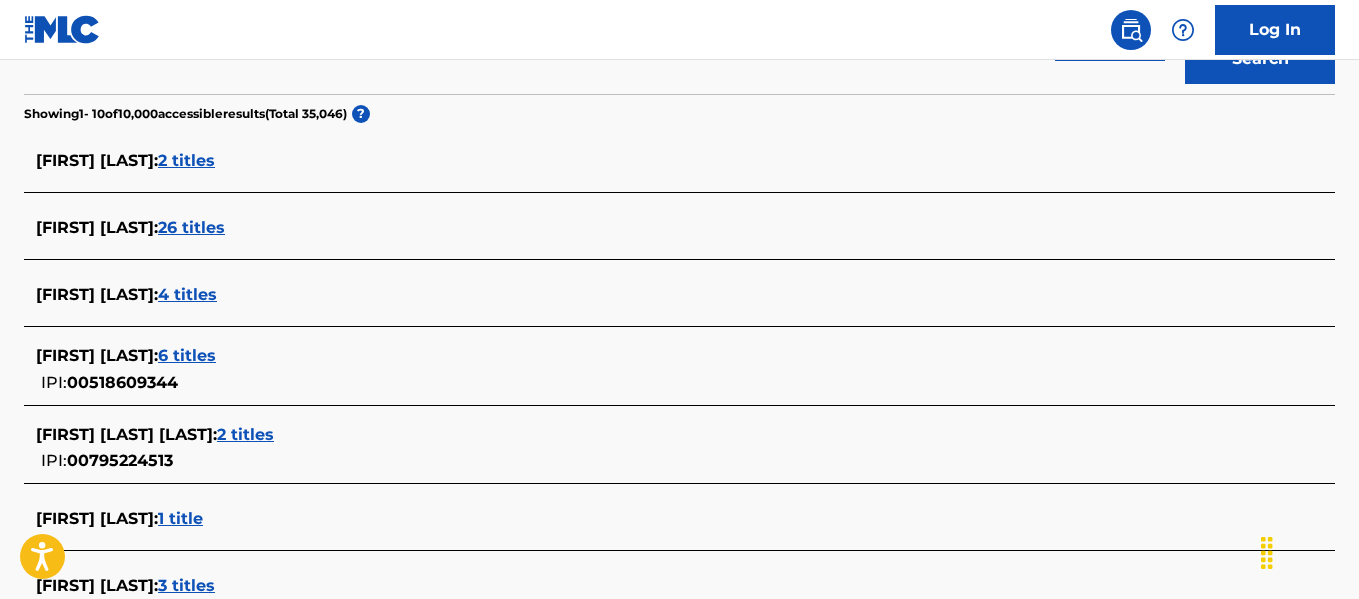 click on "26 titles" at bounding box center [191, 227] 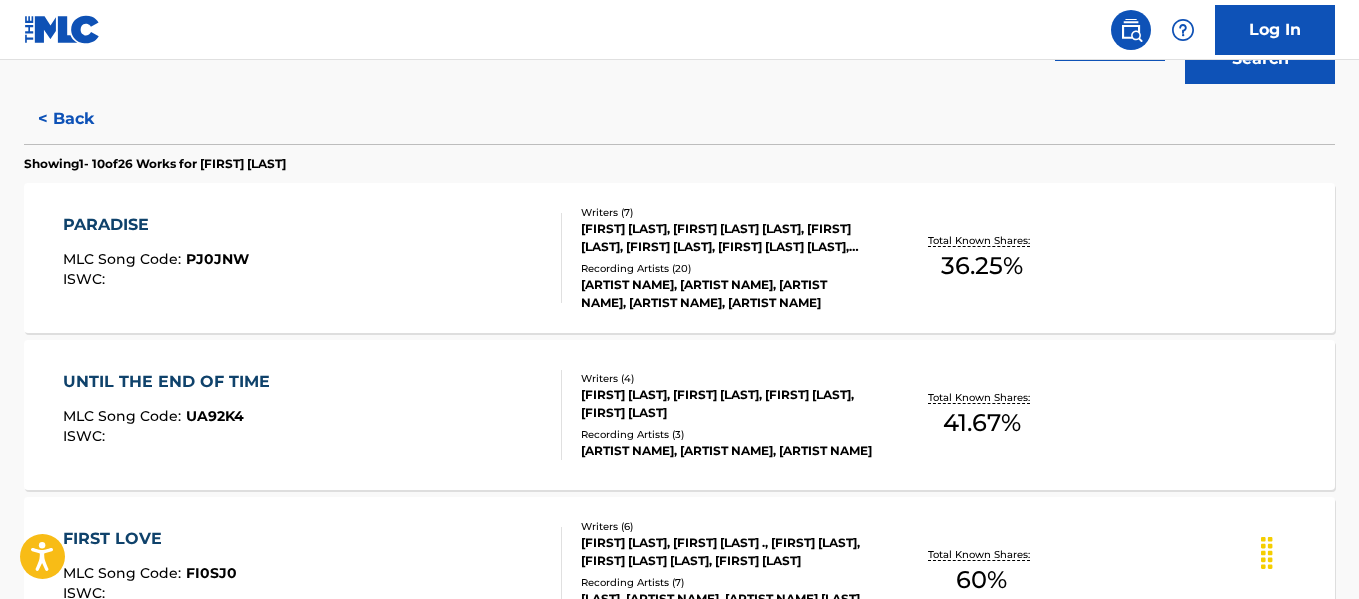 click on "PARADISE" at bounding box center (156, 225) 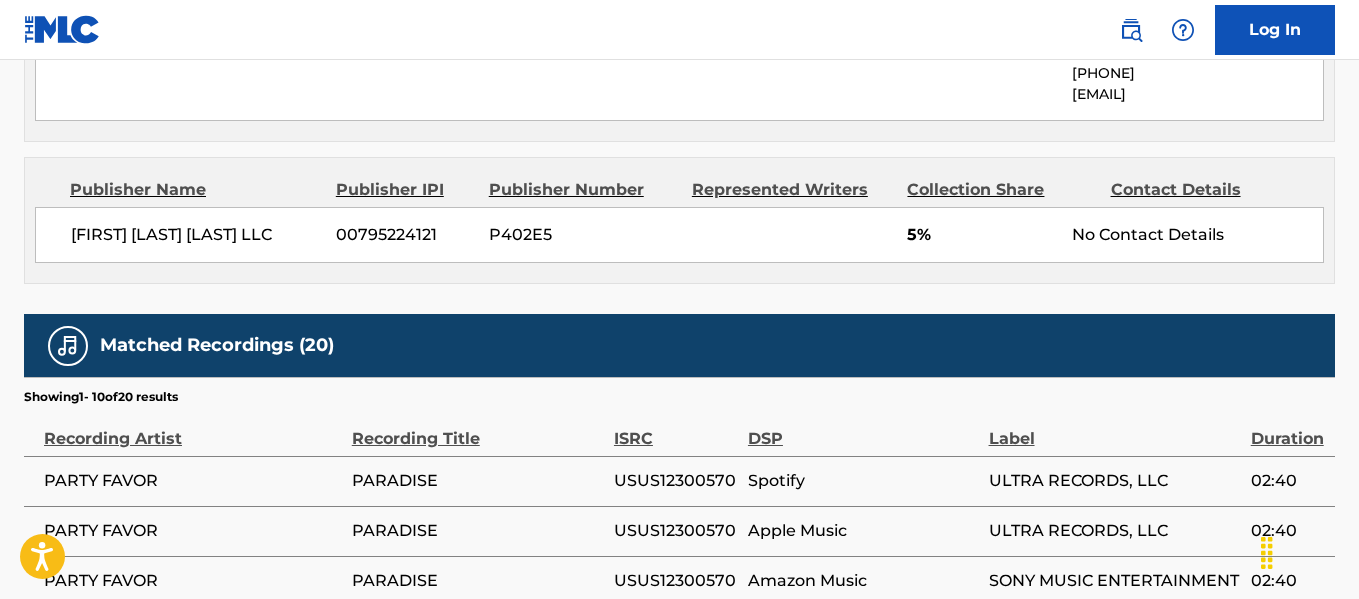 scroll, scrollTop: 2504, scrollLeft: 0, axis: vertical 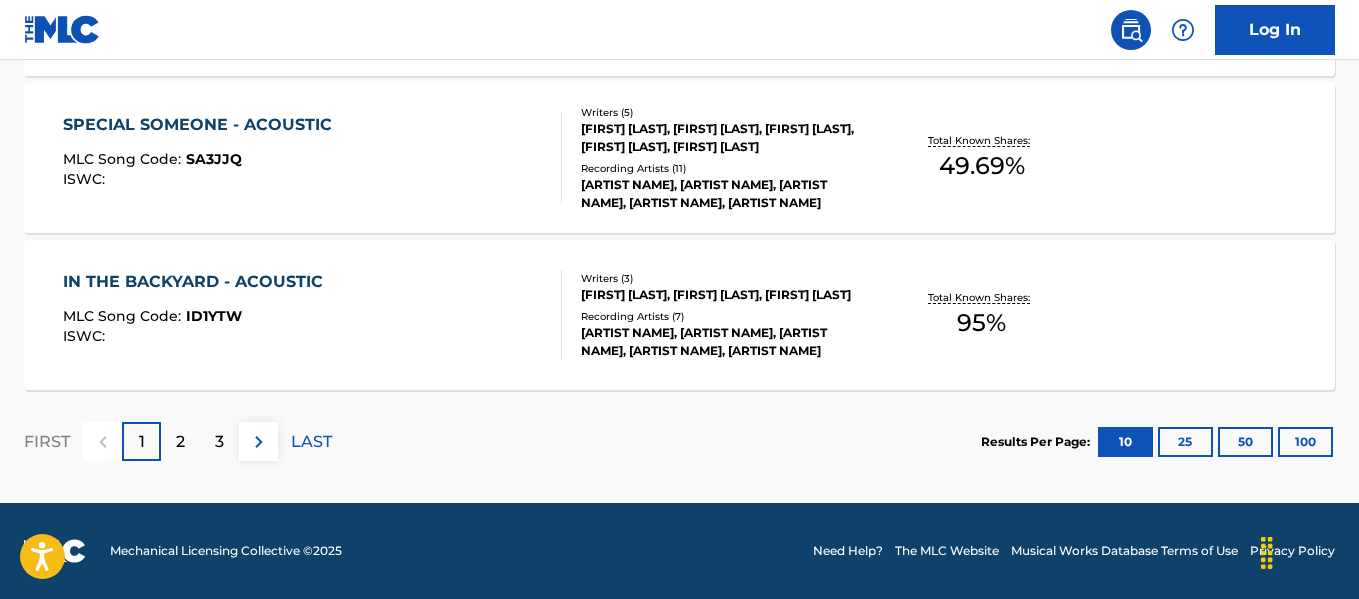 click on "2" at bounding box center (180, 442) 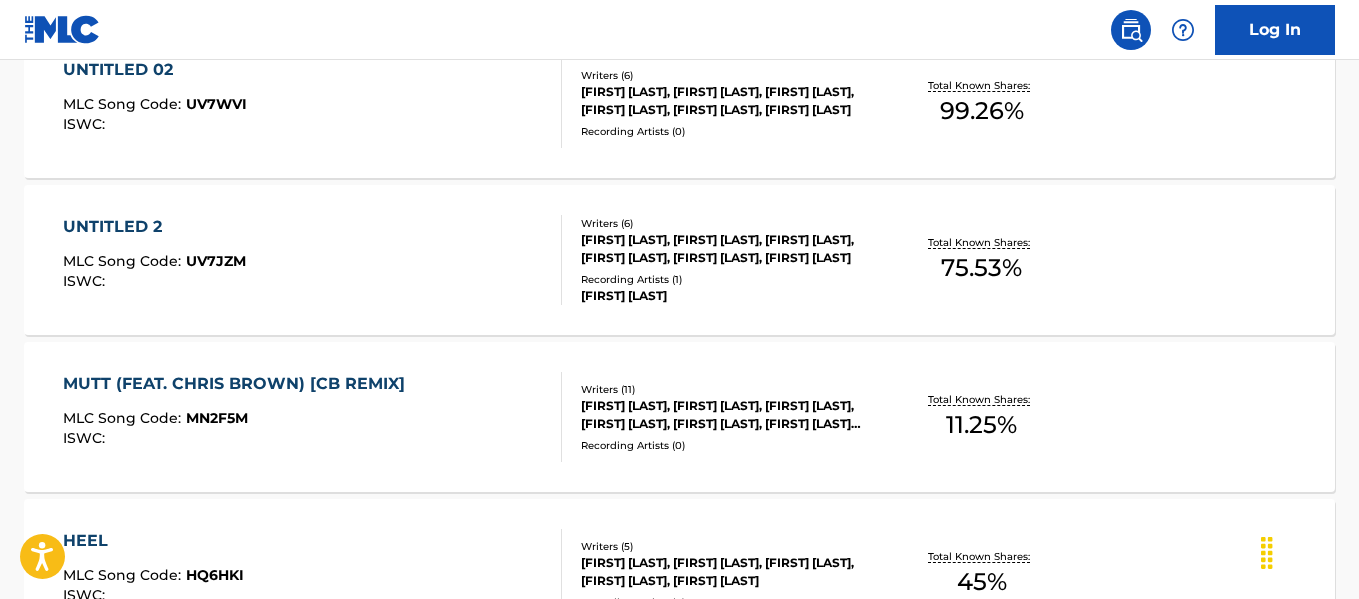 scroll, scrollTop: 1199, scrollLeft: 0, axis: vertical 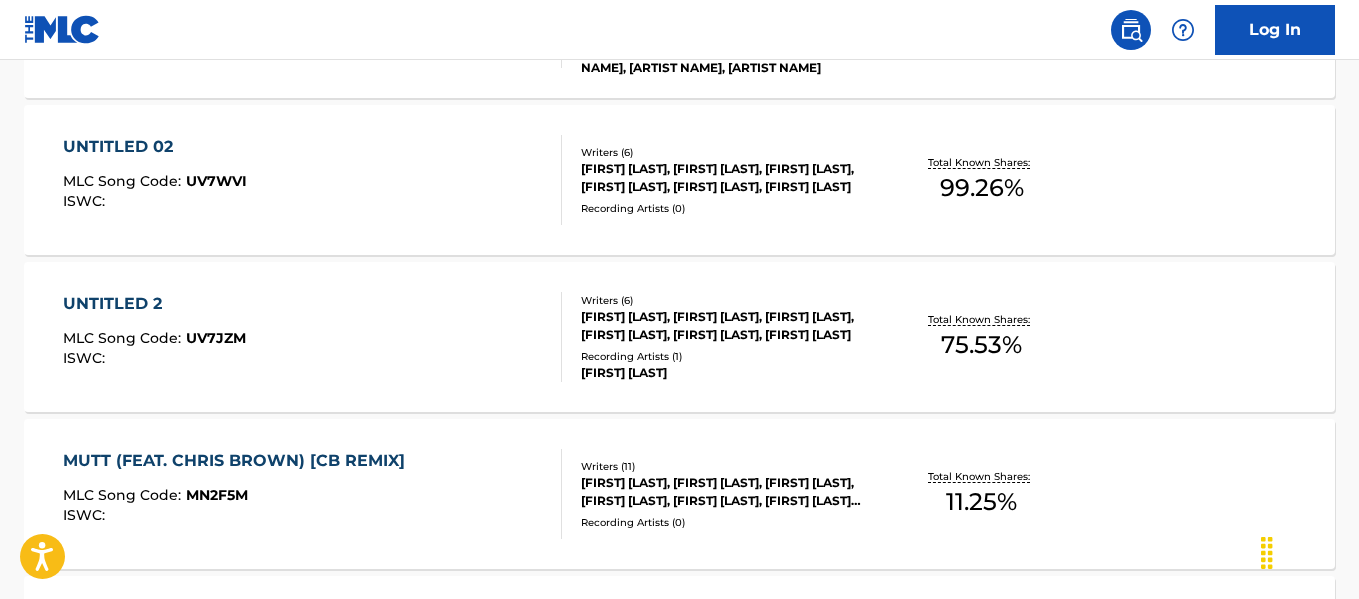 click on "MLC Song Code : UV7JZM ISWC :" at bounding box center (312, 337) 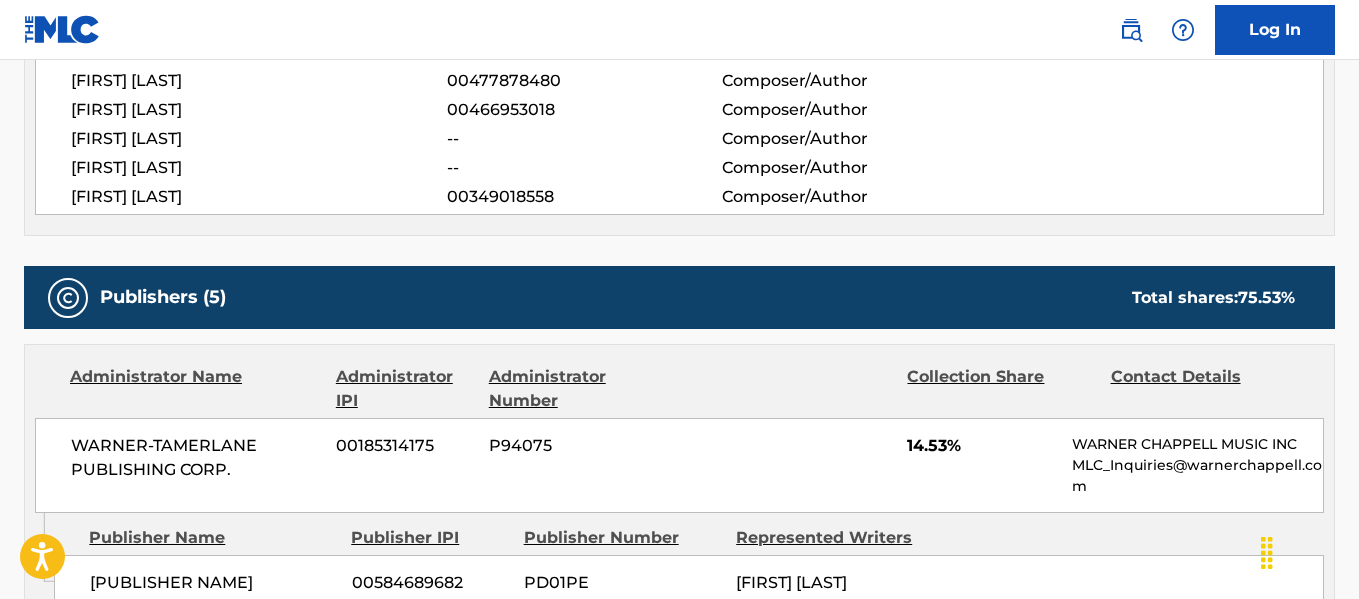 scroll, scrollTop: 750, scrollLeft: 0, axis: vertical 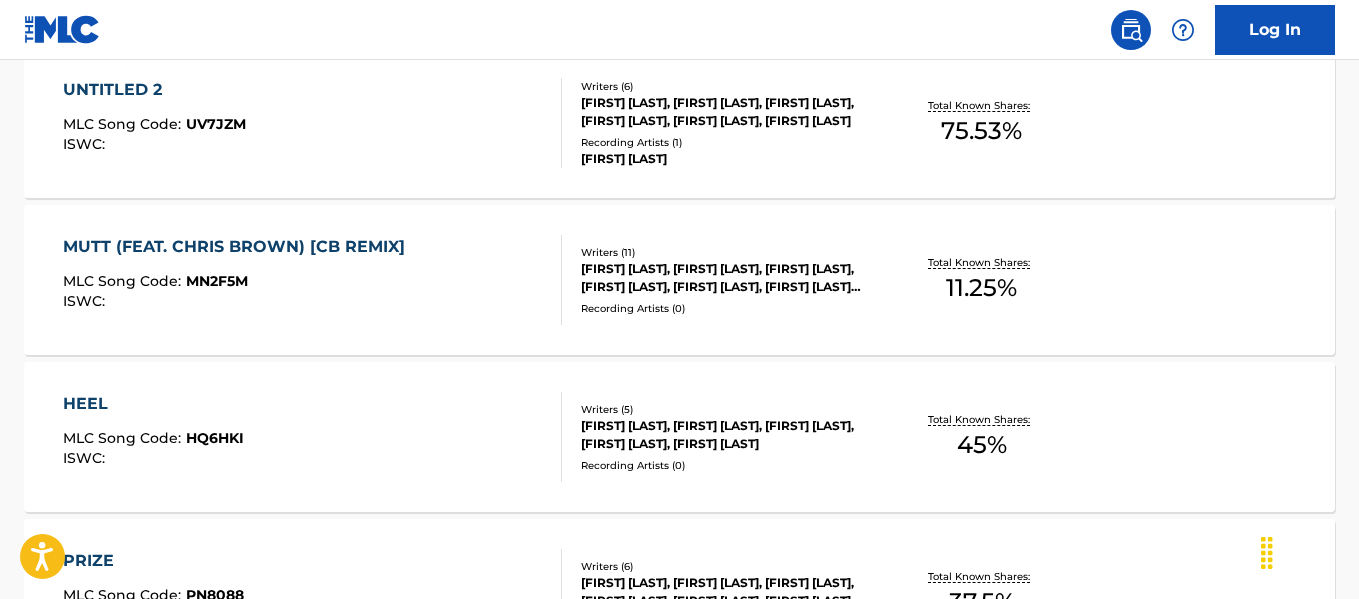 click on "MLC Song Code : MN2F5M ISWC :" at bounding box center [312, 280] 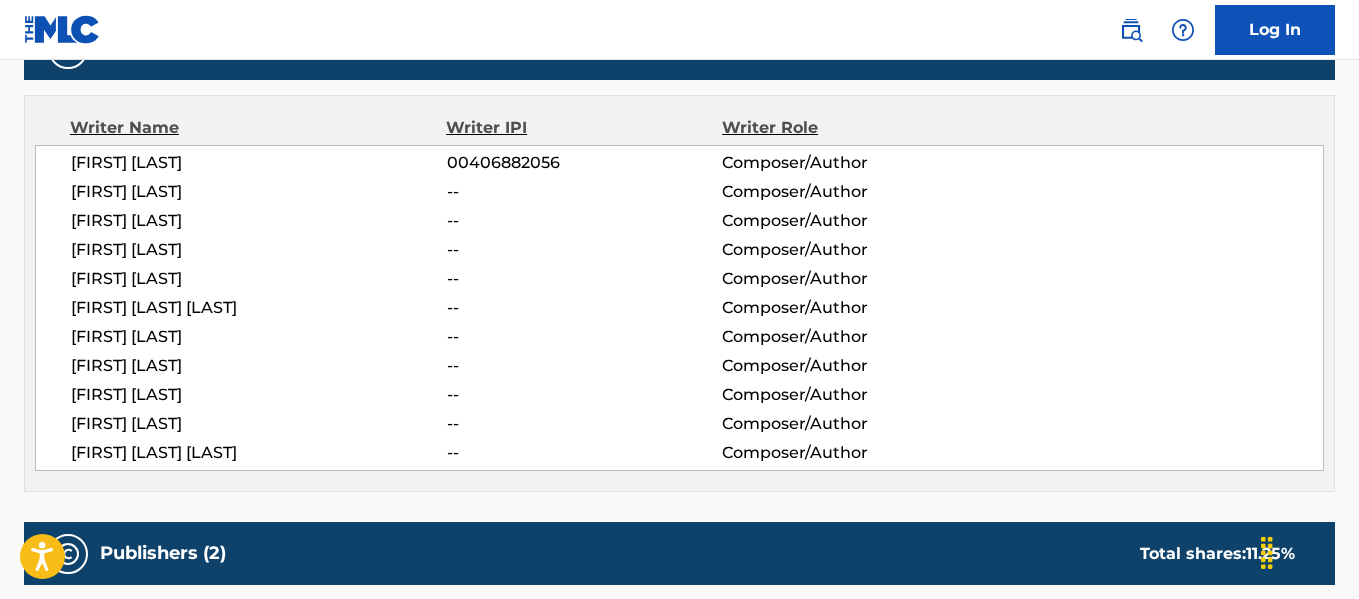 scroll, scrollTop: 678, scrollLeft: 0, axis: vertical 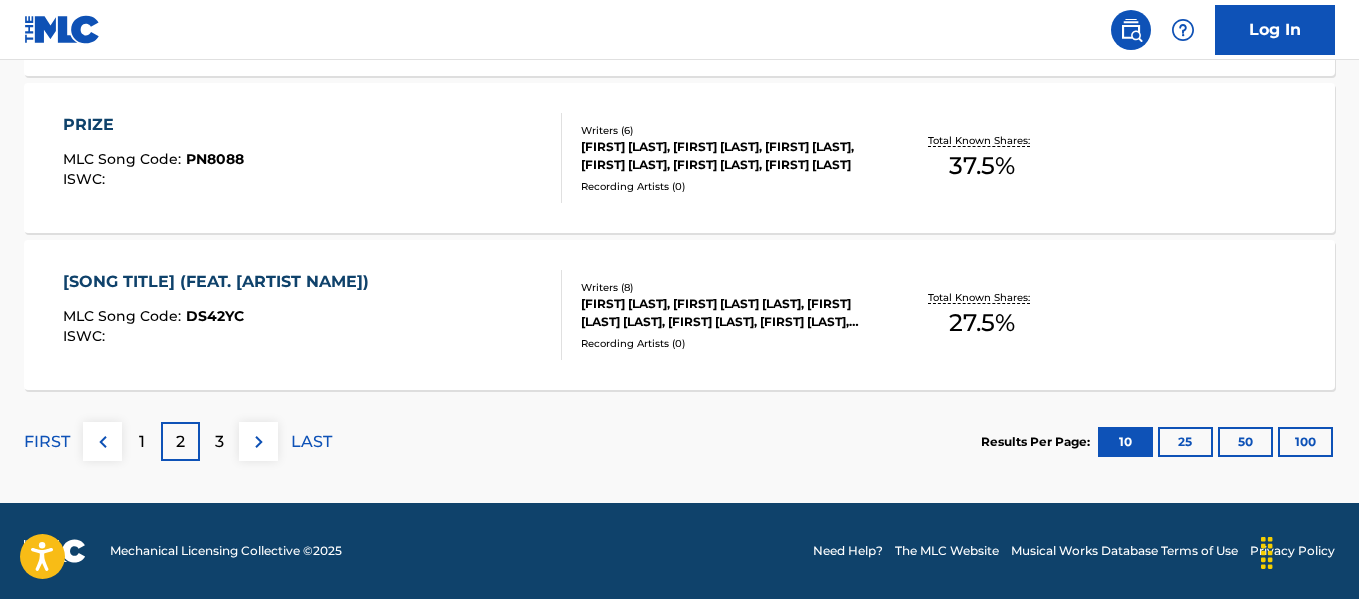 click on "MLC Song Code : DS42YC" at bounding box center (221, 319) 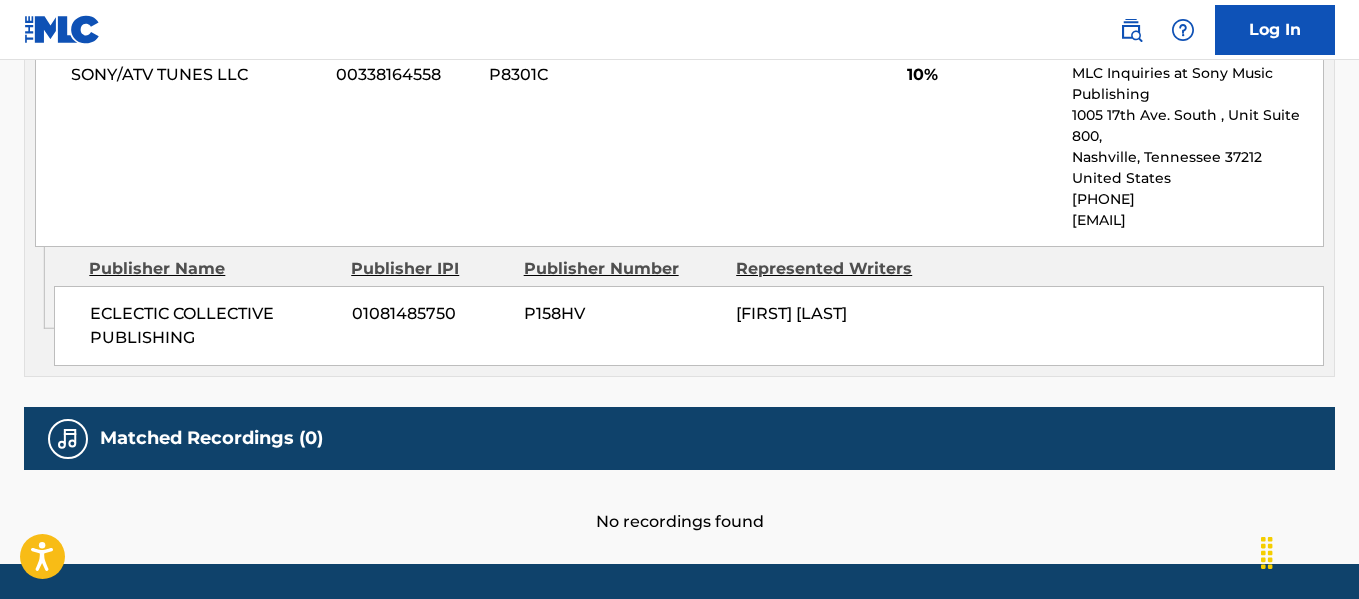 scroll, scrollTop: 1818, scrollLeft: 0, axis: vertical 